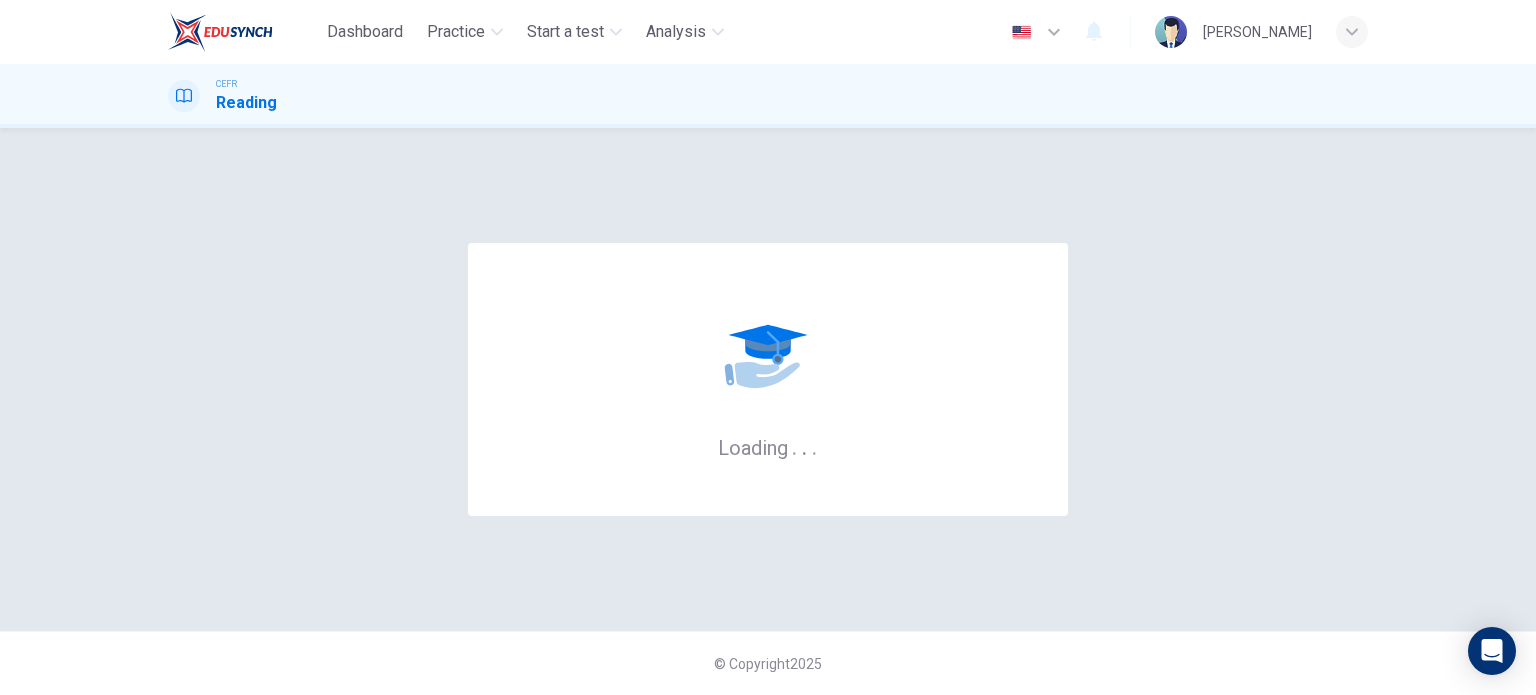 scroll, scrollTop: 0, scrollLeft: 0, axis: both 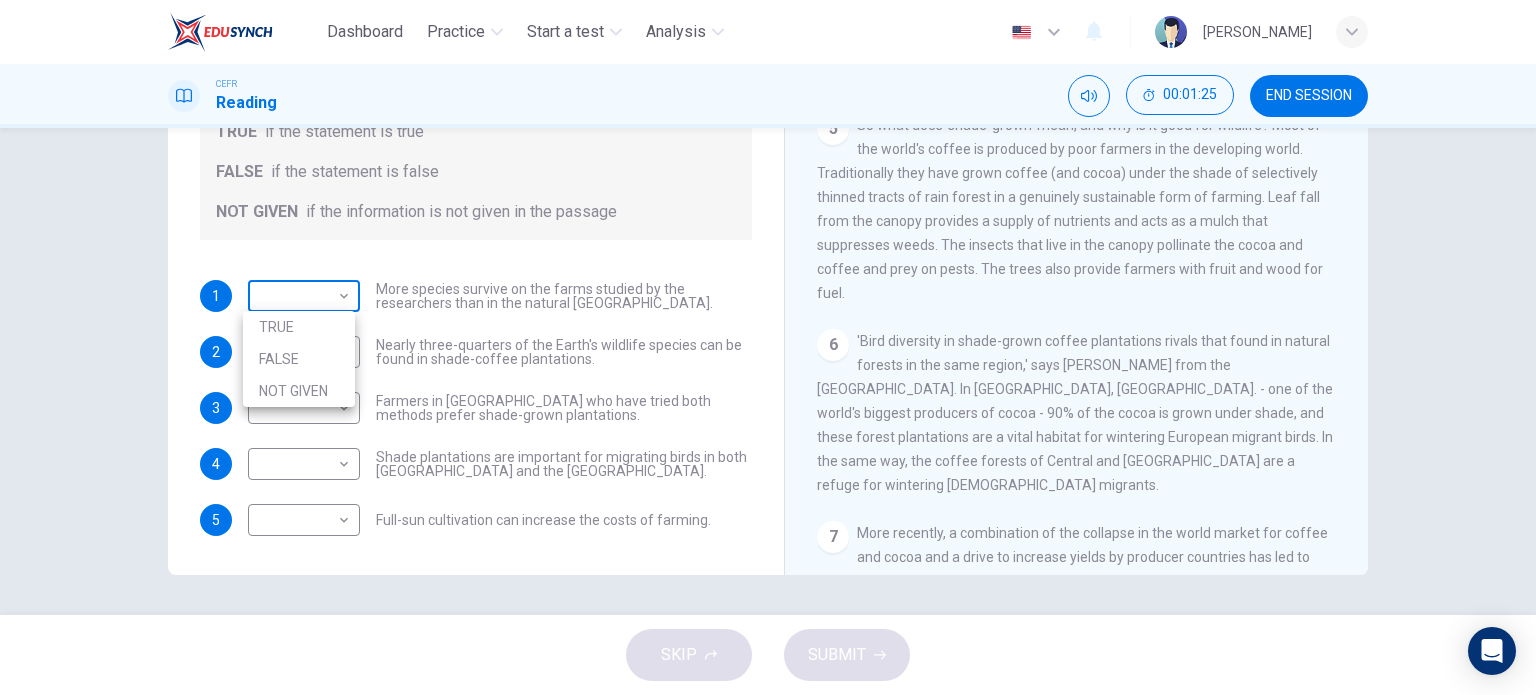 click on "Dashboard Practice Start a test Analysis English en ​ [PERSON_NAME] CEFR Reading 00:01:25 END SESSION Questions 1 - 5 Do the following statements agree with the information given in the Reading
Passage?
In the boxes below, write TRUE if the statement is true FALSE if the statement is false NOT GIVEN if the information is not given in the passage 1 ​ ​ More species survive on the farms studied by the researchers than in the natural [GEOGRAPHIC_DATA]. 2 ​ ​ Nearly three-quarters of the Earth's wildlife species can be found in shade-coffee plantations. 3 ​ ​ Farmers in [GEOGRAPHIC_DATA] who have tried both methods prefer shade-grown plantations. 4 ​ ​ Shade plantations are important for migrating birds in both [GEOGRAPHIC_DATA] and the [GEOGRAPHIC_DATA]. 5 ​ ​ Full-sun cultivation can increase the costs of farming. Natural Coffee and Cocoa CLICK TO ZOOM Click to Zoom 1 2 3 4 5 6 7 8 9 10 11 12 SKIP SUBMIT EduSynch - Online Language Proficiency Testing
Dashboard Practice Start a test Analysis 2025" at bounding box center (768, 347) 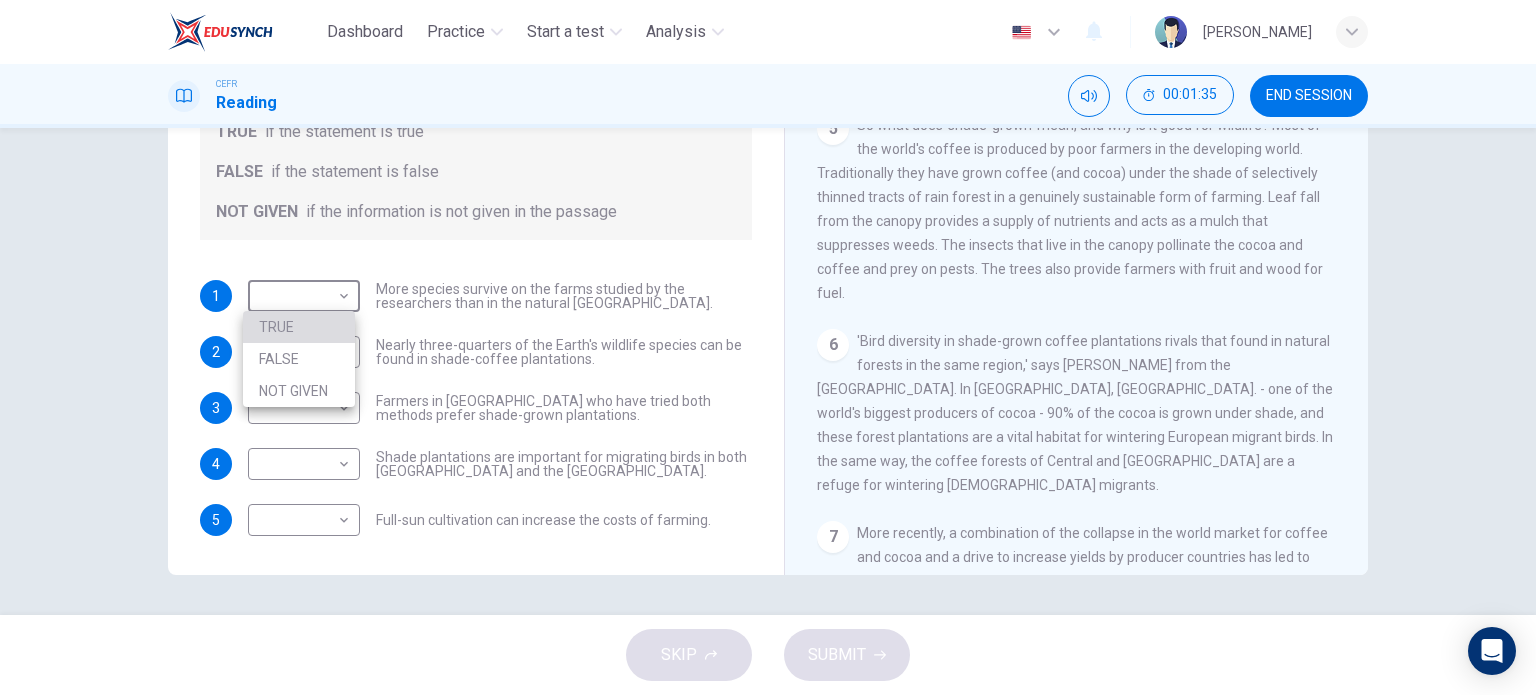 click on "TRUE" at bounding box center (299, 327) 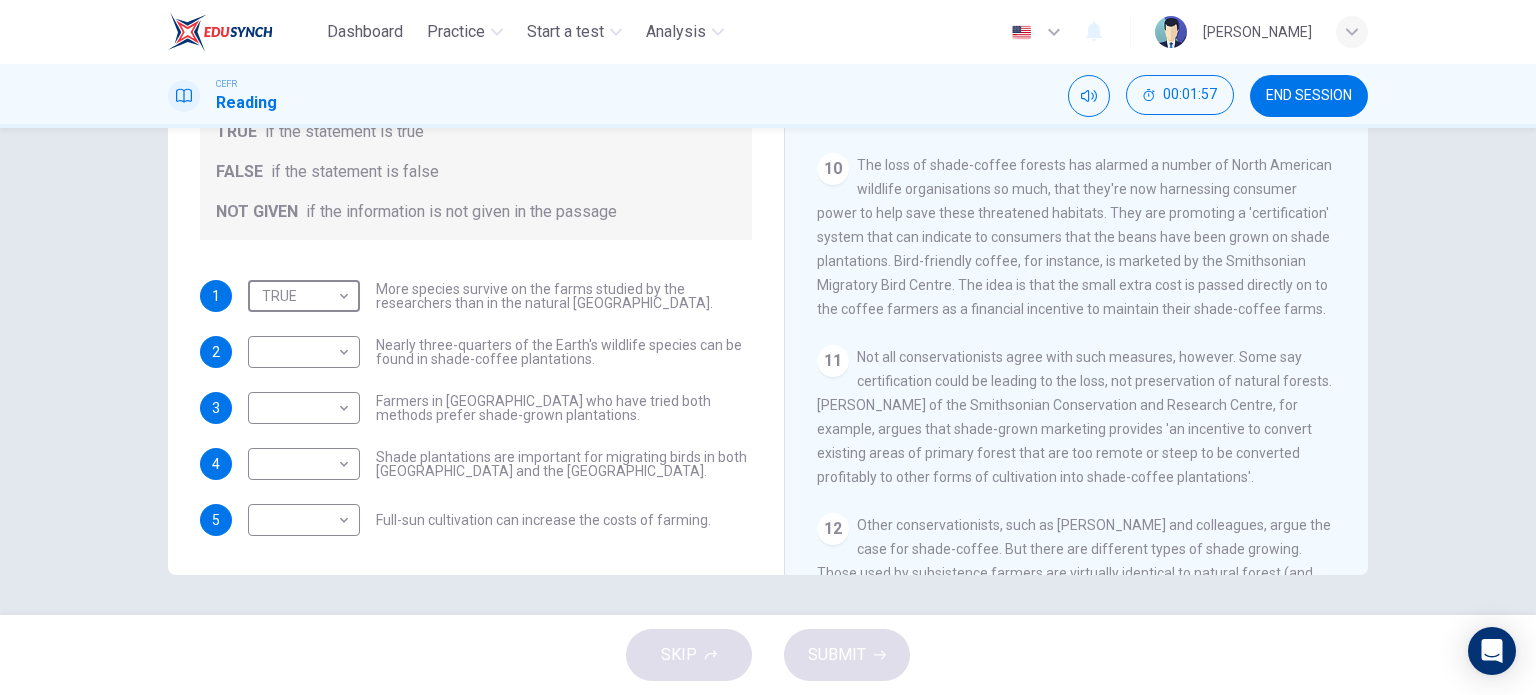 scroll, scrollTop: 1764, scrollLeft: 0, axis: vertical 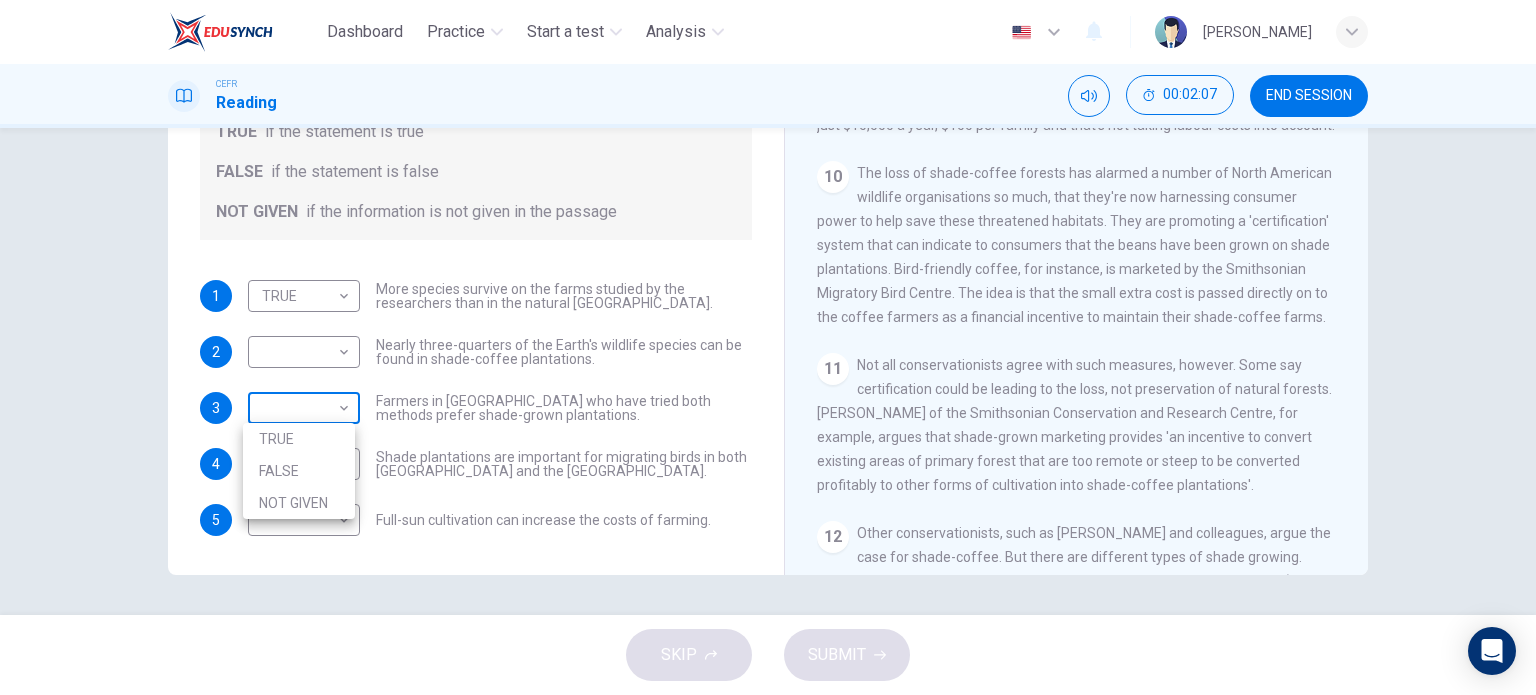 click on "Dashboard Practice Start a test Analysis English en ​ [PERSON_NAME] CEFR Reading 00:02:07 END SESSION Questions 1 - 5 Do the following statements agree with the information given in the Reading
Passage?
In the boxes below, write TRUE if the statement is true FALSE if the statement is false NOT GIVEN if the information is not given in the passage 1 TRUE TRUE ​ More species survive on the farms studied by the researchers than in the natural [GEOGRAPHIC_DATA] forests. 2 ​ ​ Nearly three-quarters of the Earth's wildlife species can be found in shade-coffee plantations. 3 ​ ​ Farmers in [GEOGRAPHIC_DATA] who have tried both methods prefer shade-grown plantations. 4 ​ ​ Shade plantations are important for migrating birds in both [GEOGRAPHIC_DATA] and the [GEOGRAPHIC_DATA]. 5 ​ ​ Full-sun cultivation can increase the costs of farming. Natural Coffee and Cocoa CLICK TO ZOOM Click to Zoom 1 2 3 4 5 6 7 8 9 10 11 12 SKIP SUBMIT EduSynch - Online Language Proficiency Testing
Dashboard Practice Start a test Analysis" at bounding box center (768, 347) 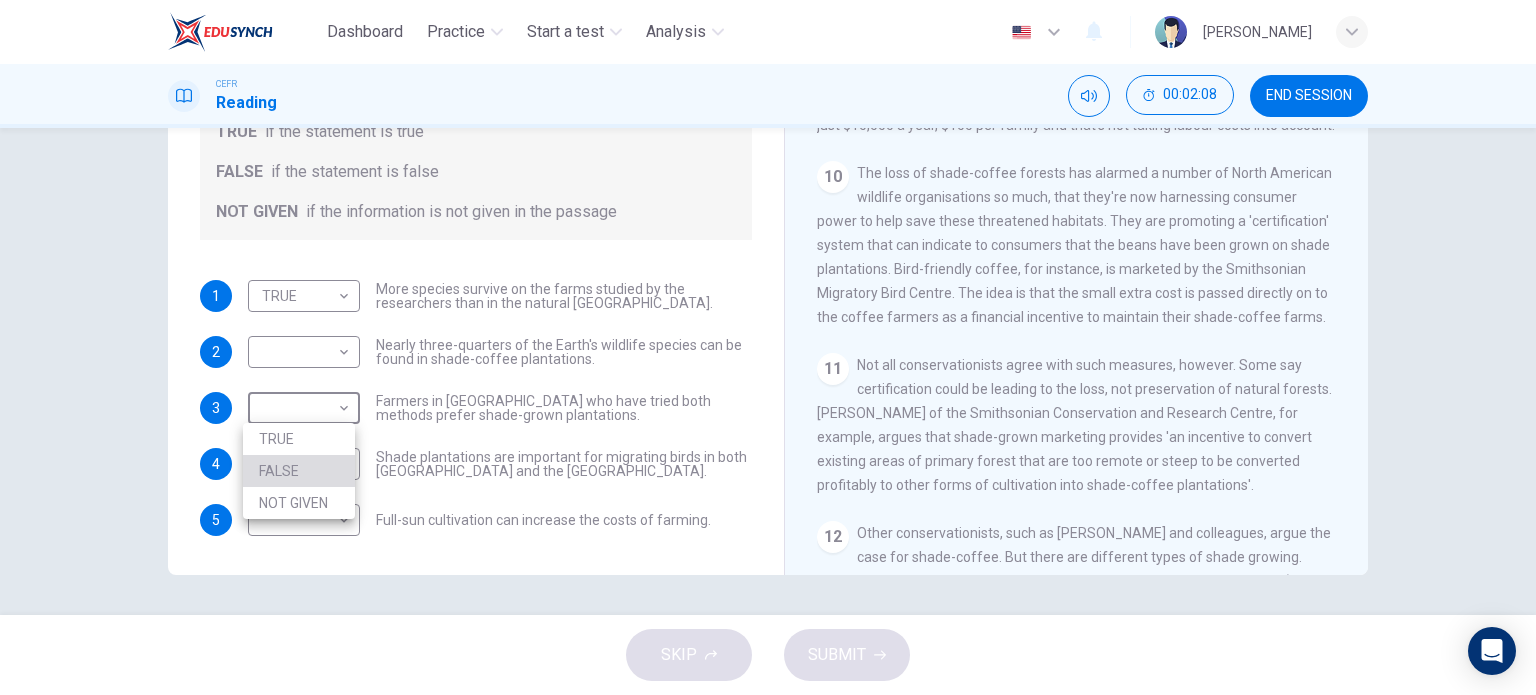 click on "FALSE" at bounding box center [299, 471] 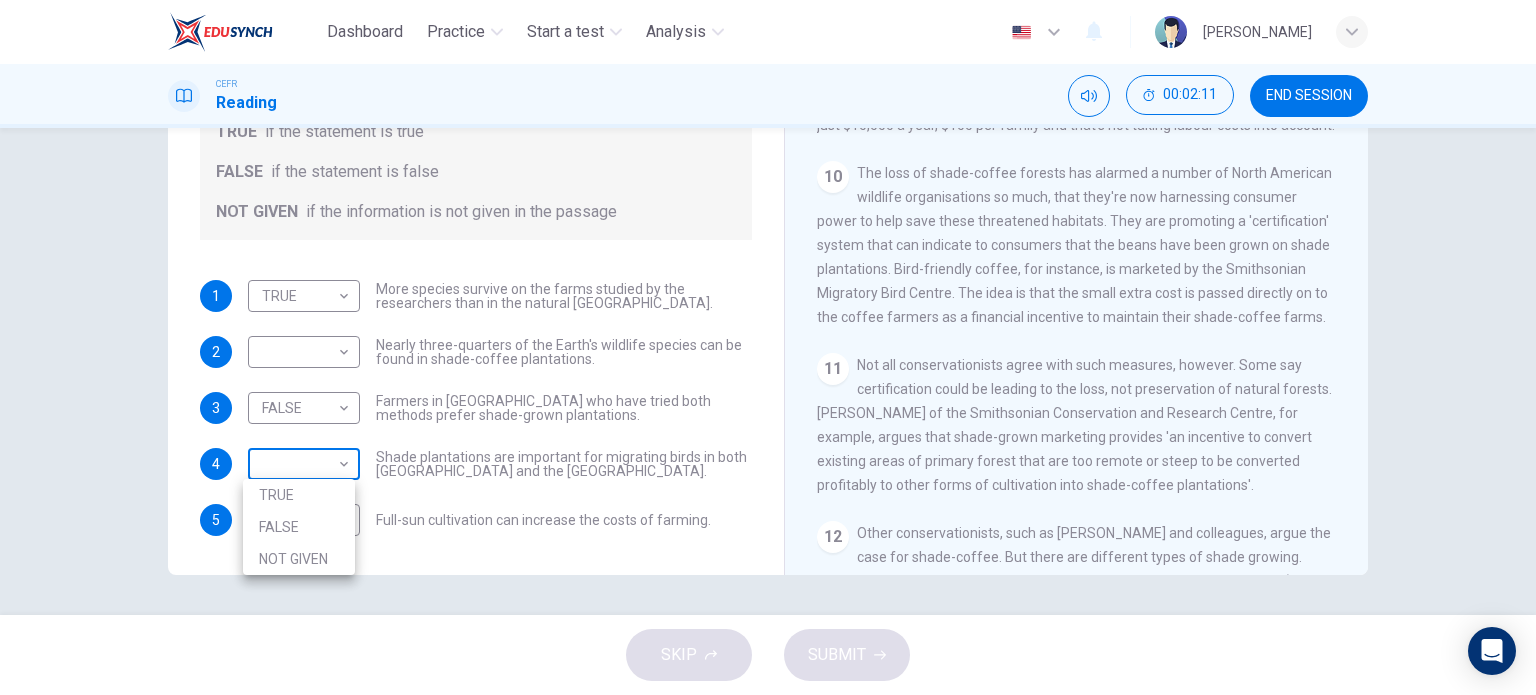 click on "Dashboard Practice Start a test Analysis English en ​ [PERSON_NAME] Reading 00:02:11 END SESSION Questions 1 - 5 Do the following statements agree with the information given in the Reading
Passage?
In the boxes below, write TRUE if the statement is true FALSE if the statement is false NOT GIVEN if the information is not given in the passage 1 TRUE TRUE ​ More species survive on the farms studied by the researchers than in the natural [GEOGRAPHIC_DATA] forests. 2 ​ ​ Nearly three-quarters of the Earth's wildlife species can be found in shade-coffee plantations. 3 FALSE FALSE ​ Farmers in [GEOGRAPHIC_DATA] who have tried both methods prefer shade-grown plantations. 4 ​ ​ Shade plantations are important for migrating birds in both [GEOGRAPHIC_DATA] and the [GEOGRAPHIC_DATA]. 5 ​ ​ Full-sun cultivation can increase the costs of farming. Natural Coffee and Cocoa CLICK TO ZOOM Click to Zoom 1 2 3 4 5 6 7 8 9 10 11 12 SKIP SUBMIT EduSynch - Online Language Proficiency Testing
Dashboard Practice Start a test" at bounding box center [768, 347] 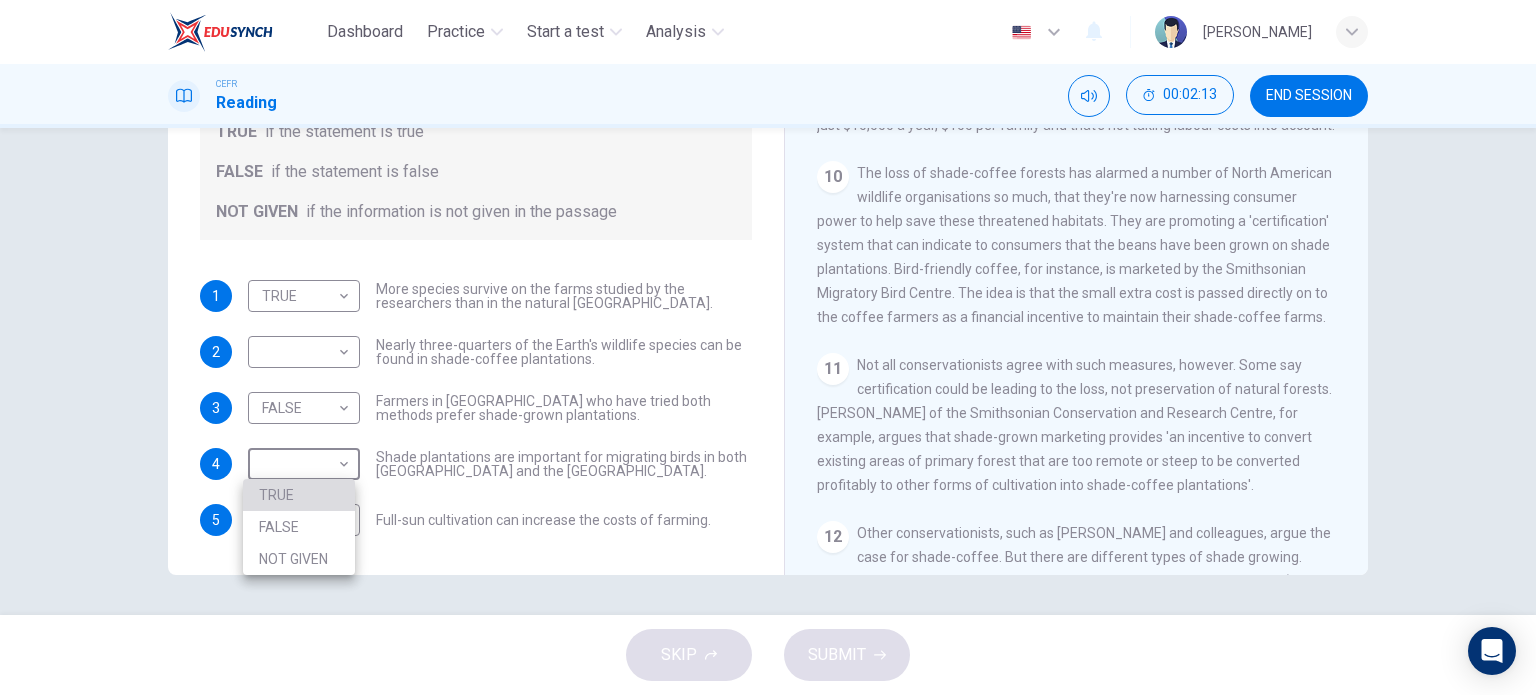 click on "TRUE" at bounding box center (299, 495) 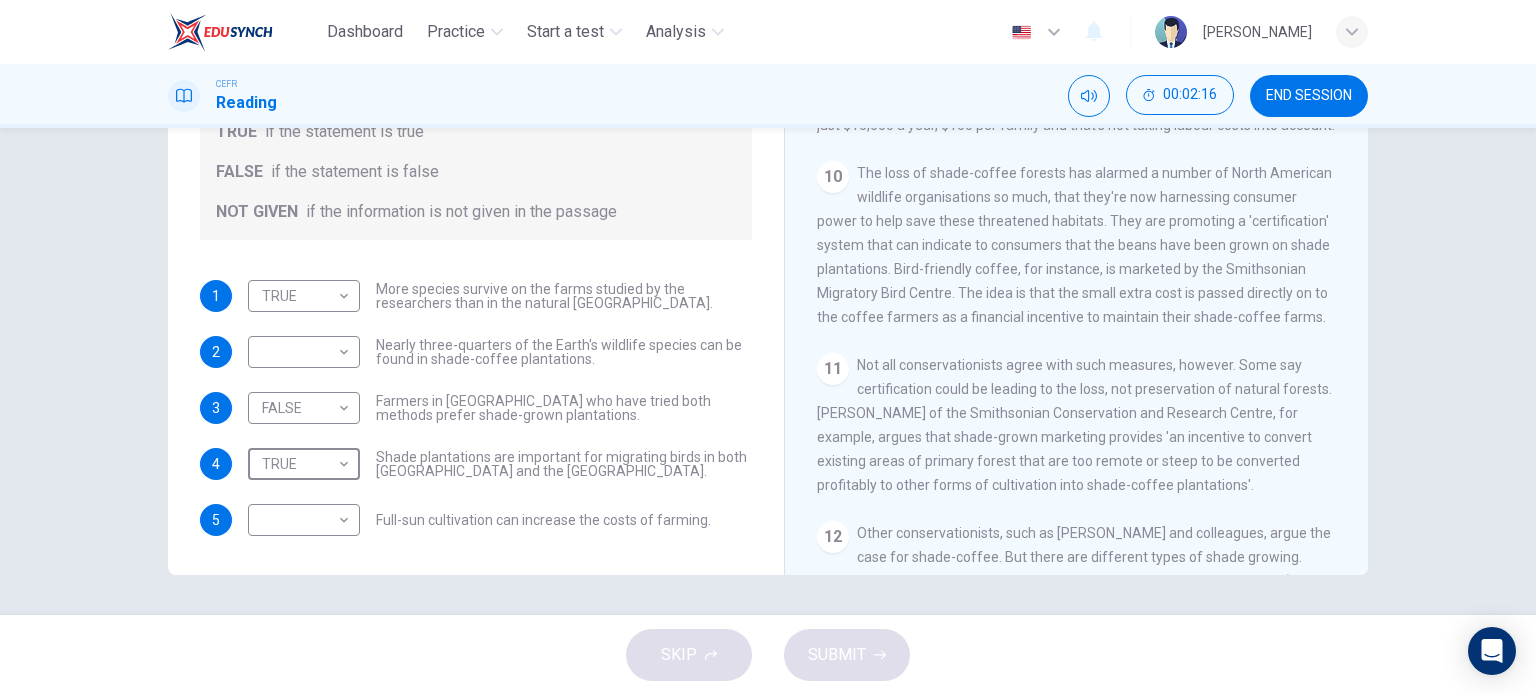 scroll, scrollTop: 1961, scrollLeft: 0, axis: vertical 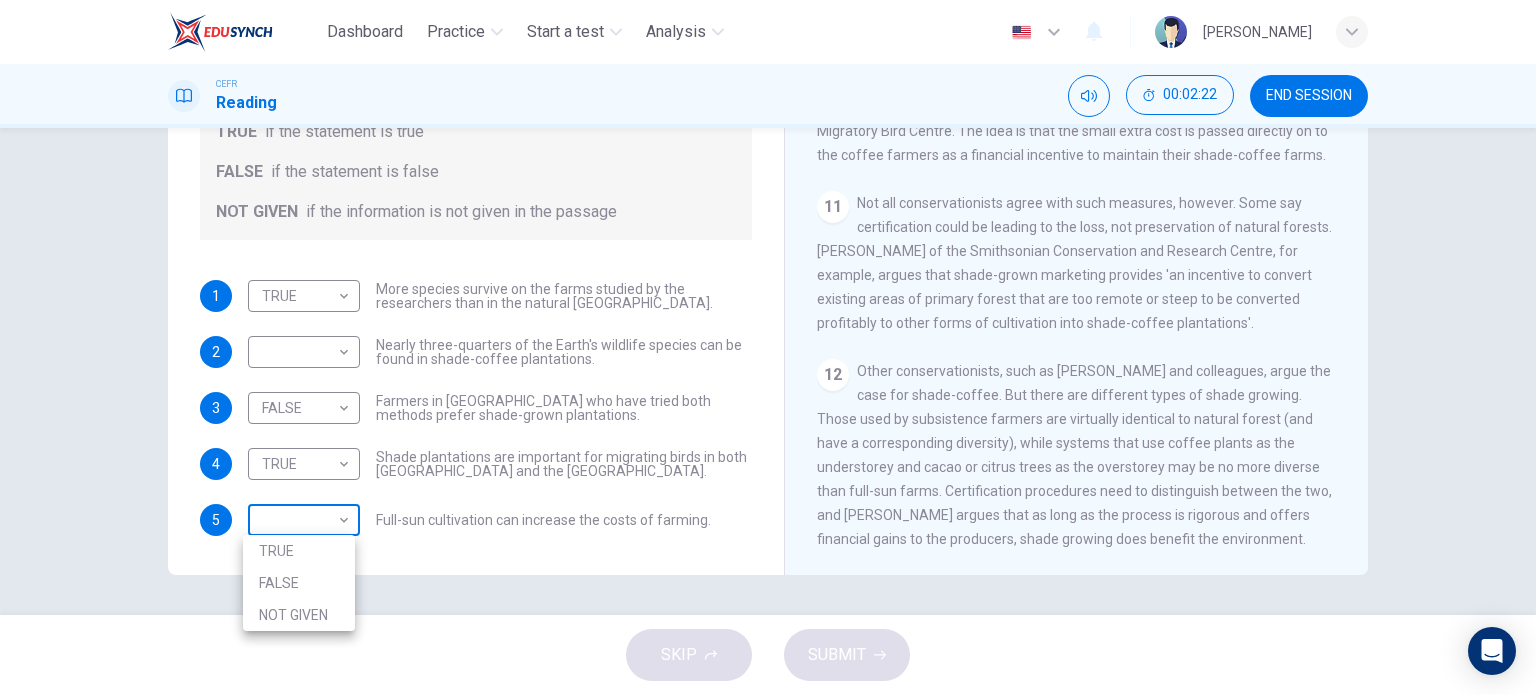 click on "Dashboard Practice Start a test Analysis English en ​ [PERSON_NAME] CEFR Reading 00:02:22 END SESSION Questions 1 - 5 Do the following statements agree with the information given in the Reading
Passage?
In the boxes below, write TRUE if the statement is true FALSE if the statement is false NOT GIVEN if the information is not given in the passage 1 TRUE TRUE ​ More species survive on the farms studied by the researchers than in the natural [GEOGRAPHIC_DATA] forests. 2 ​ ​ Nearly three-quarters of the Earth's wildlife species can be found in shade-coffee plantations. 3 FALSE FALSE ​ Farmers in [GEOGRAPHIC_DATA] who have tried both methods prefer shade-grown plantations. 4 TRUE TRUE ​ Shade plantations are important for migrating birds in both [GEOGRAPHIC_DATA] and the [GEOGRAPHIC_DATA]. 5 ​ ​ Full-sun cultivation can increase the costs of farming. Natural Coffee and Cocoa CLICK TO ZOOM Click to Zoom 1 2 3 4 5 6 7 8 9 10 11 12 SKIP SUBMIT EduSynch - Online Language Proficiency Testing
Dashboard Practice Analysis" at bounding box center [768, 347] 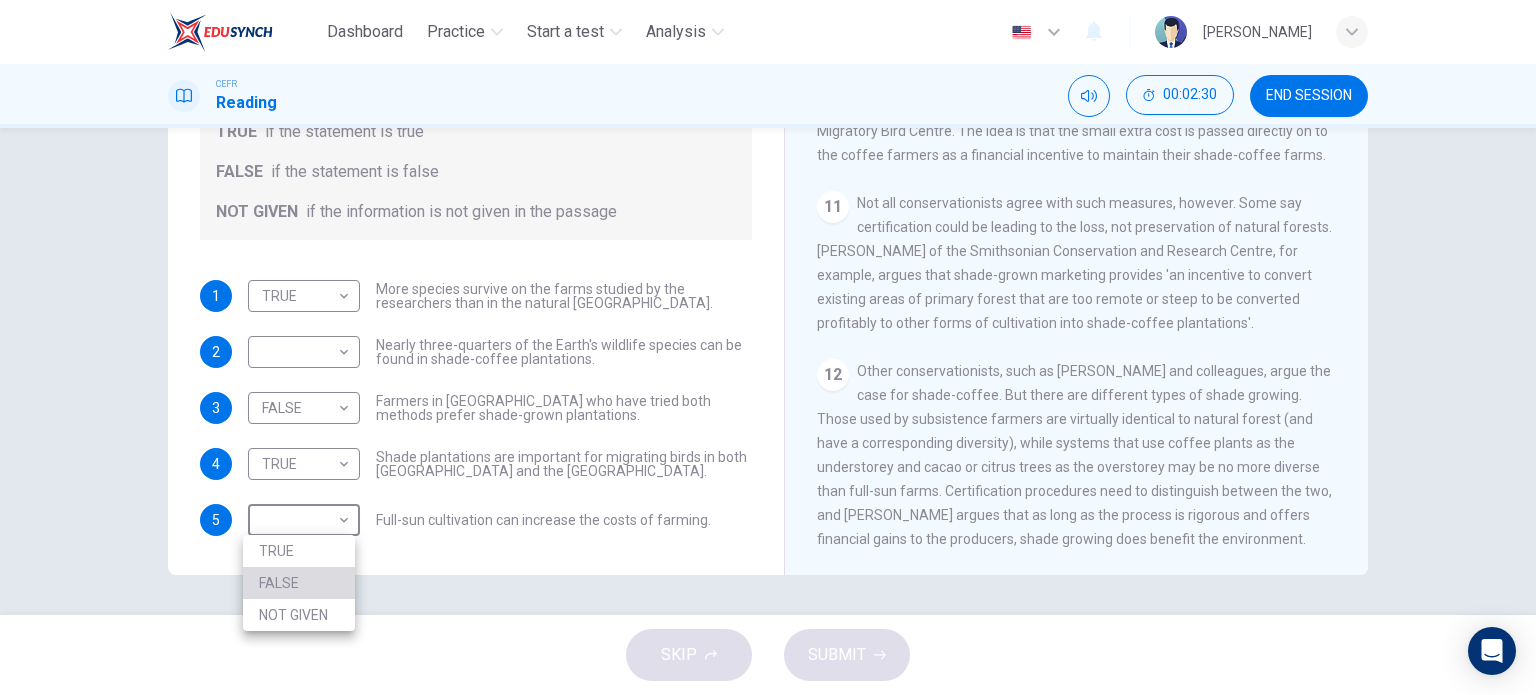 click on "FALSE" at bounding box center (299, 583) 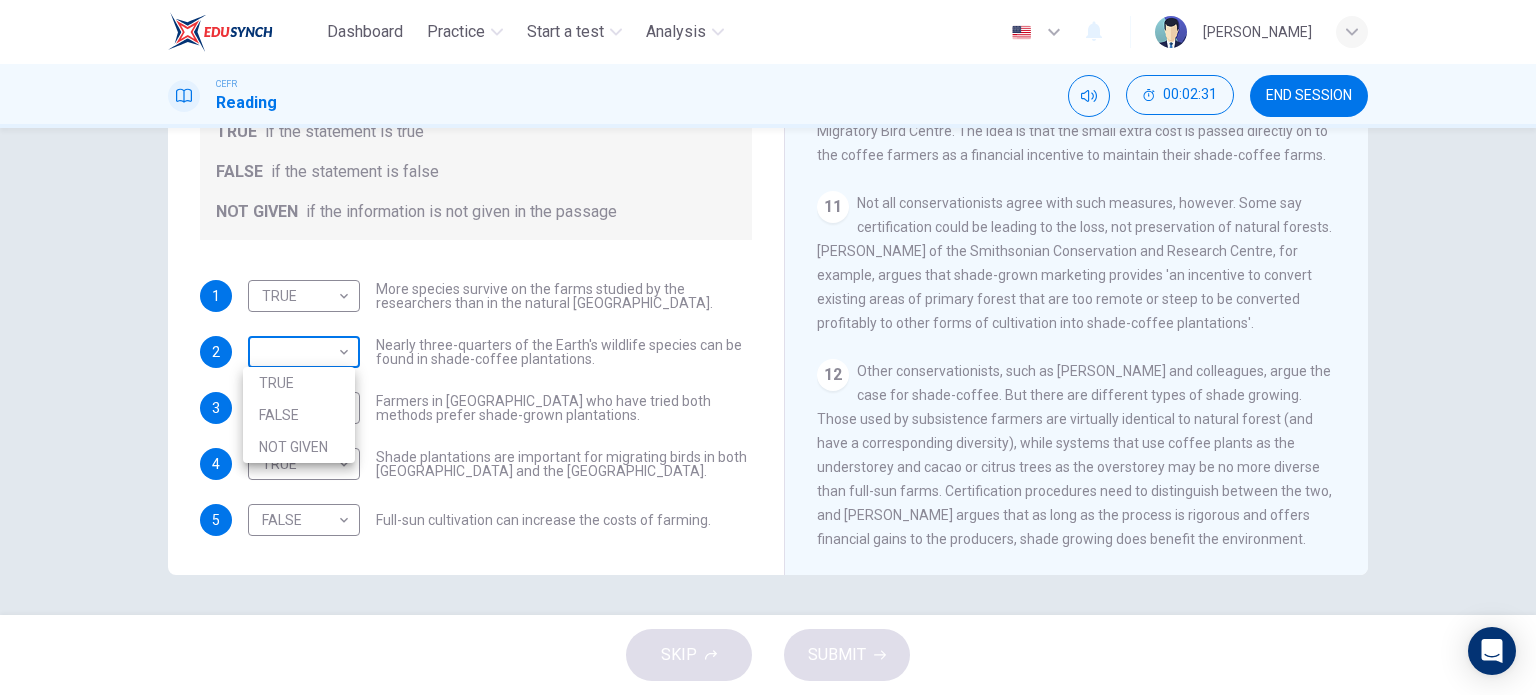 click on "Dashboard Practice Start a test Analysis English en ​ [PERSON_NAME] CEFR Reading 00:02:31 END SESSION Questions 1 - 5 Do the following statements agree with the information given in the Reading
Passage?
In the boxes below, write TRUE if the statement is true FALSE if the statement is false NOT GIVEN if the information is not given in the passage 1 TRUE TRUE ​ More species survive on the farms studied by the researchers than in the natural [GEOGRAPHIC_DATA] forests. 2 ​ ​ Nearly three-quarters of the Earth's wildlife species can be found in shade-coffee plantations. 3 FALSE FALSE ​ Farmers in [GEOGRAPHIC_DATA] who have tried both methods prefer shade-grown plantations. 4 TRUE TRUE ​ Shade plantations are important for migrating birds in both [GEOGRAPHIC_DATA] and the [GEOGRAPHIC_DATA]. 5 FALSE FALSE ​ Full-sun cultivation can increase the costs of farming. Natural Coffee and Cocoa CLICK TO ZOOM Click to Zoom 1 2 3 4 5 6 7 8 9 10 11 12 SKIP SUBMIT EduSynch - Online Language Proficiency Testing
Dashboard Practice" at bounding box center (768, 347) 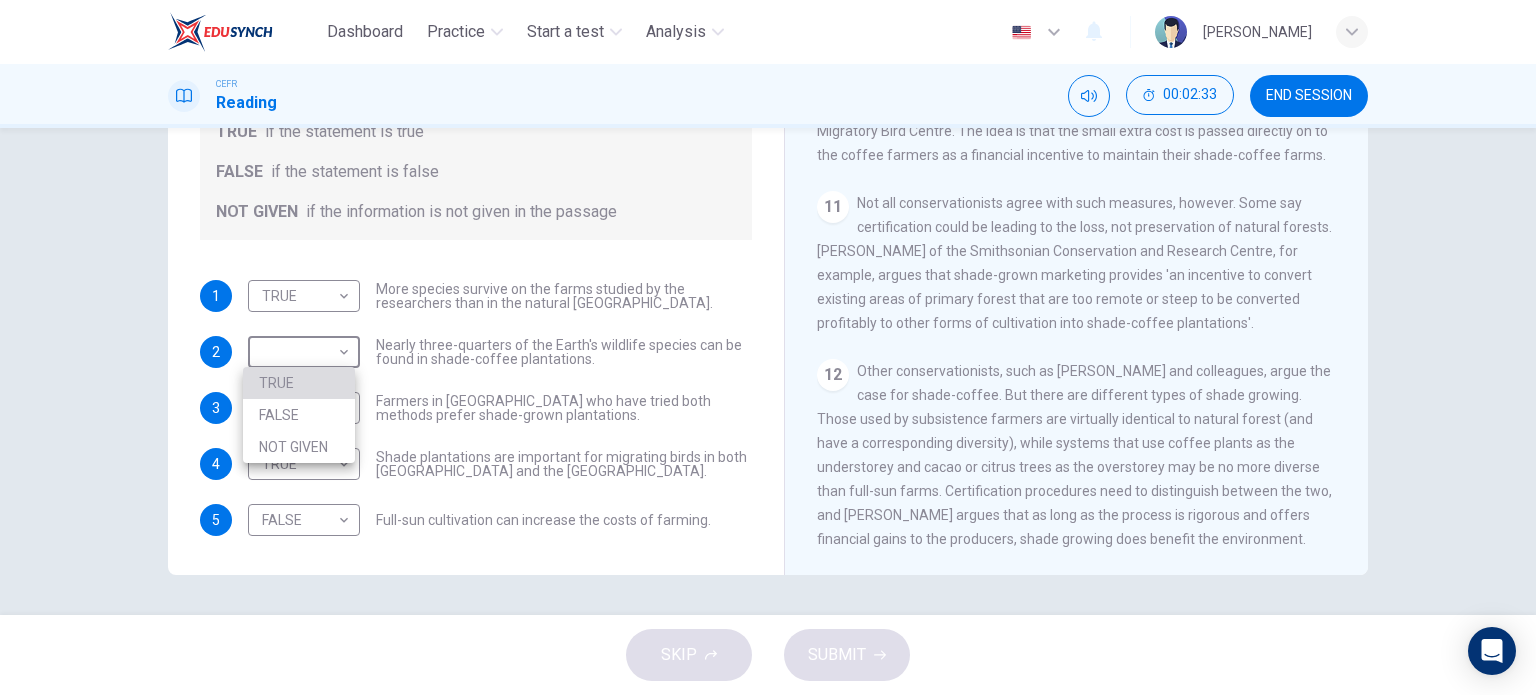 click on "TRUE" at bounding box center (299, 383) 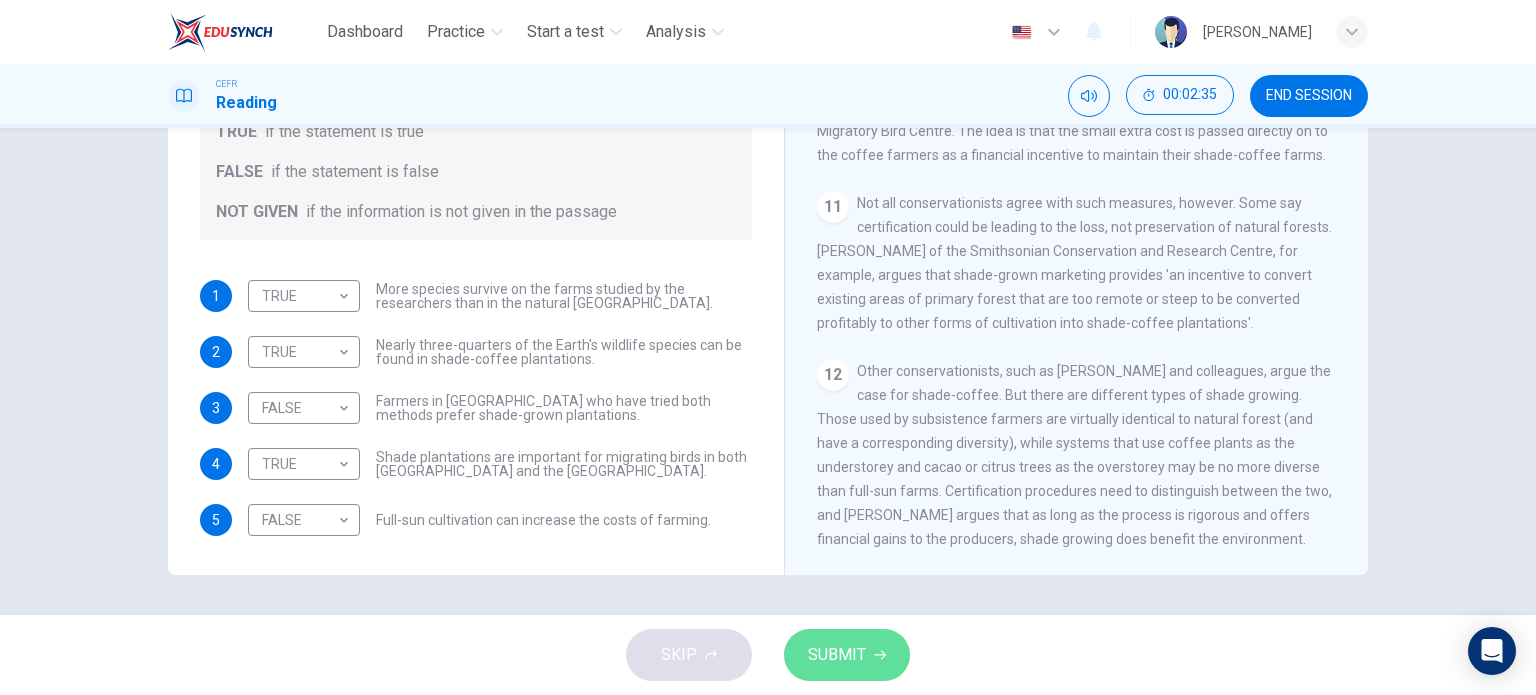 click 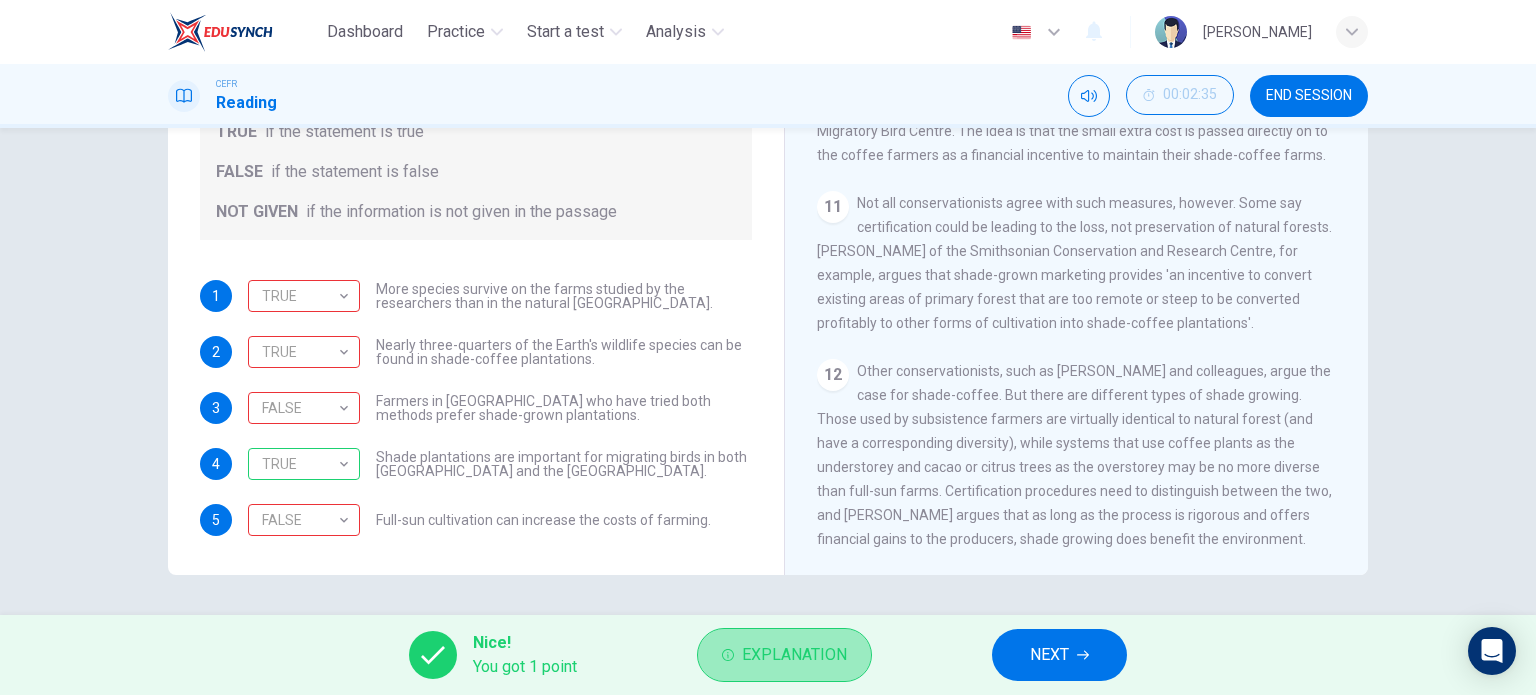 click on "Explanation" at bounding box center (784, 655) 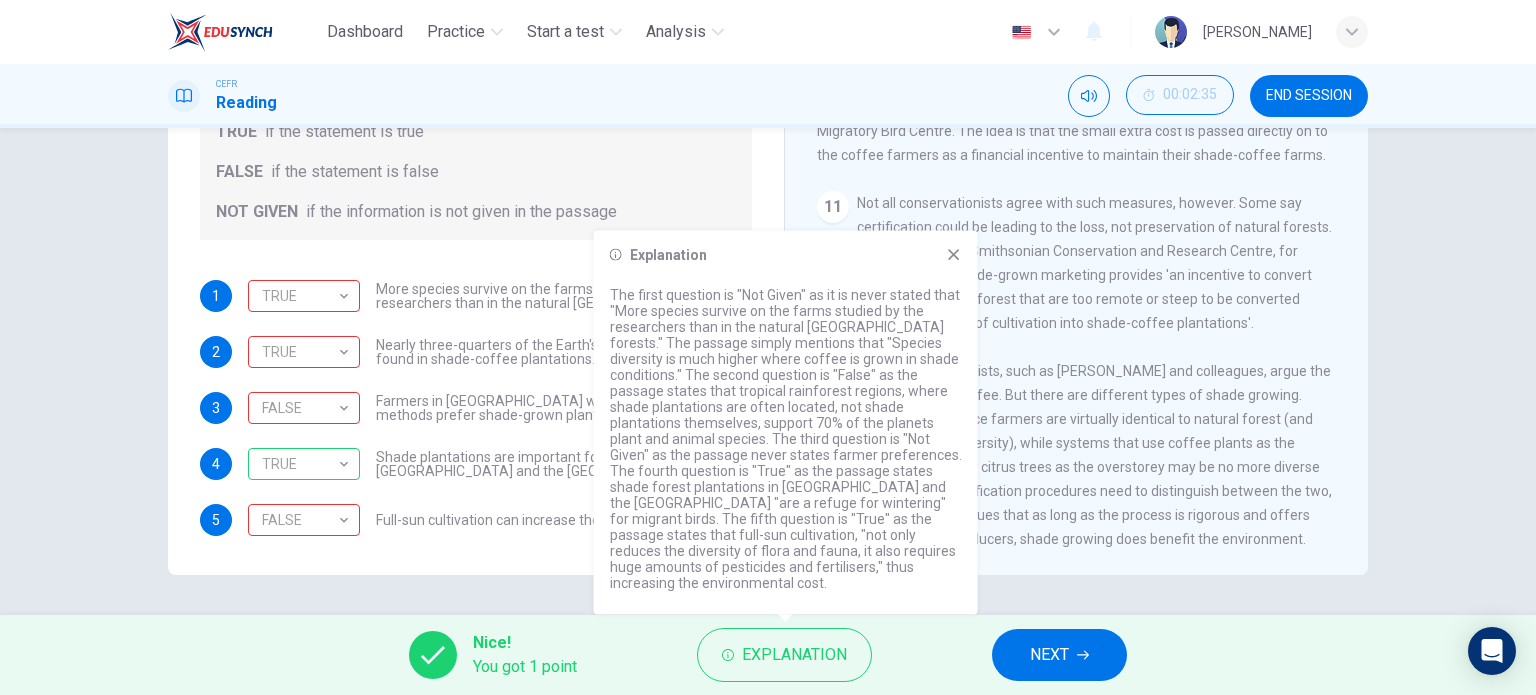 click on "Explanation" at bounding box center [786, 255] 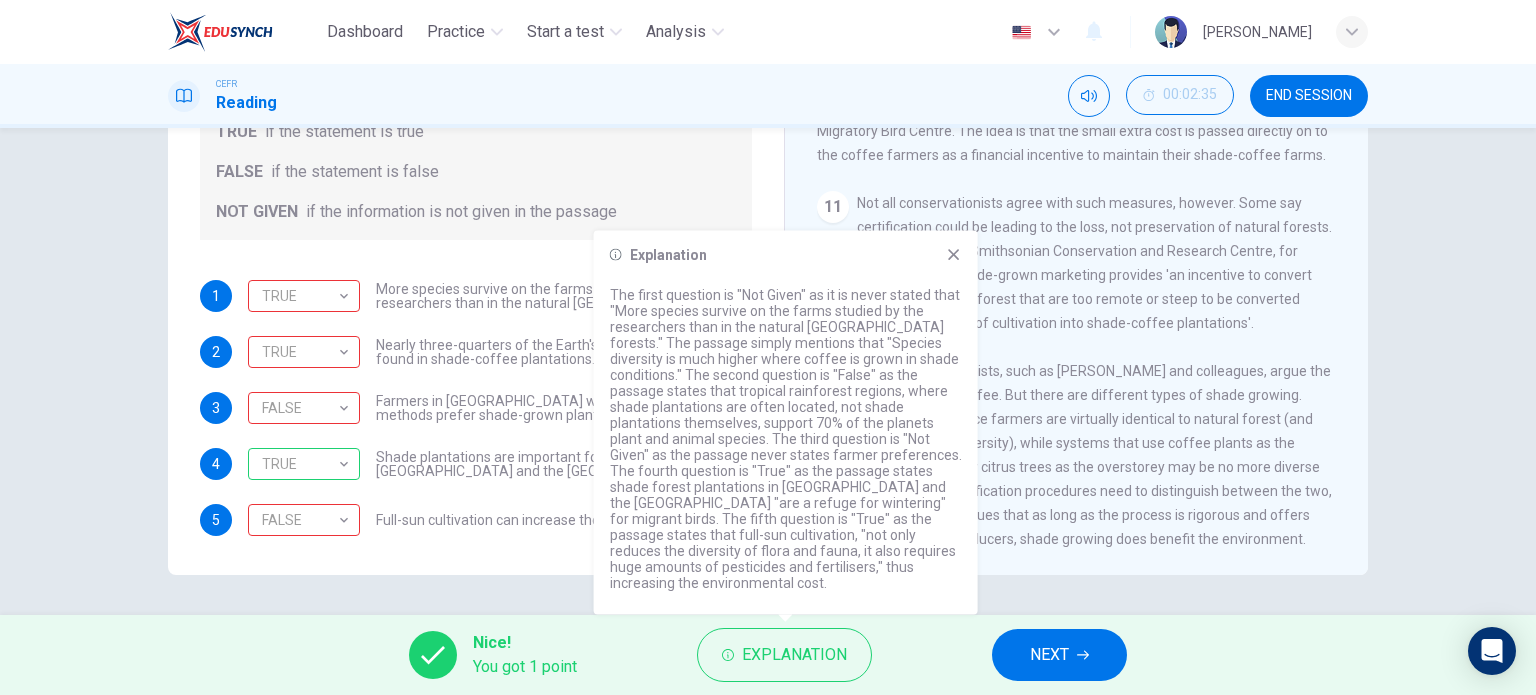 click 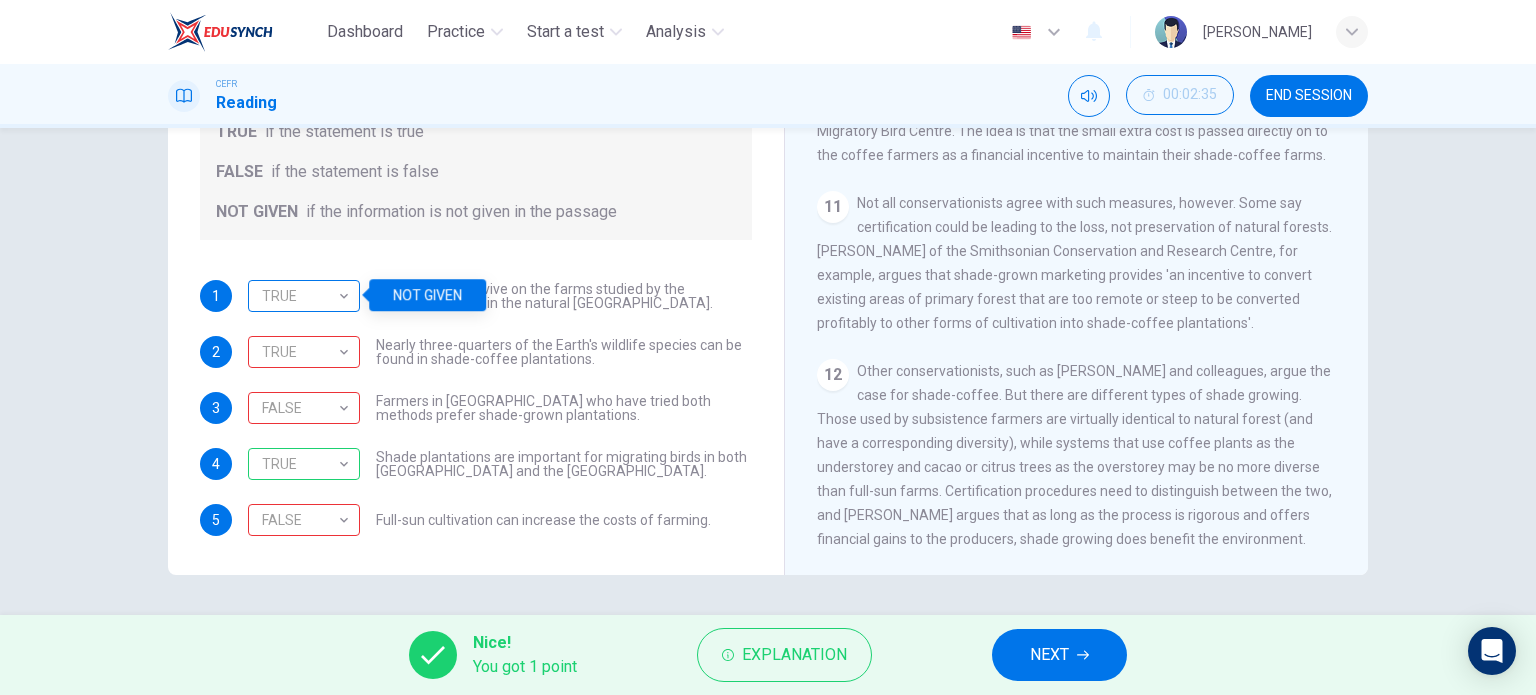click on "TRUE" at bounding box center (300, 296) 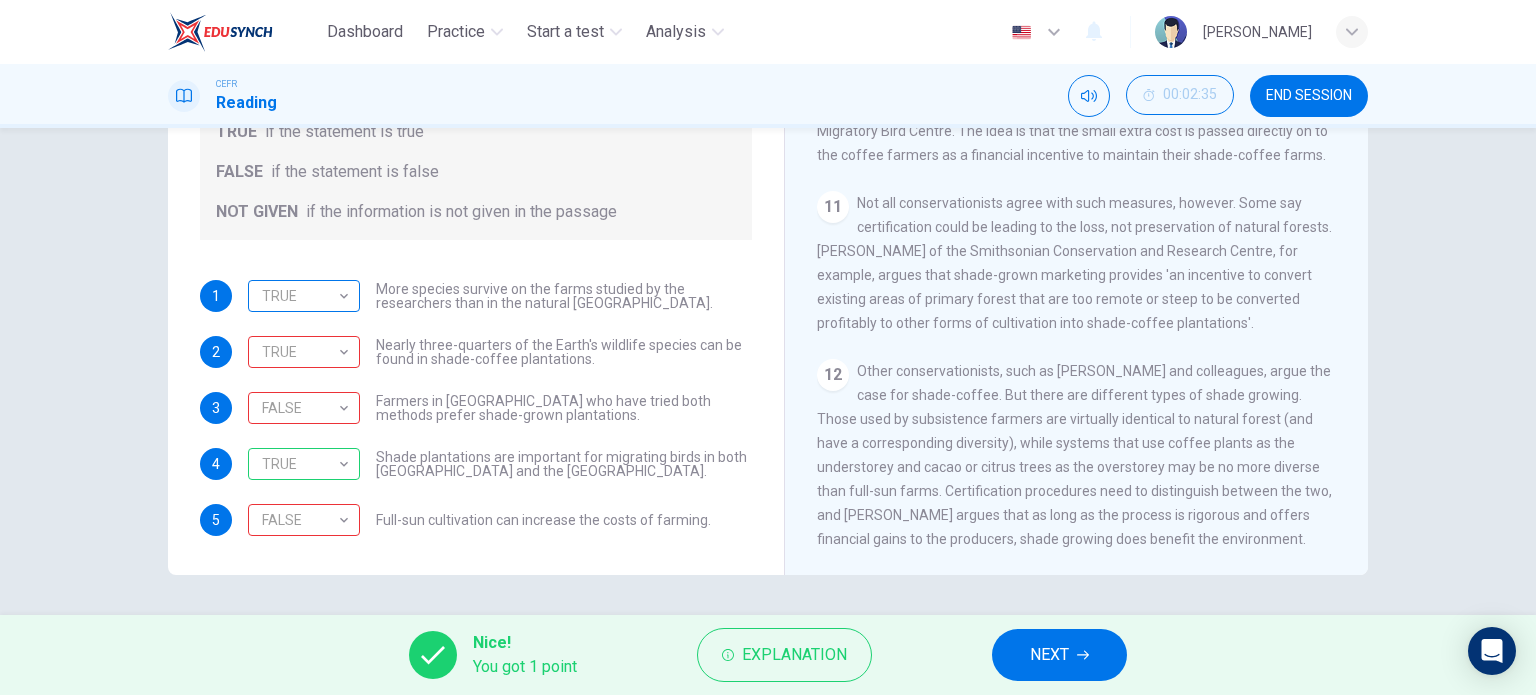 click on "TRUE" at bounding box center (300, 296) 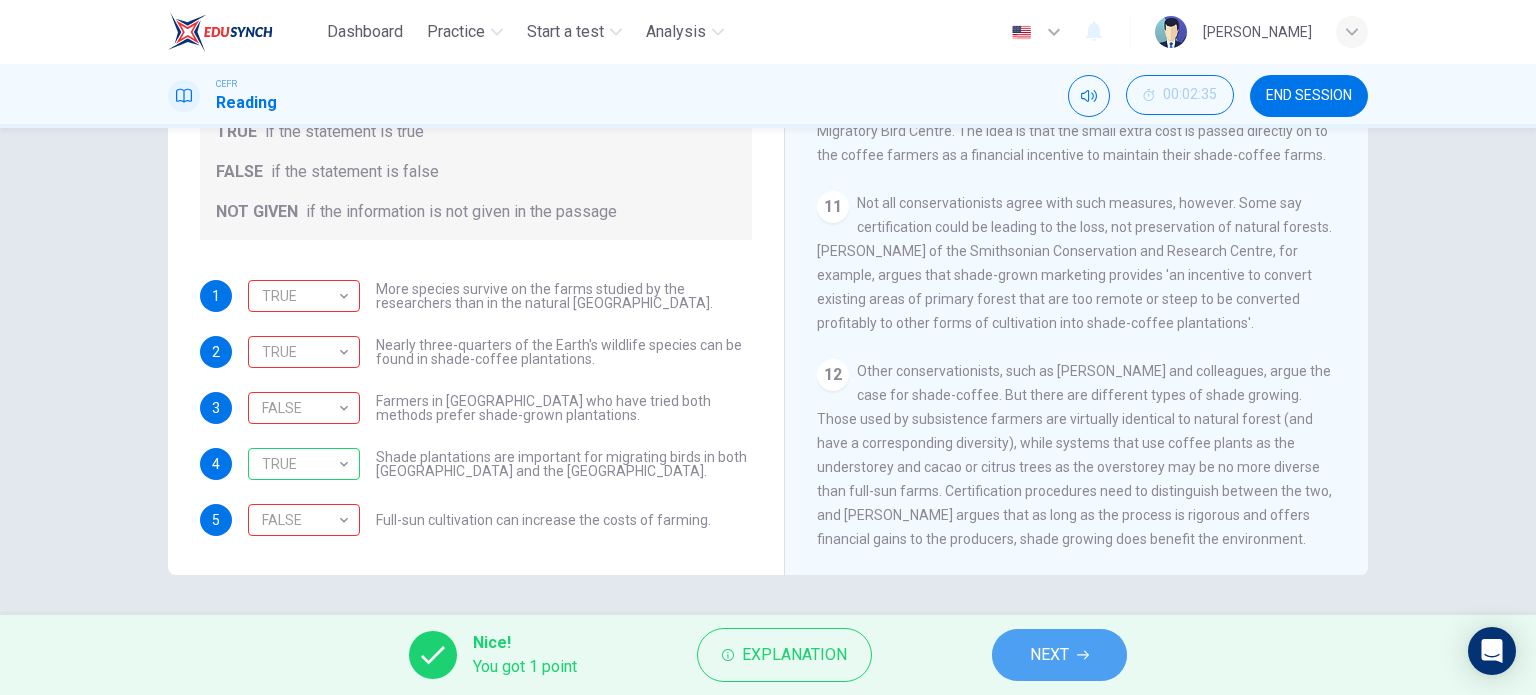 click on "NEXT" at bounding box center (1049, 655) 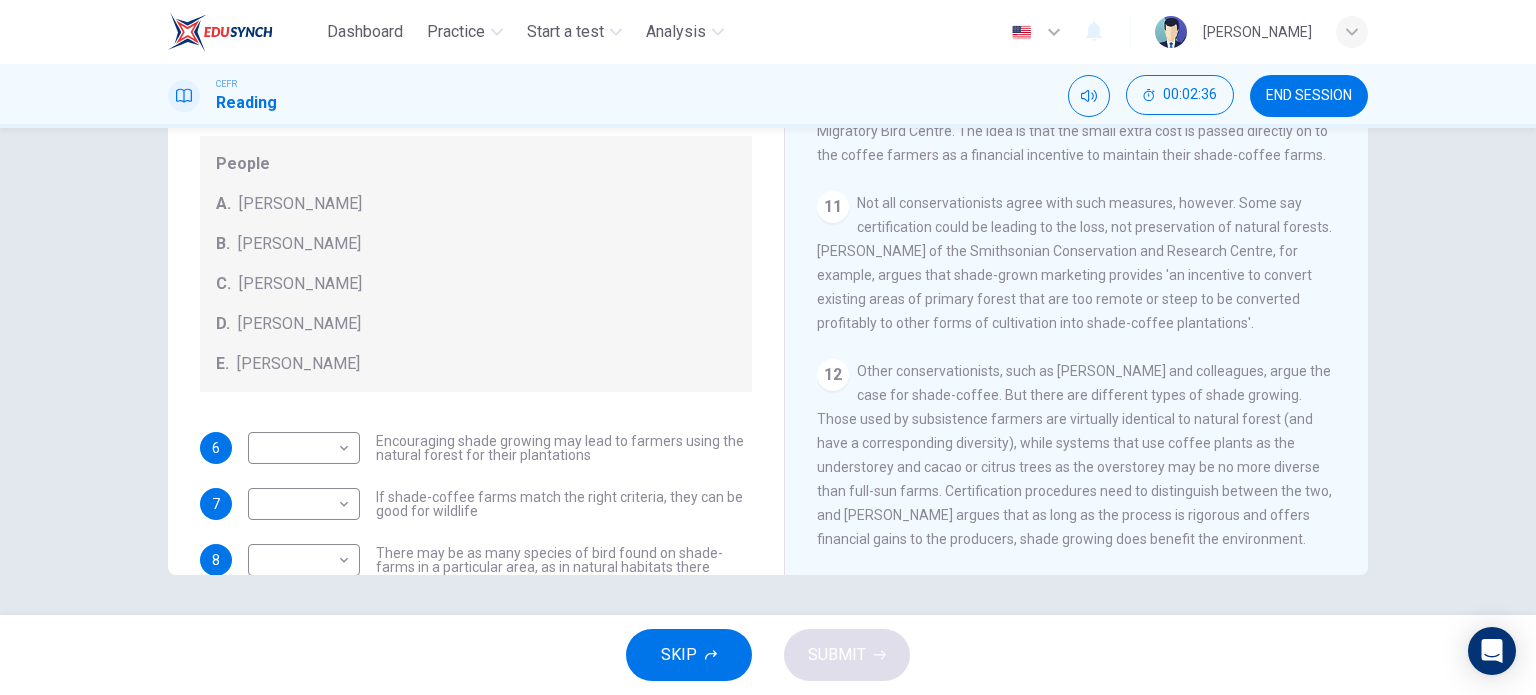 scroll, scrollTop: 0, scrollLeft: 0, axis: both 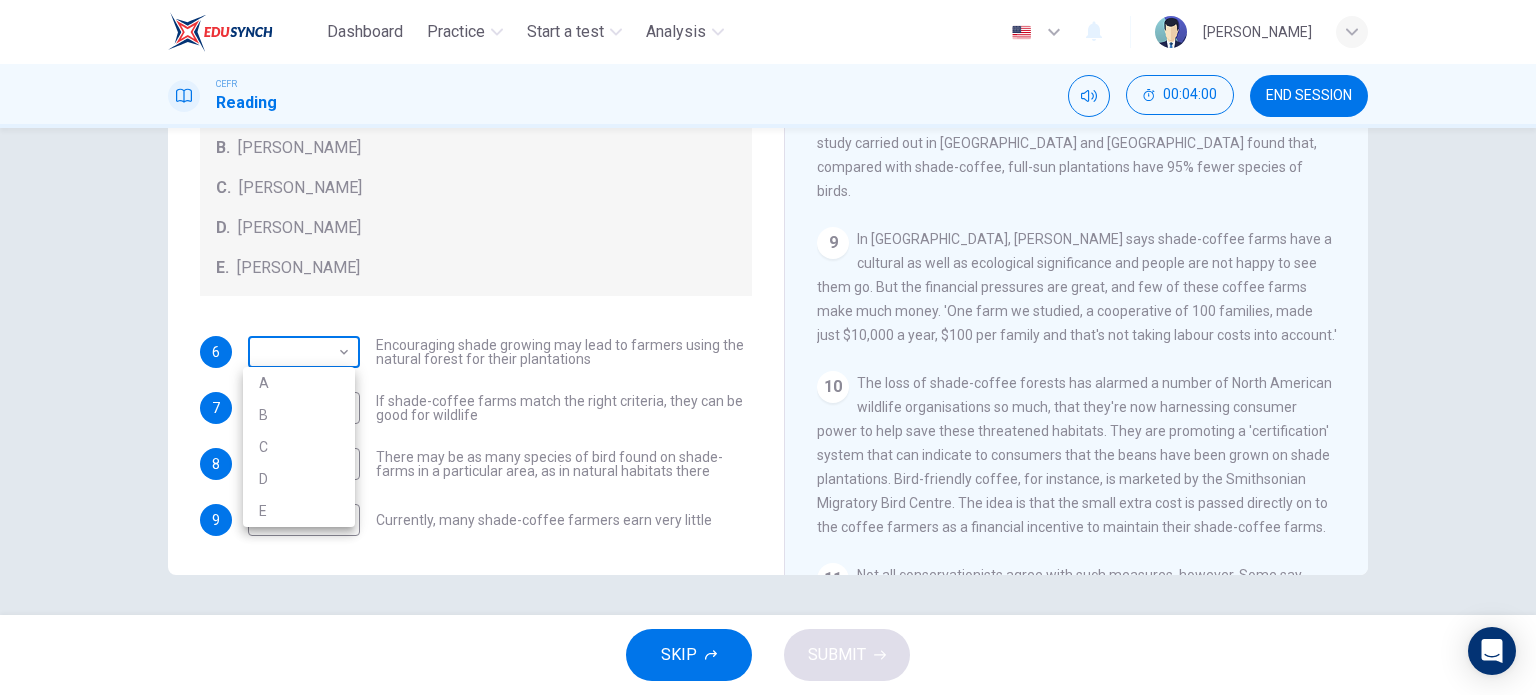 click on "Dashboard Practice Start a test Analysis English en ​ [PERSON_NAME] Reading 00:04:00 END SESSION Questions 6 - 9 Look at the following opinions and the list of people below.
Match each opinion to the person credited with it.
Write the correct letter  A-E  in the boxes below.
NB  You can write any letter  more than once . People A. [PERSON_NAME] [PERSON_NAME] [PERSON_NAME] [PERSON_NAME] [PERSON_NAME] E. [PERSON_NAME] 6 ​ ​ Encouraging shade growing may lead to farmers using the natural forest for their plantations 7 ​ ​ If shade-coffee farms match the right criteria, they can be good for wildlife 8 ​ ​ There may be as many species of bird found on shade-farms in a particular area, as in natural habitats there 9 ​ ​ Currently, many shade-coffee farmers earn very little Natural Coffee and Cocoa CLICK TO ZOOM Click to Zoom 1 What's the connection between your morning coffee, wintering North American birds and the cool shade of a tree? Actually, quite a lot, says [PERSON_NAME]. 2 3 4 5 6 7 8 9" at bounding box center (768, 347) 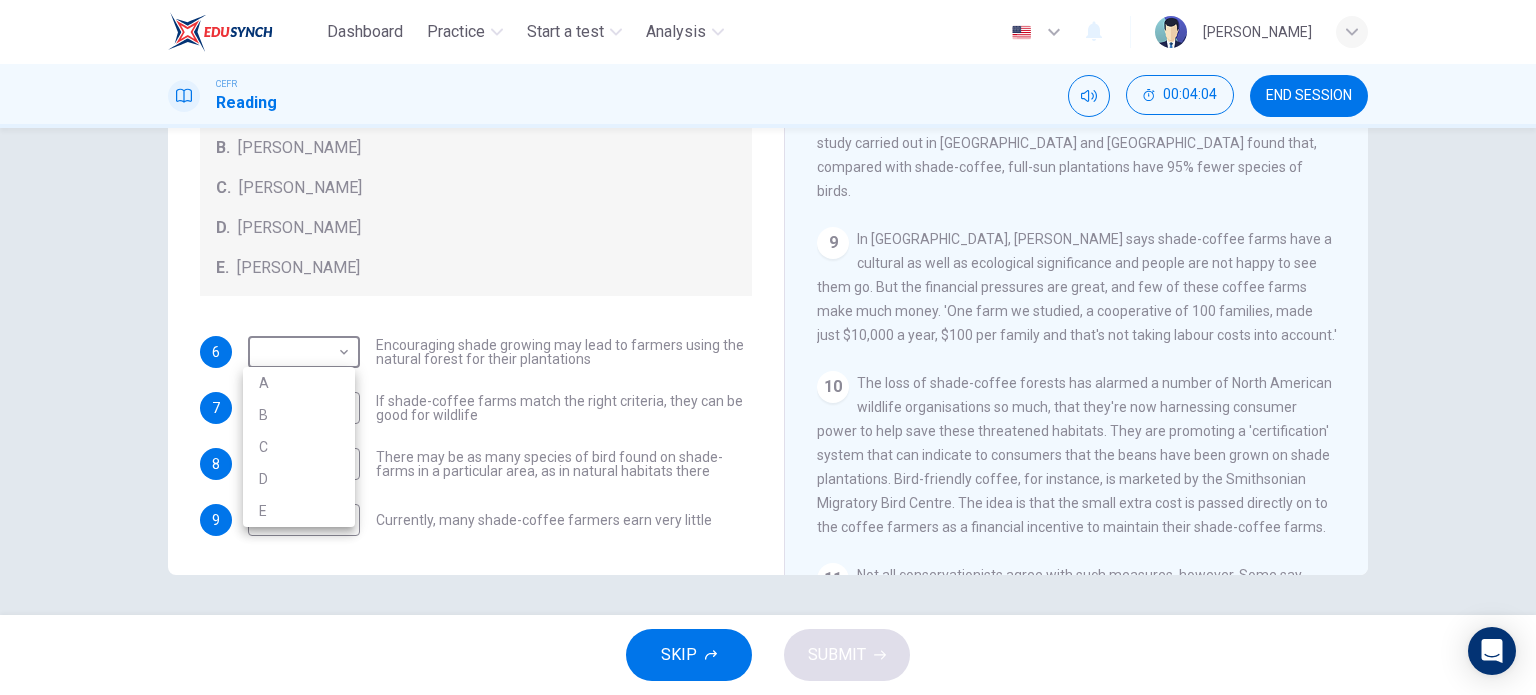click at bounding box center (768, 347) 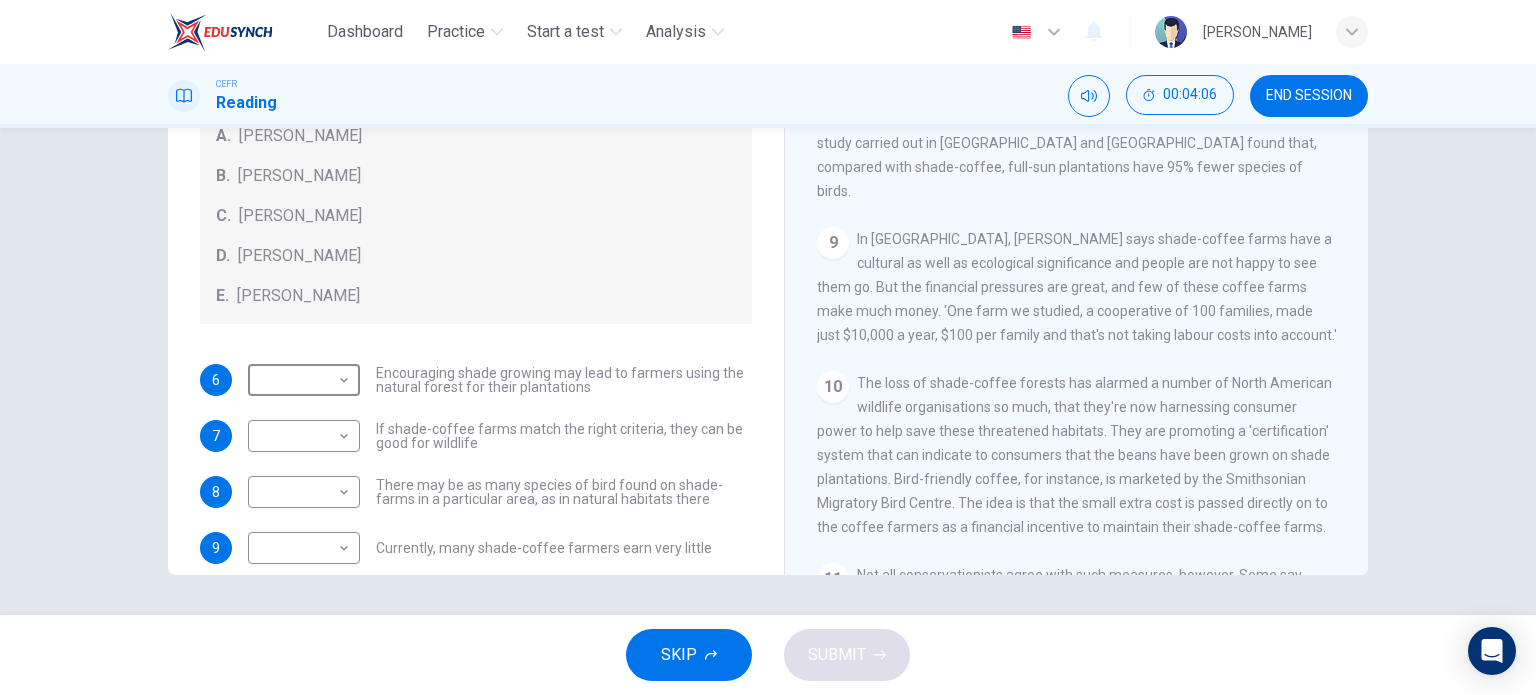 scroll, scrollTop: 92, scrollLeft: 0, axis: vertical 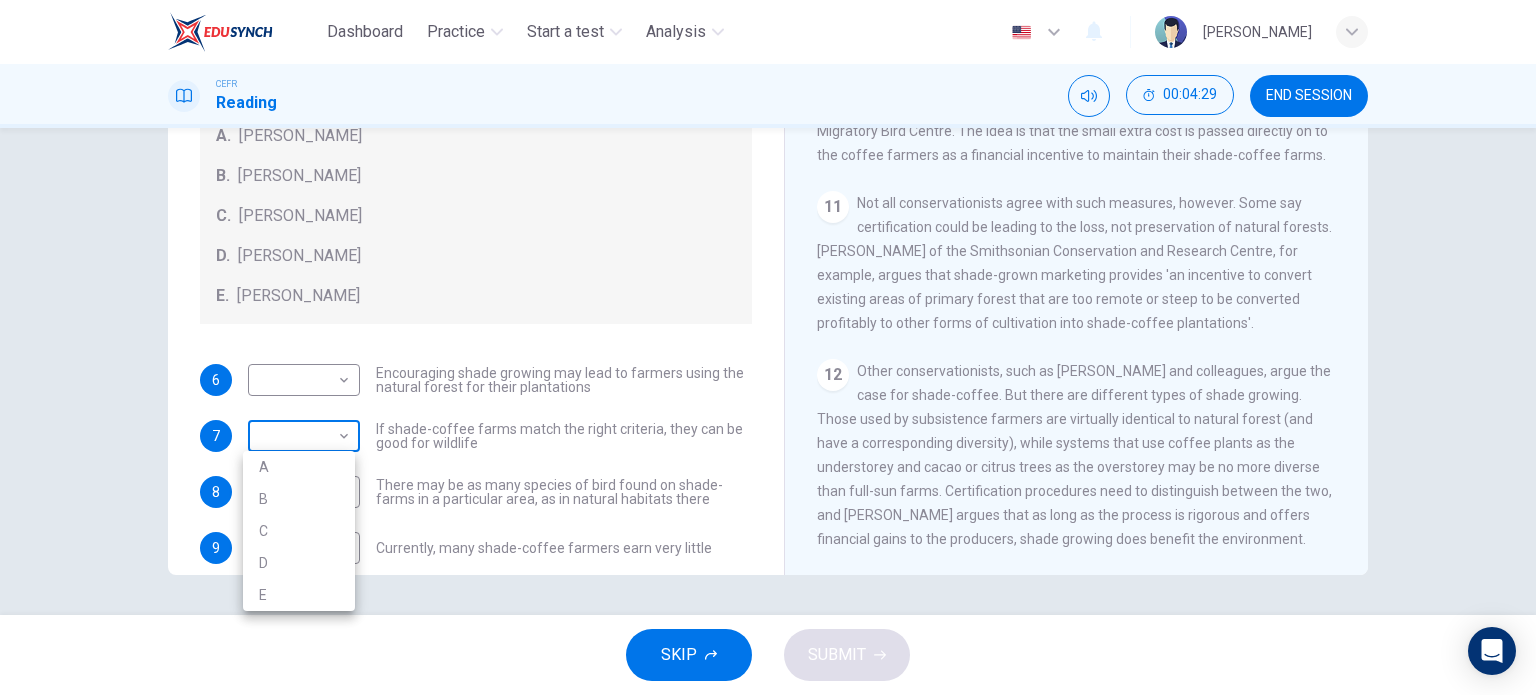click on "Dashboard Practice Start a test Analysis English en ​ [PERSON_NAME] CEFR Reading 00:04:29 END SESSION Questions 6 - 9 Look at the following opinions and the list of people below.
Match each opinion to the person credited with it.
Write the correct letter  A-E  in the boxes below.
NB  You can write any letter  more than once . People A. [PERSON_NAME] [PERSON_NAME] [PERSON_NAME] [PERSON_NAME] [PERSON_NAME] E. [PERSON_NAME] 6 ​ ​ Encouraging shade growing may lead to farmers using the natural forest for their plantations 7 ​ ​ If shade-coffee farms match the right criteria, they can be good for wildlife 8 ​ ​ There may be as many species of bird found on shade-farms in a particular area, as in natural habitats there 9 ​ ​ Currently, many shade-coffee farmers earn very little Natural Coffee and Cocoa CLICK TO ZOOM Click to Zoom 1 What's the connection between your morning coffee, wintering North American birds and the cool shade of a tree? Actually, quite a lot, says [PERSON_NAME]. 2 3 4 5 6 7 8 9" at bounding box center [768, 347] 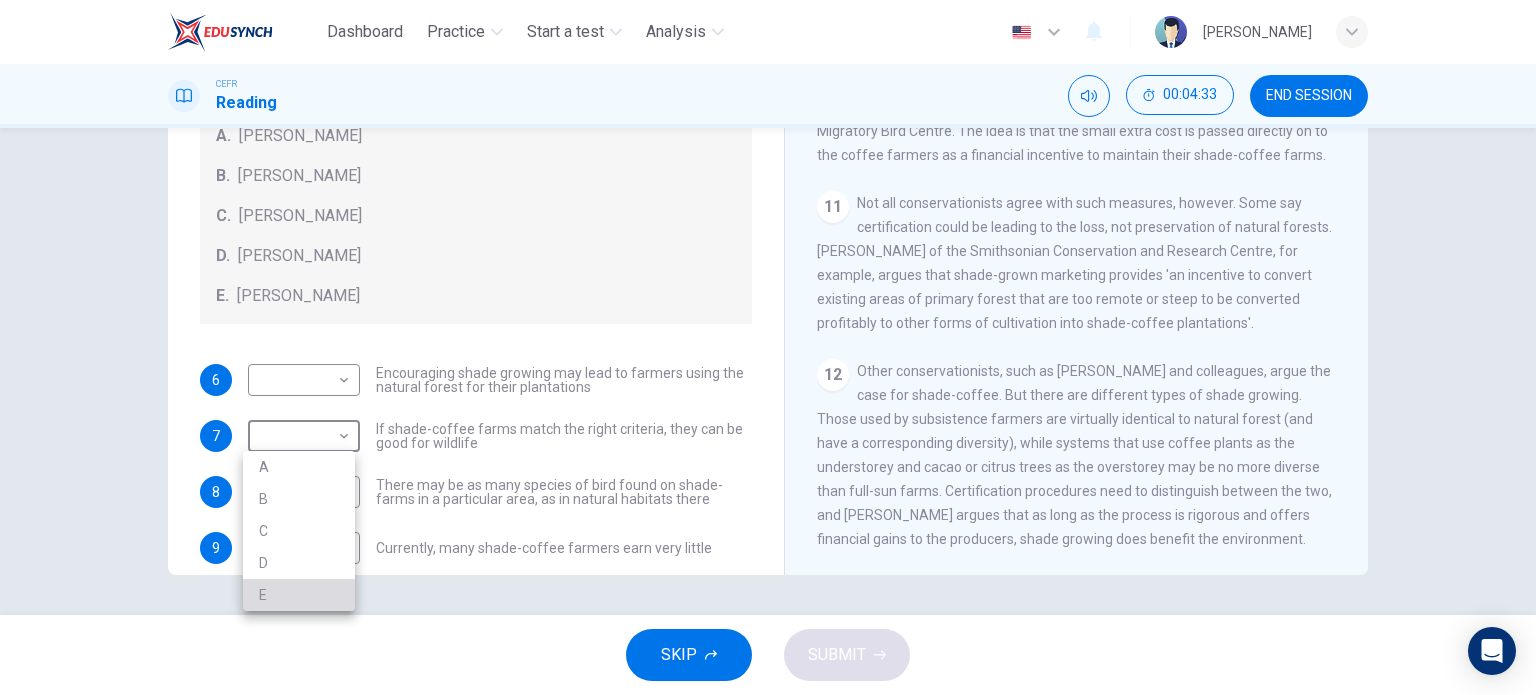 click on "E" at bounding box center [299, 595] 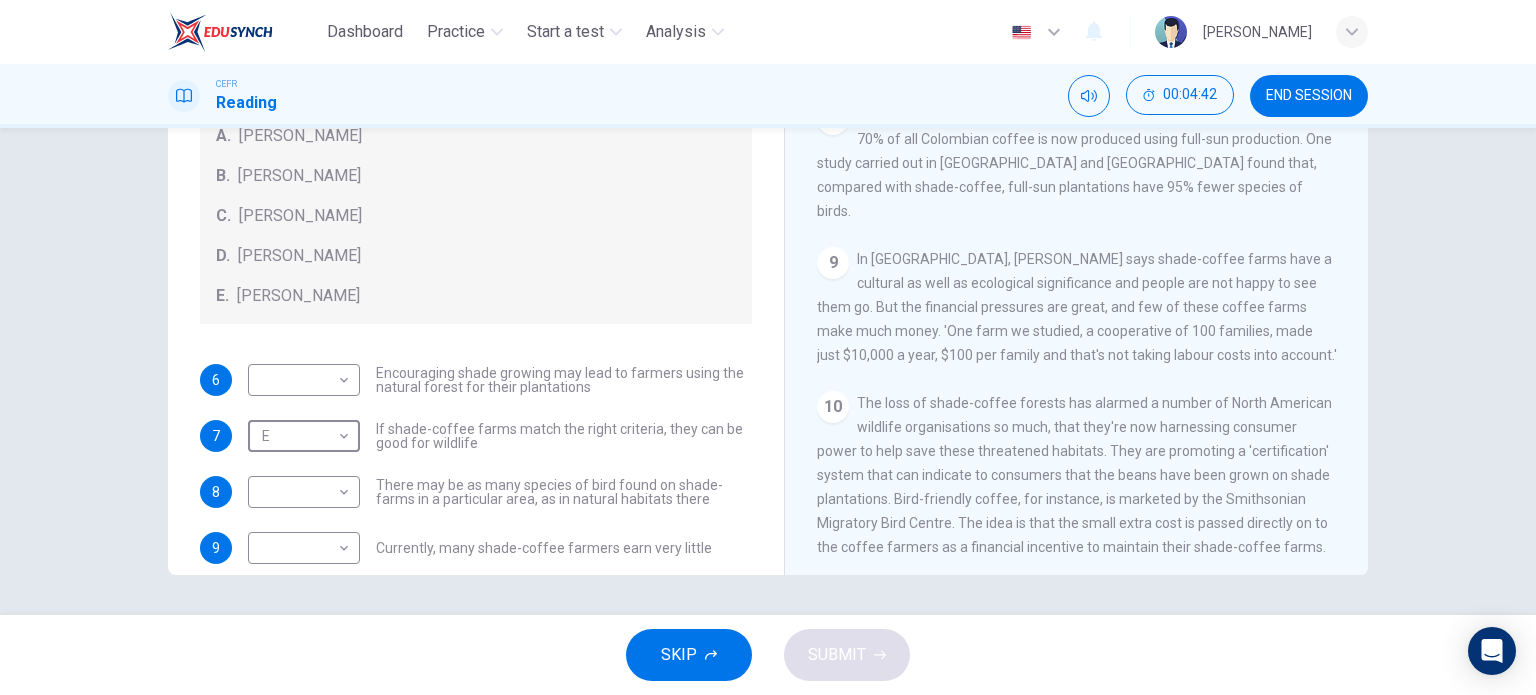 scroll, scrollTop: 1534, scrollLeft: 0, axis: vertical 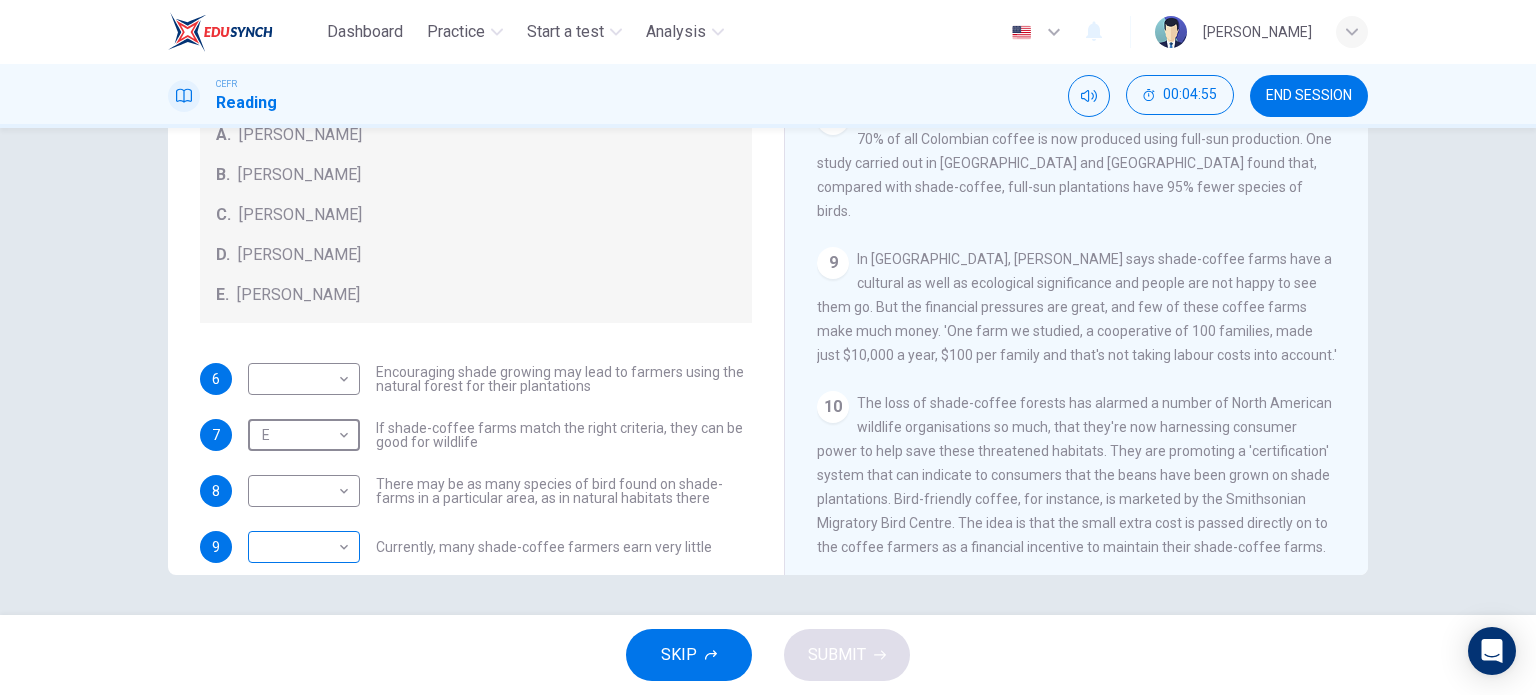 click on "Dashboard Practice Start a test Analysis English en ​ [PERSON_NAME] CEFR Reading 00:04:55 END SESSION Questions 6 - 9 Look at the following opinions and the list of people below.
Match each opinion to the person credited with it.
Write the correct letter  A-E  in the boxes below.
NB  You can write any letter  more than once . People A. [PERSON_NAME] [PERSON_NAME] [PERSON_NAME] [PERSON_NAME] [PERSON_NAME] E. [PERSON_NAME] 6 ​ ​ Encouraging shade growing may lead to farmers using the natural forest for their plantations 7 E E ​ If shade-coffee farms match the right criteria, they can be good for wildlife 8 ​ ​ There may be as many species of bird found on shade-farms in a particular area, as in natural habitats there 9 ​ ​ Currently, many shade-coffee farmers earn very little Natural Coffee and Cocoa CLICK TO ZOOM Click to Zoom 1 What's the connection between your morning coffee, wintering North American birds and the cool shade of a tree? Actually, quite a lot, says [PERSON_NAME]. 2 3 4 5 6 7 8 9" at bounding box center (768, 347) 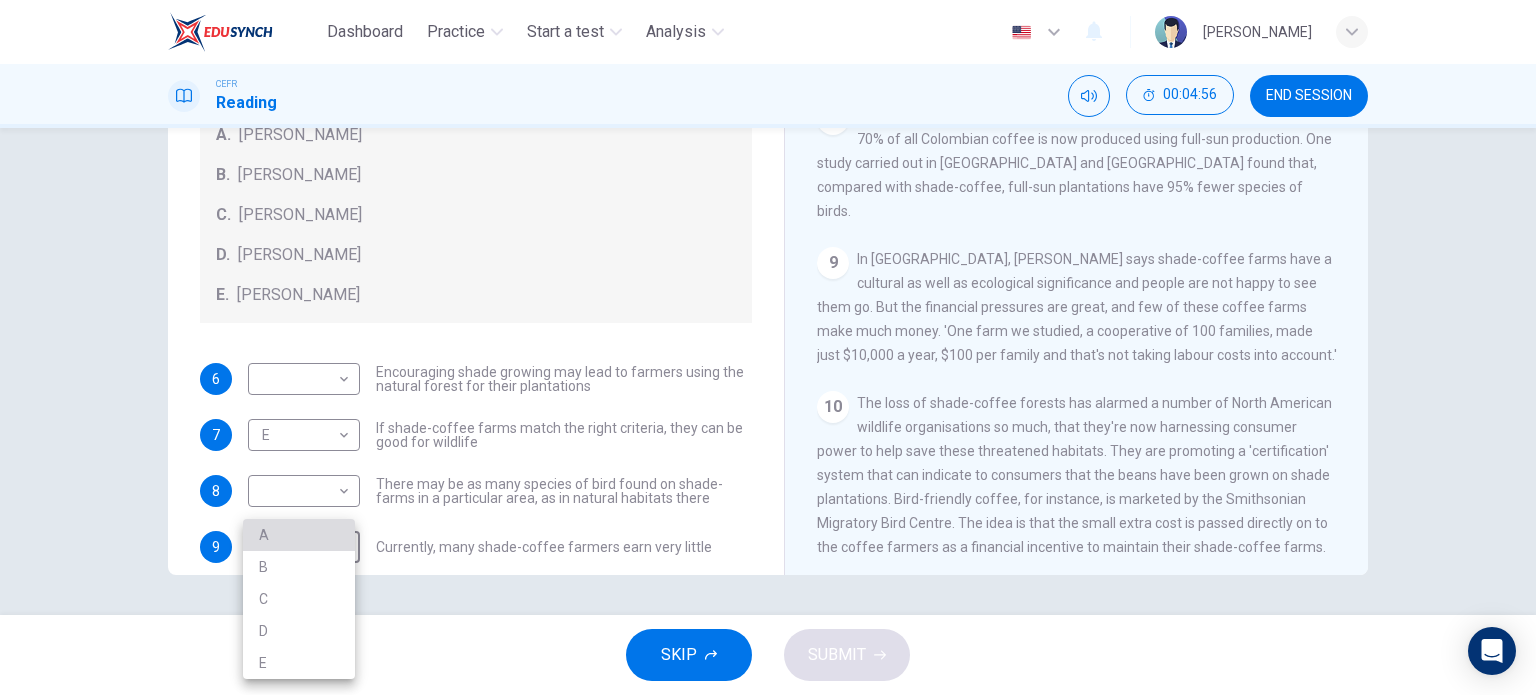 click on "A" at bounding box center (299, 535) 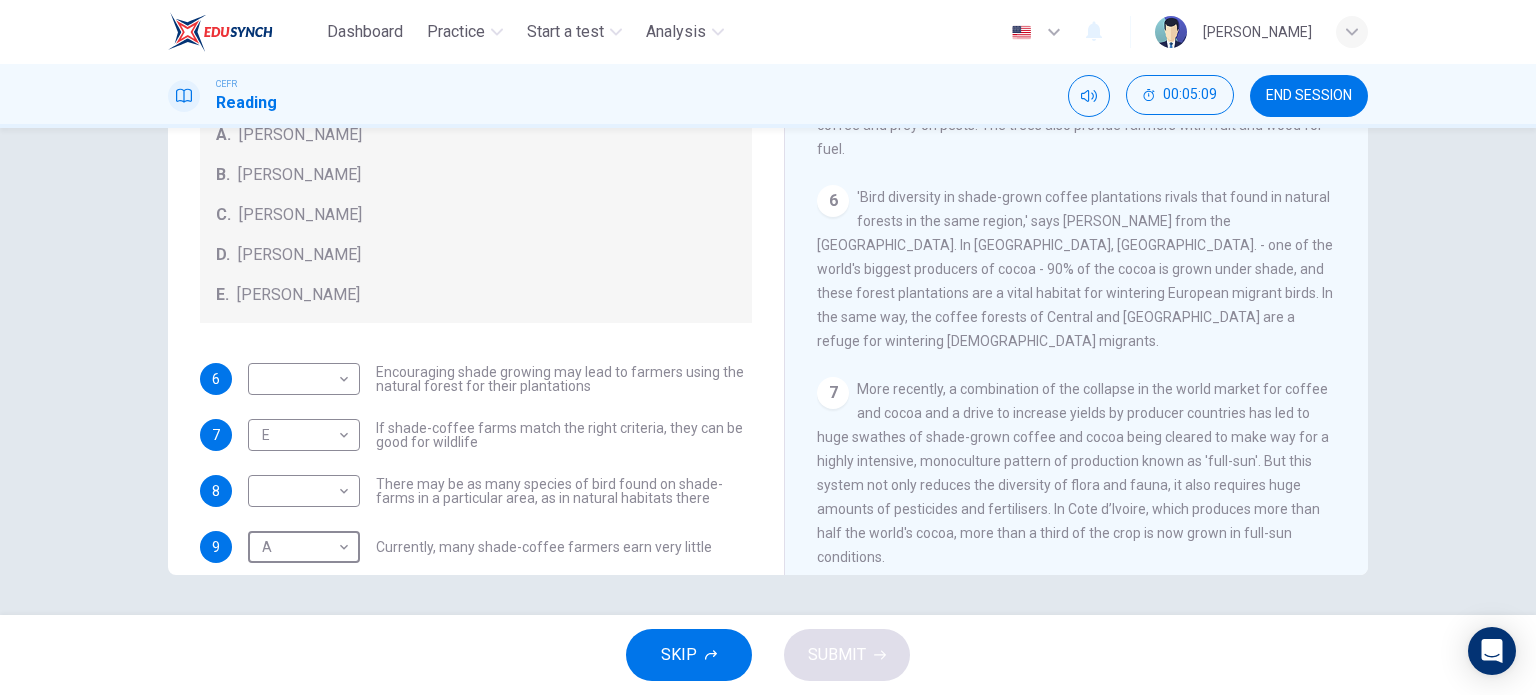scroll, scrollTop: 1029, scrollLeft: 0, axis: vertical 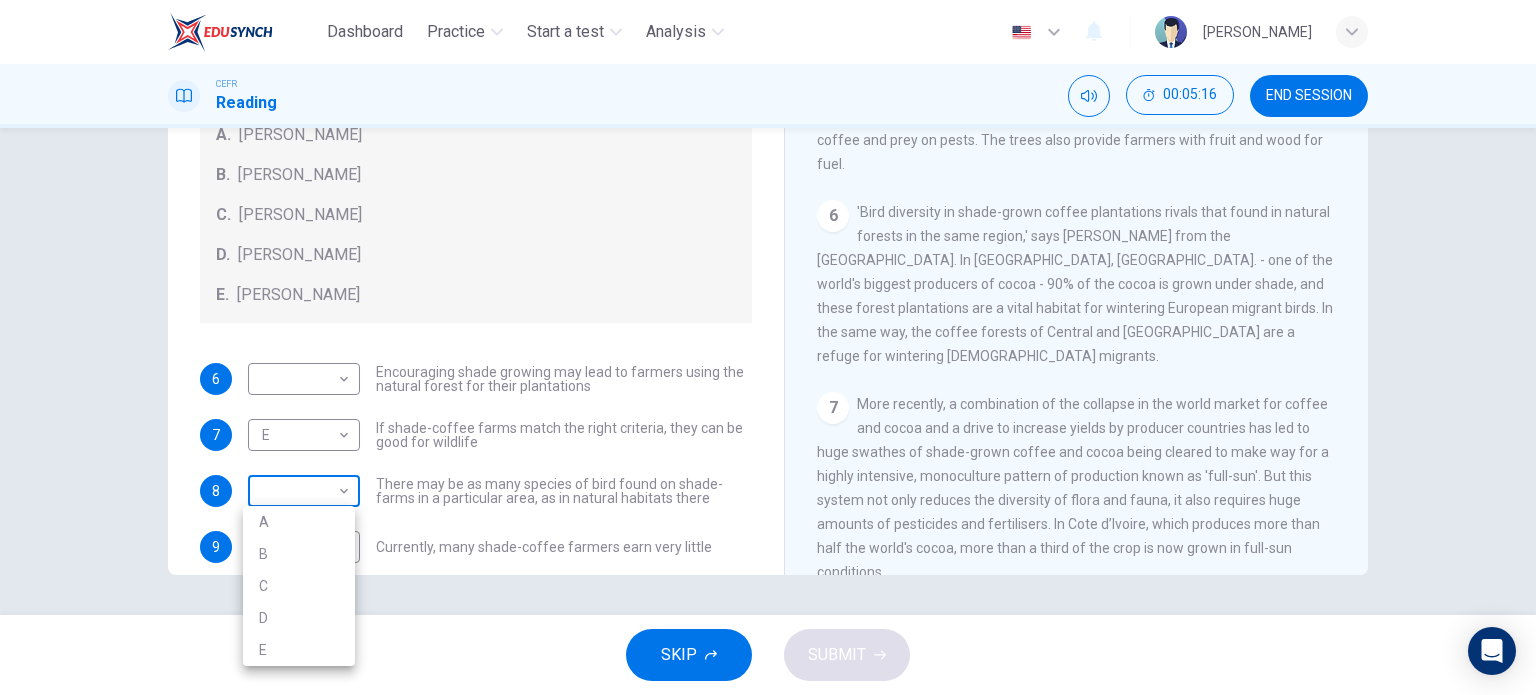 click on "Dashboard Practice Start a test Analysis English en ​ [PERSON_NAME] CEFR Reading 00:05:16 END SESSION Questions 6 - 9 Look at the following opinions and the list of people below.
Match each opinion to the person credited with it.
Write the correct letter  A-E  in the boxes below.
NB  You can write any letter  more than once . People A. [PERSON_NAME] [PERSON_NAME] [PERSON_NAME] [PERSON_NAME] [PERSON_NAME] E. [PERSON_NAME] 6 ​ ​ Encouraging shade growing may lead to farmers using the natural forest for their plantations 7 E E ​ If shade-coffee farms match the right criteria, they can be good for wildlife 8 ​ ​ There may be as many species of bird found on shade-farms in a particular area, as in natural habitats there 9 A A ​ Currently, many shade-coffee farmers earn very little Natural Coffee and Cocoa CLICK TO ZOOM Click to Zoom 1 What's the connection between your morning coffee, wintering North American birds and the cool shade of a tree? Actually, quite a lot, says [PERSON_NAME]. 2 3 4 5 6 7 8 9" at bounding box center (768, 347) 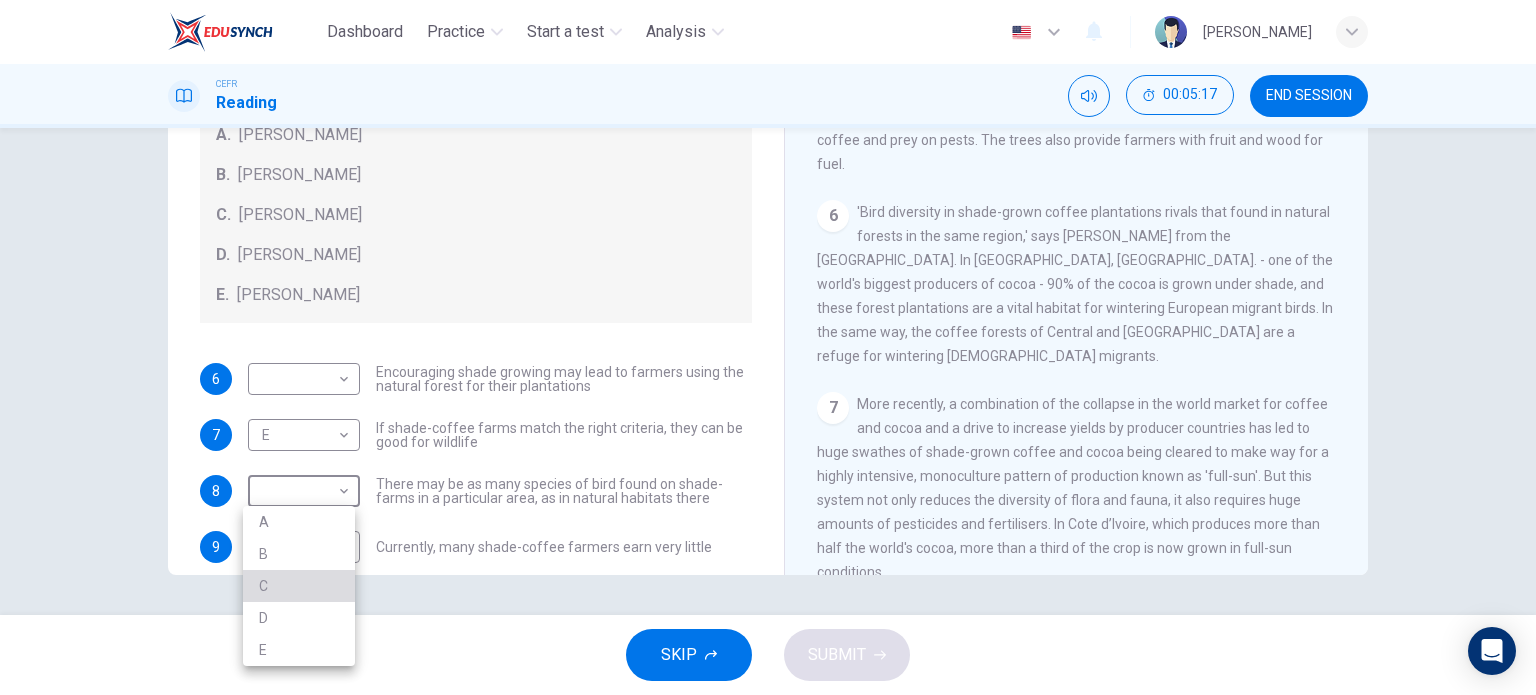 click on "C" at bounding box center (299, 586) 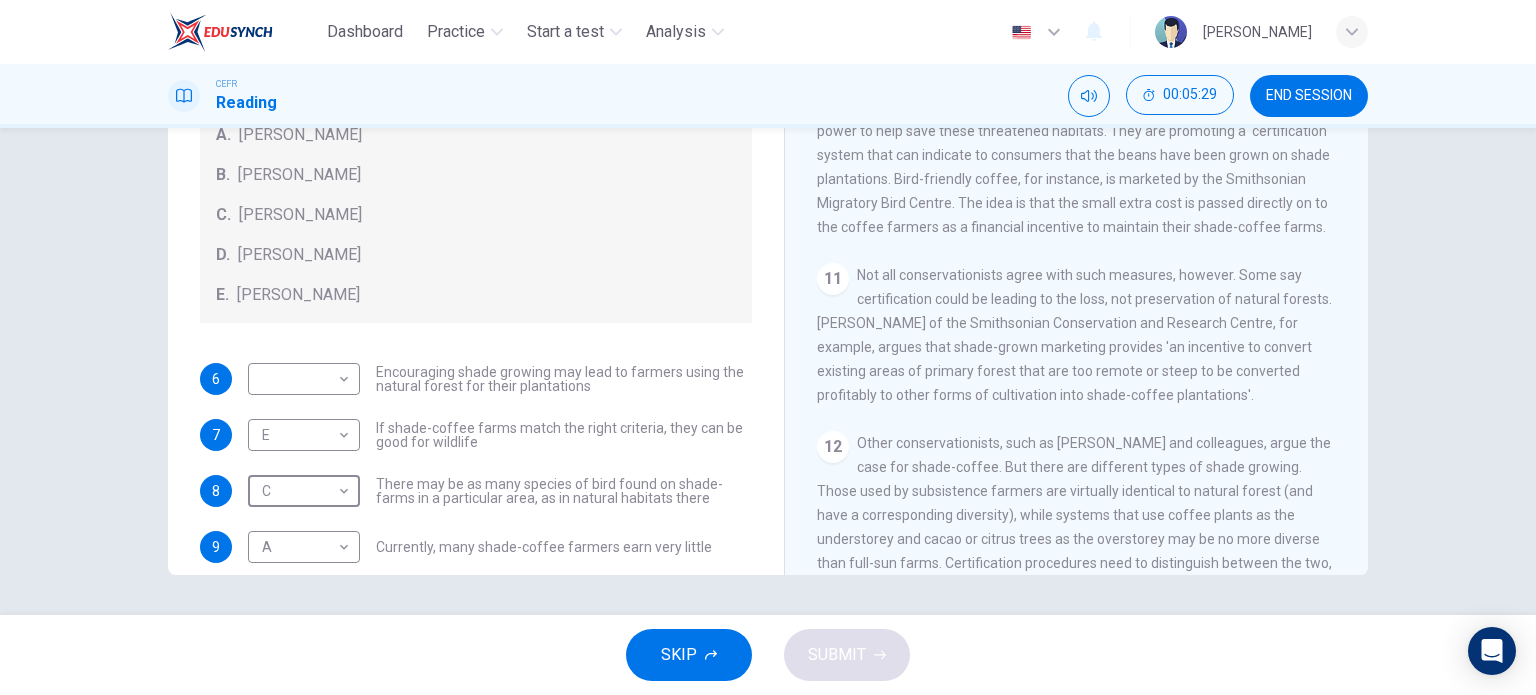 scroll, scrollTop: 1961, scrollLeft: 0, axis: vertical 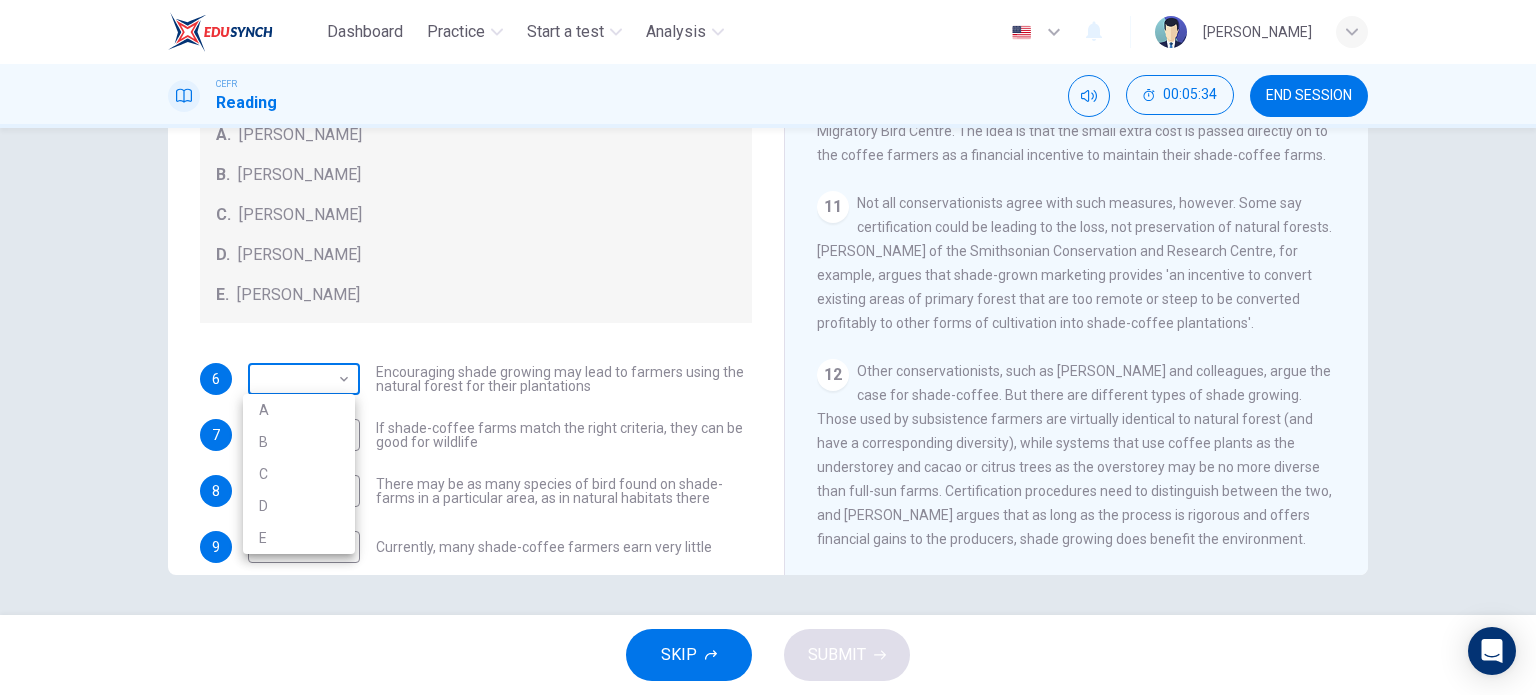 click on "Dashboard Practice Start a test Analysis English en ​ [PERSON_NAME] Reading 00:05:34 END SESSION Questions 6 - 9 Look at the following opinions and the list of people below.
Match each opinion to the person credited with it.
Write the correct letter  A-E  in the boxes below.
NB  You can write any letter  more than once . People A. [PERSON_NAME] [PERSON_NAME] [PERSON_NAME] [PERSON_NAME] [PERSON_NAME] E. [PERSON_NAME] 6 ​ ​ Encouraging shade growing may lead to farmers using the natural forest for their plantations 7 E E ​ If shade-coffee farms match the right criteria, they can be good for wildlife 8 C C ​ There may be as many species of bird found on shade-farms in a particular area, as in natural habitats there 9 A A ​ Currently, many shade-coffee farmers earn very little Natural Coffee and Cocoa CLICK TO ZOOM Click to Zoom 1 What's the connection between your morning coffee, wintering North American birds and the cool shade of a tree? Actually, quite a lot, says [PERSON_NAME]. 2 3 4 5 6 7 8 9" at bounding box center [768, 347] 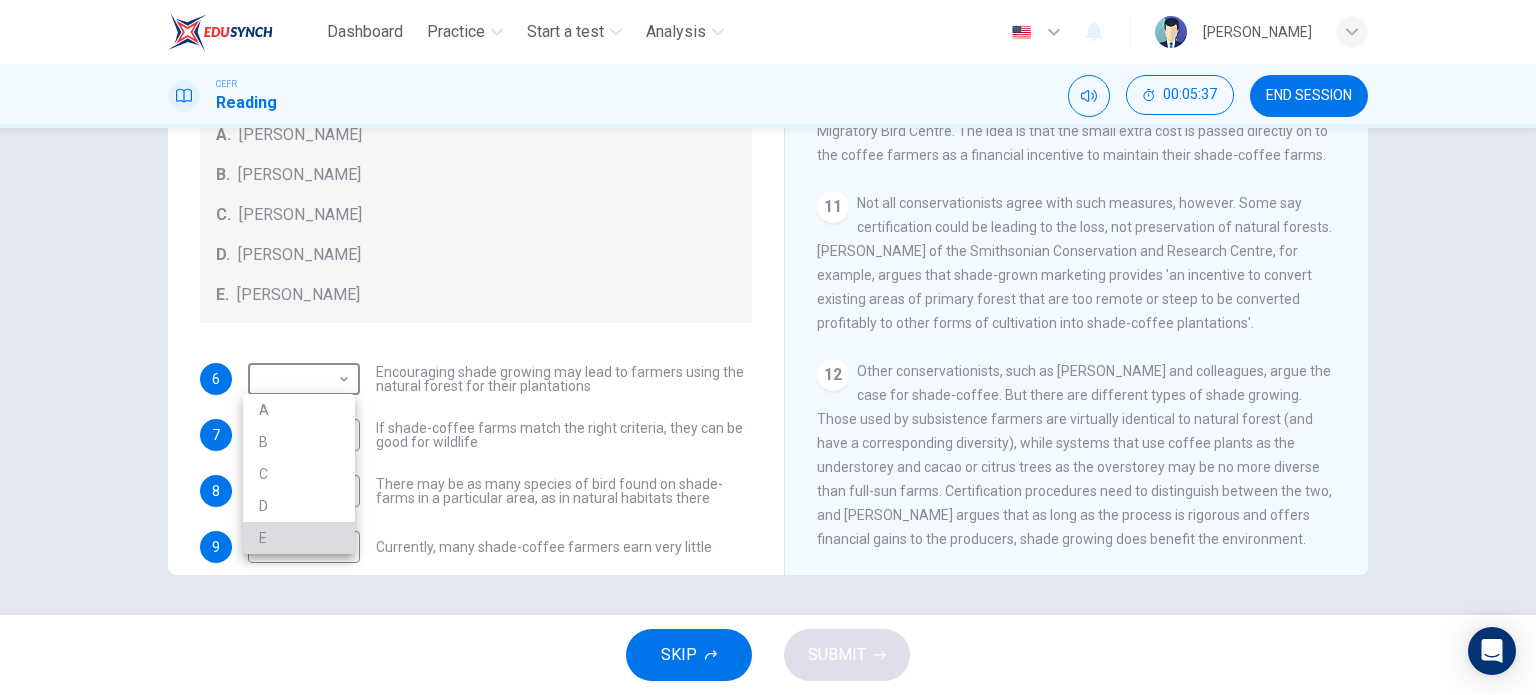 click on "E" at bounding box center (299, 538) 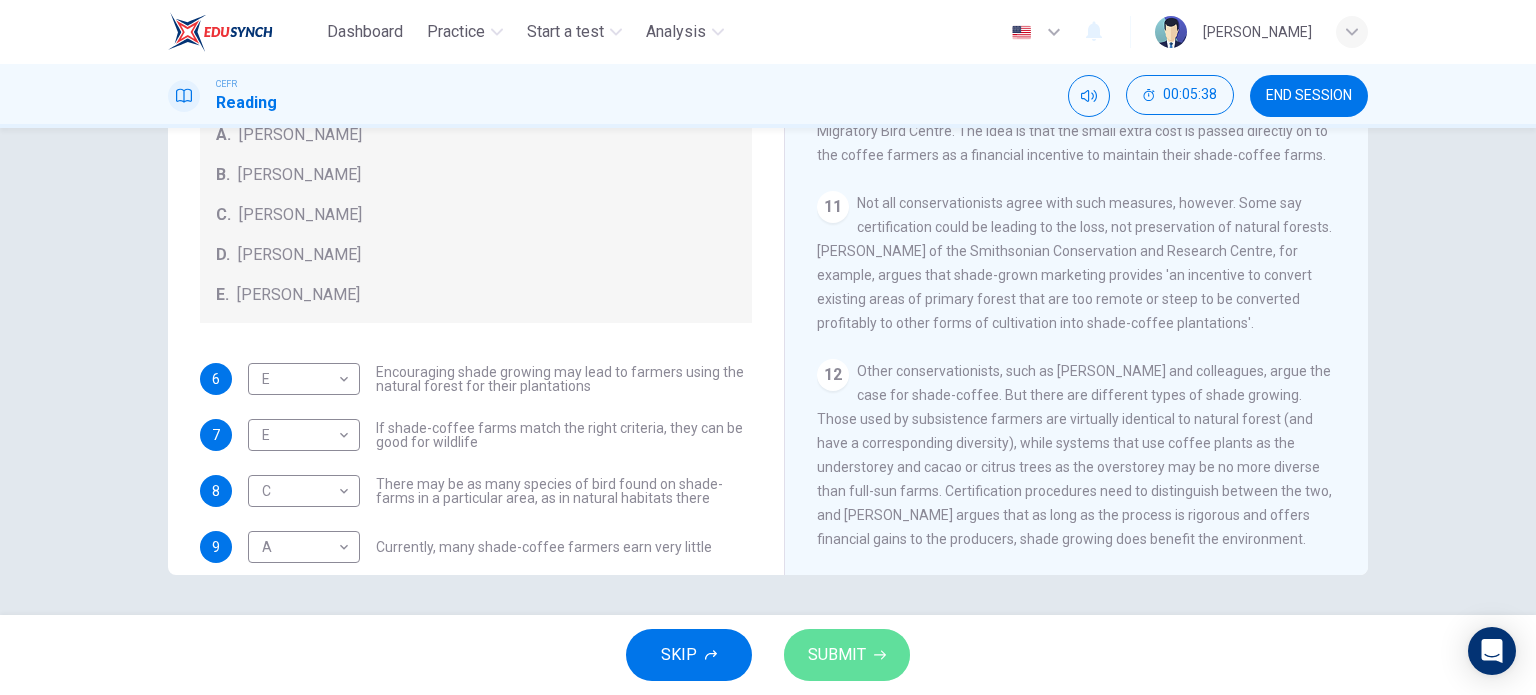 click on "SUBMIT" at bounding box center [837, 655] 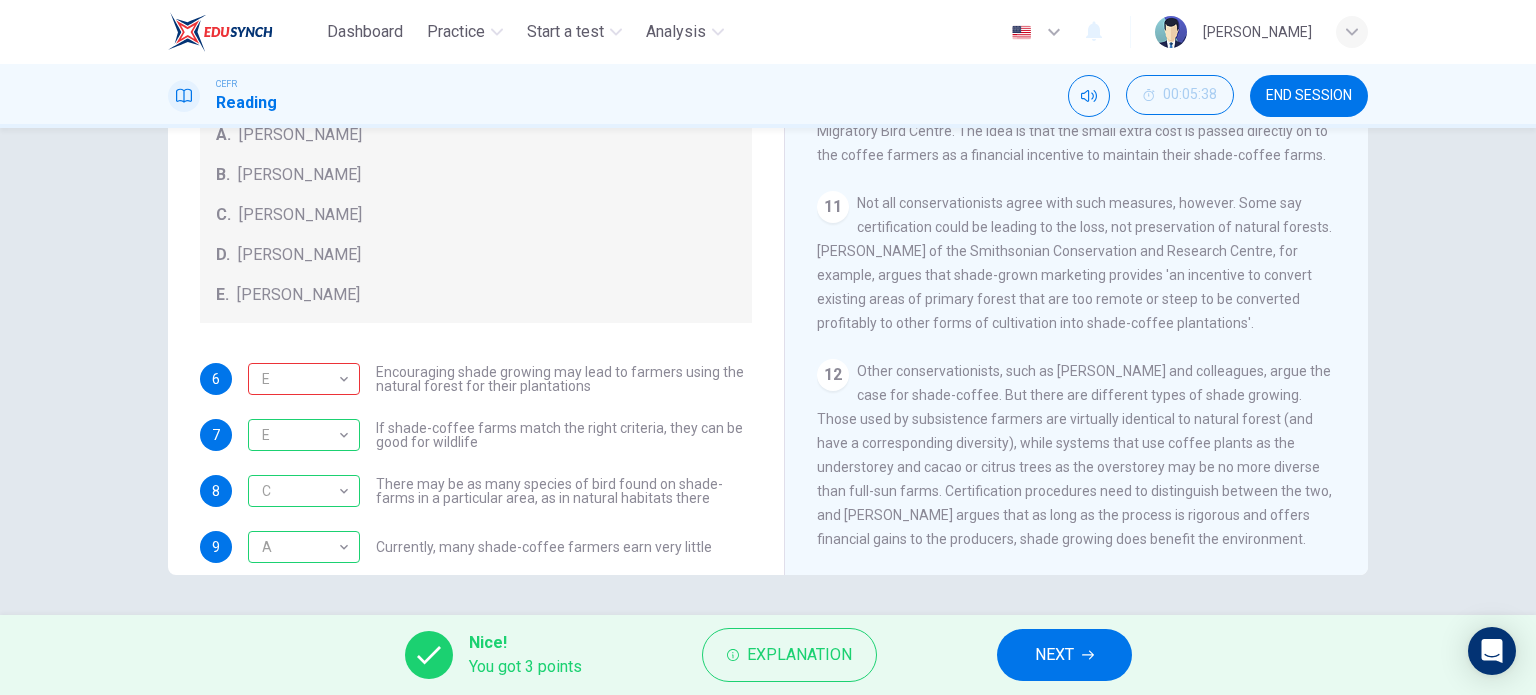 click on "NEXT" at bounding box center (1054, 655) 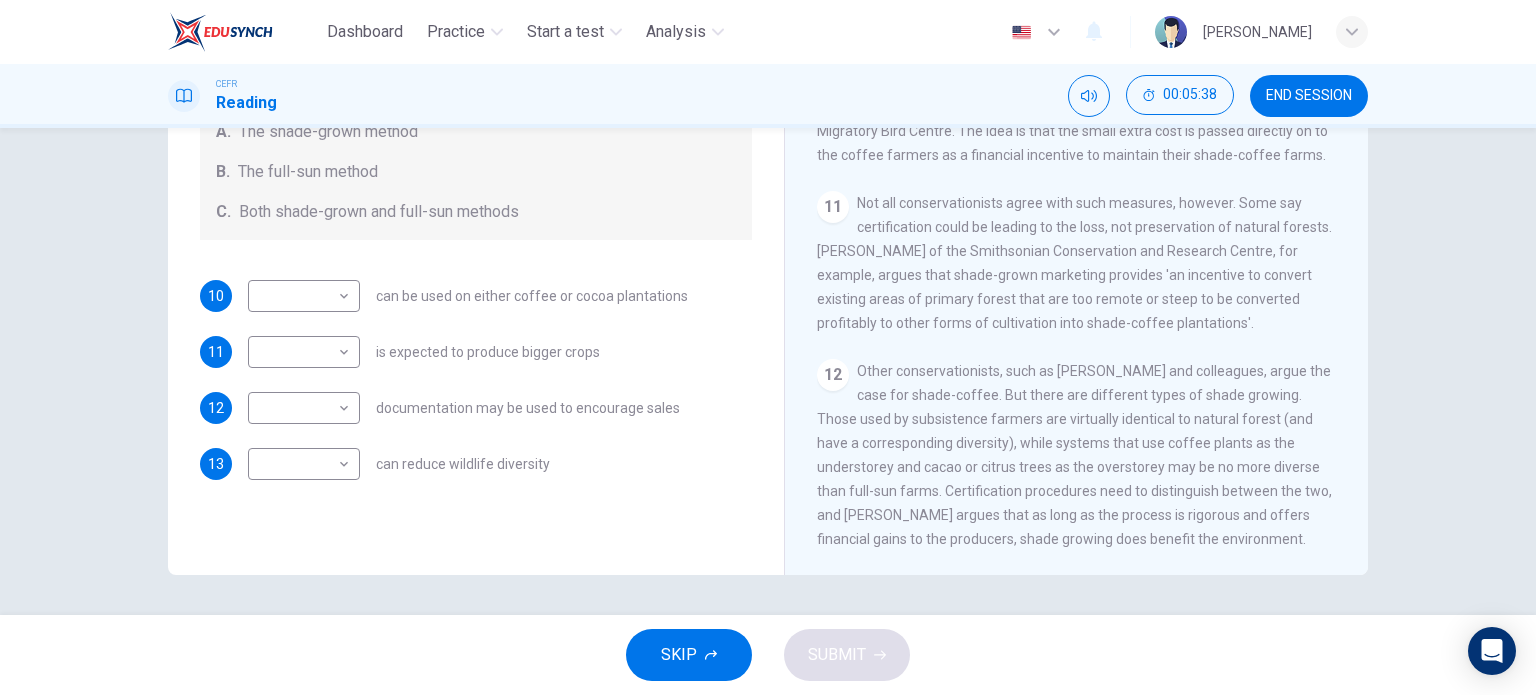 scroll, scrollTop: 0, scrollLeft: 0, axis: both 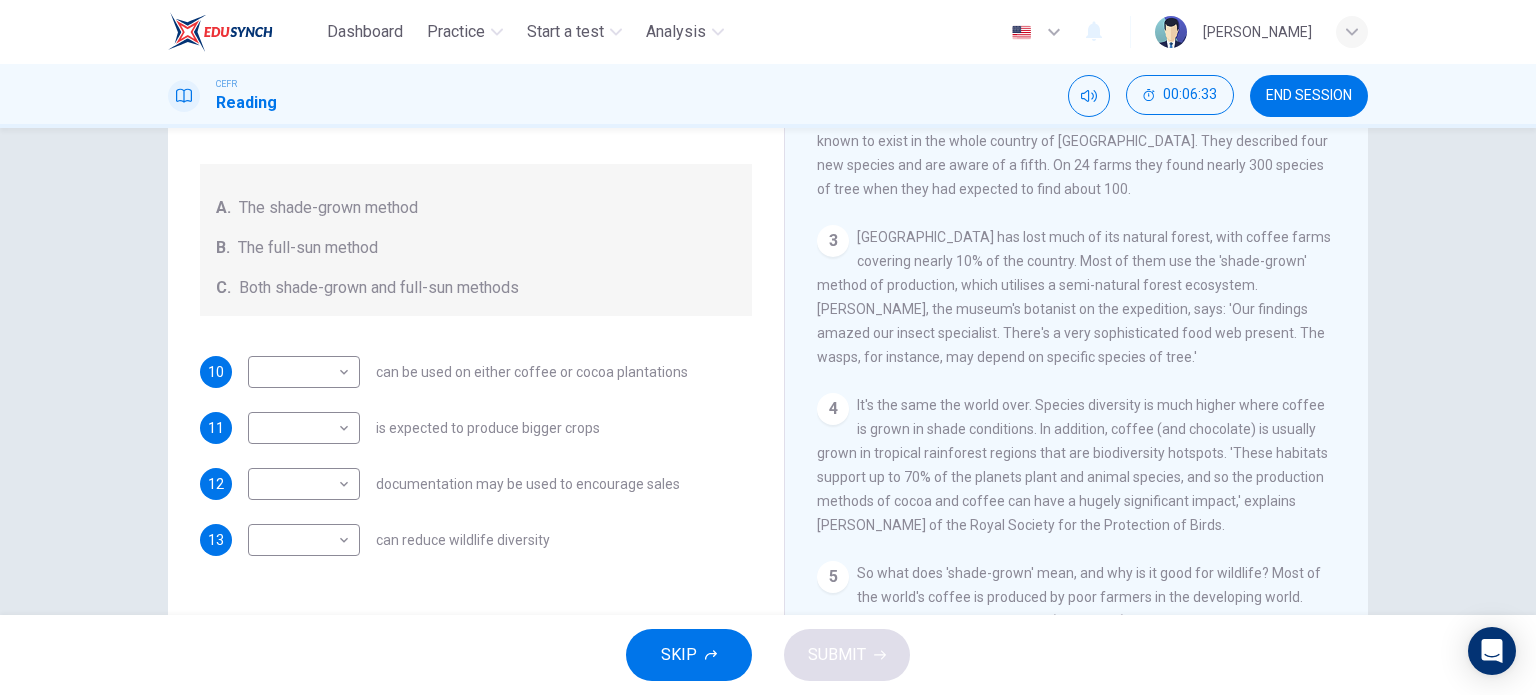click on "CLICK TO ZOOM Click to Zoom 1 What's the connection between your morning coffee, wintering North American birds and the cool shade of a tree? Actually, quite a lot, says [PERSON_NAME]. 2 When scientists from [GEOGRAPHIC_DATA]’s Natural History Museum descended on the coffee farms of the tiny [GEOGRAPHIC_DATA], they were astonished to find such diversity of insect and plant species. During 18 months' work on 12 farms, they found a third more species of parasitic wasp than was known to exist in the whole country of [GEOGRAPHIC_DATA]. They described four new species and are aware of a fifth. On 24 farms they found nearly 300 species of tree when they had expected to find about 100. 3 4 5 6 7 8 The loggers have been busy in the [GEOGRAPHIC_DATA] too, where nearly 70% of all Colombian coffee is now produced using full-sun production. One study carried out in [GEOGRAPHIC_DATA] and [GEOGRAPHIC_DATA] found that, compared with shade-coffee, full-sun plantations have 95% fewer species of birds. 9 10 11 12" at bounding box center (1090, 347) 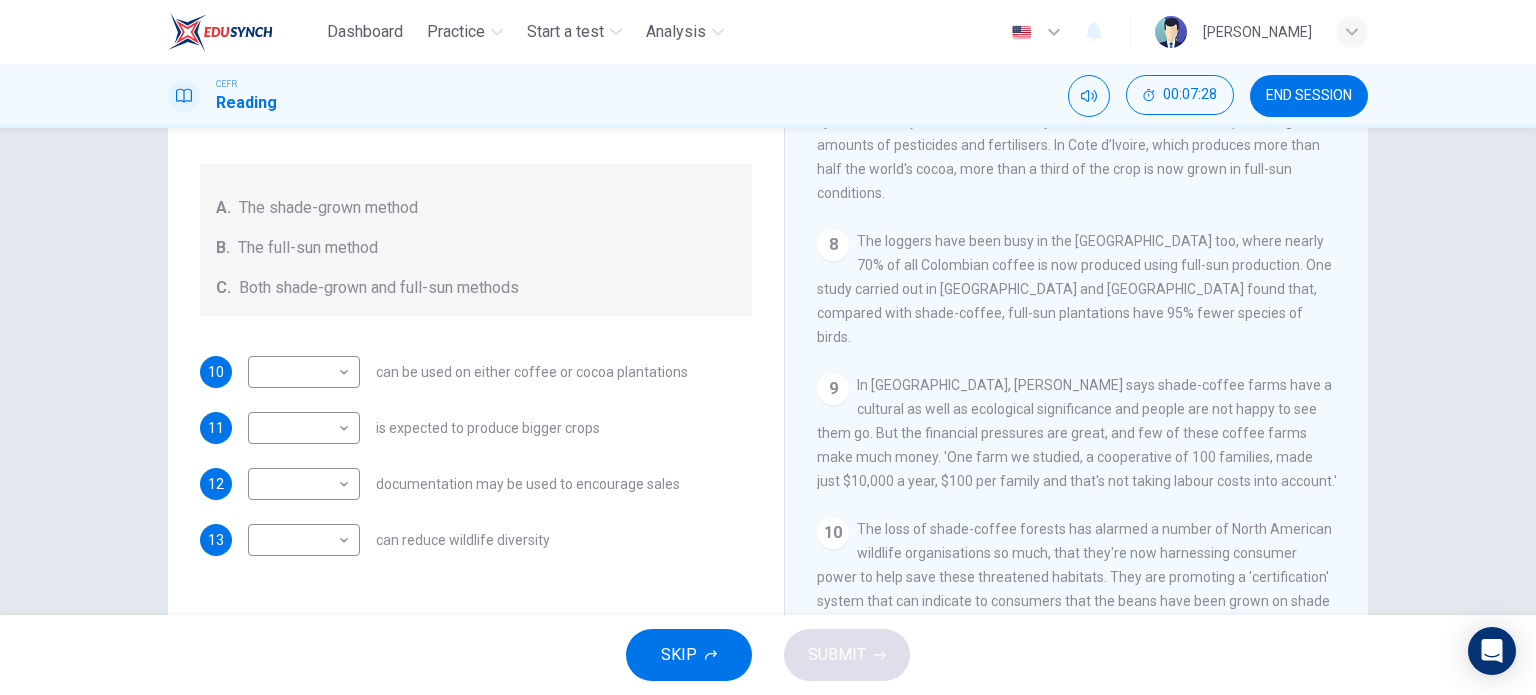 scroll, scrollTop: 1484, scrollLeft: 0, axis: vertical 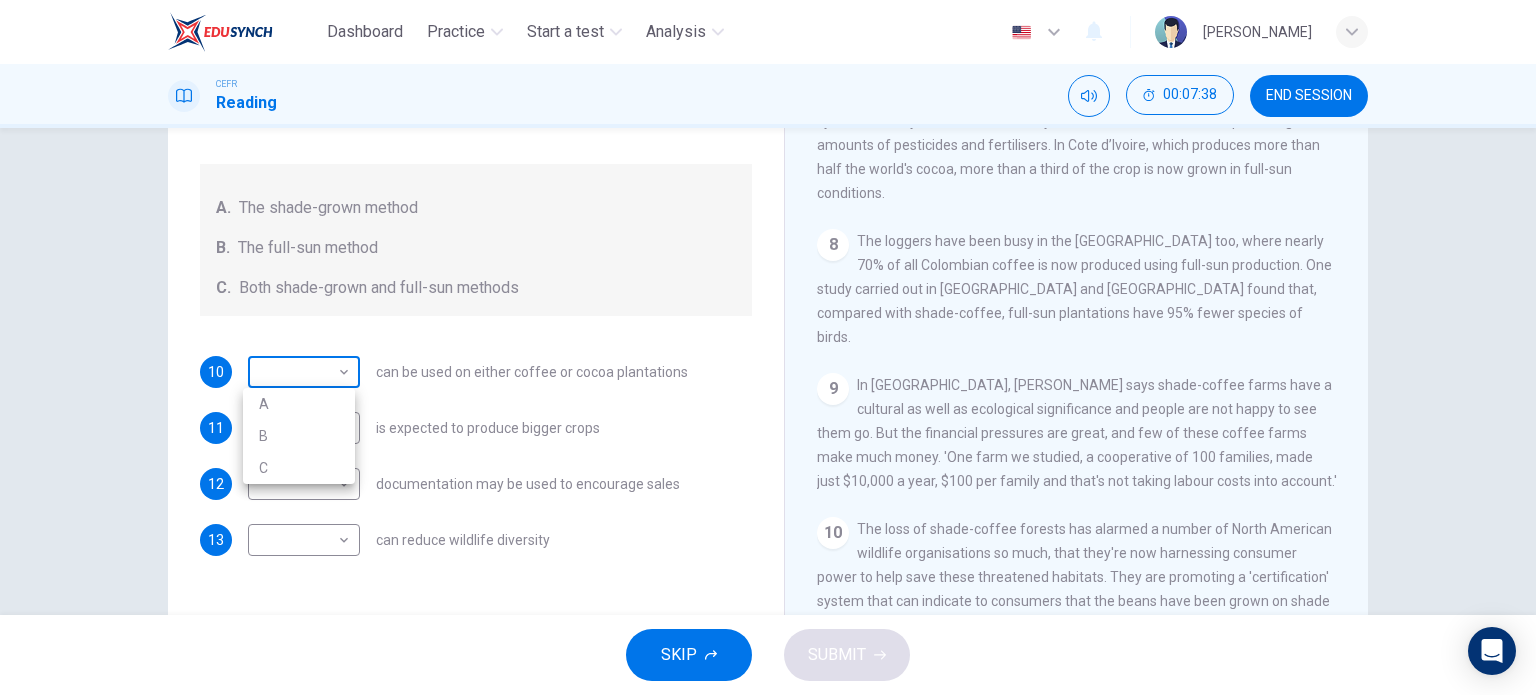 click on "Dashboard Practice Start a test Analysis English en ​ [PERSON_NAME] Reading 00:07:38 END SESSION Questions 10 - 13 Classify the features described below as applying to growing coffee.
Write the correct letter  A-C  in the boxes below. A. The shade-grown method B. The full-sun method C. Both shade-grown and full-sun methods 10 ​ ​ can be used on either coffee or cocoa plantations 11 ​ ​ is expected to produce bigger crops 12 ​ ​ documentation may be used to encourage sales 13 ​ ​ can reduce wildlife diversity Natural Coffee and Cocoa CLICK TO ZOOM Click to Zoom 1 What's the connection between your morning coffee, wintering North American birds and the cool shade of a tree? Actually, quite a lot, says [PERSON_NAME]. 2 3 4 5 6 7 8 9 10 11 12 SKIP SUBMIT EduSynch - Online Language Proficiency Testing
Dashboard Practice Start a test Analysis Notifications © Copyright  2025 A B C" at bounding box center [768, 347] 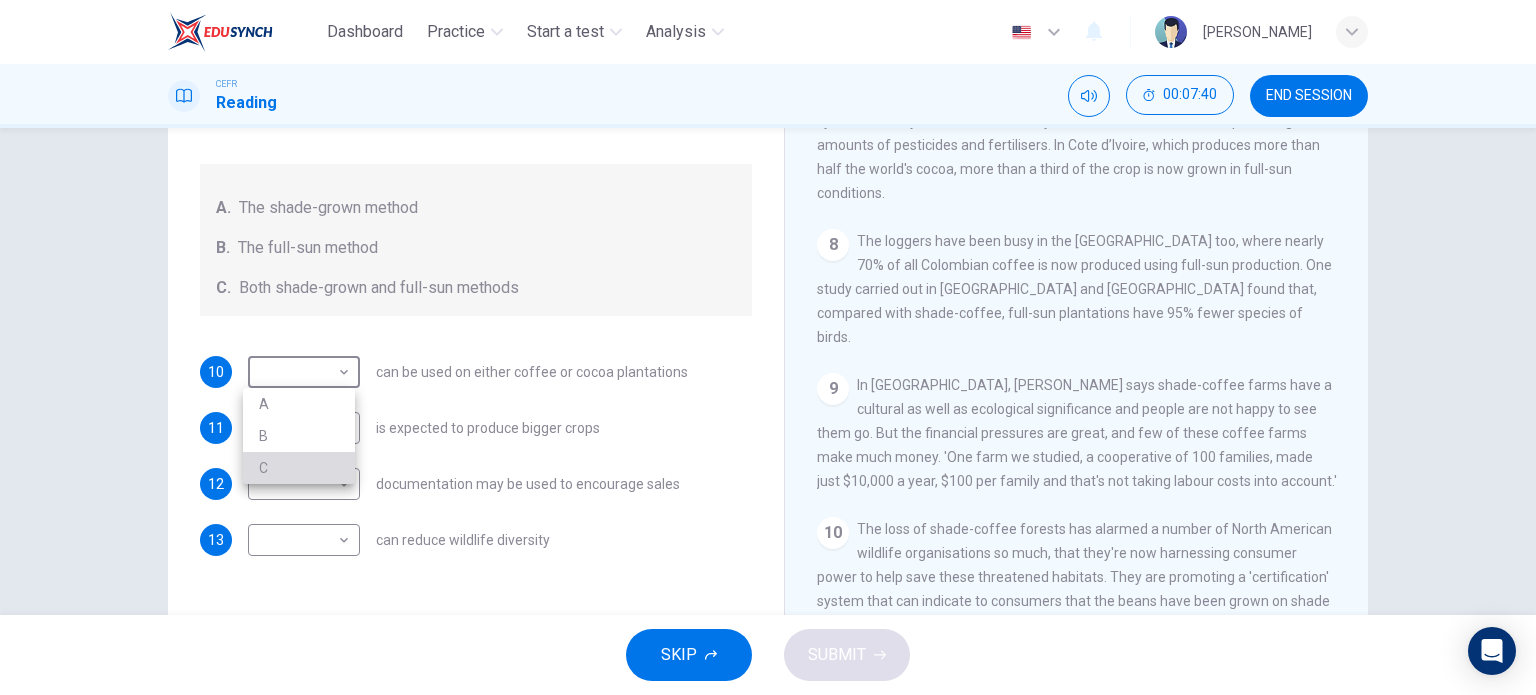 click on "C" at bounding box center [299, 468] 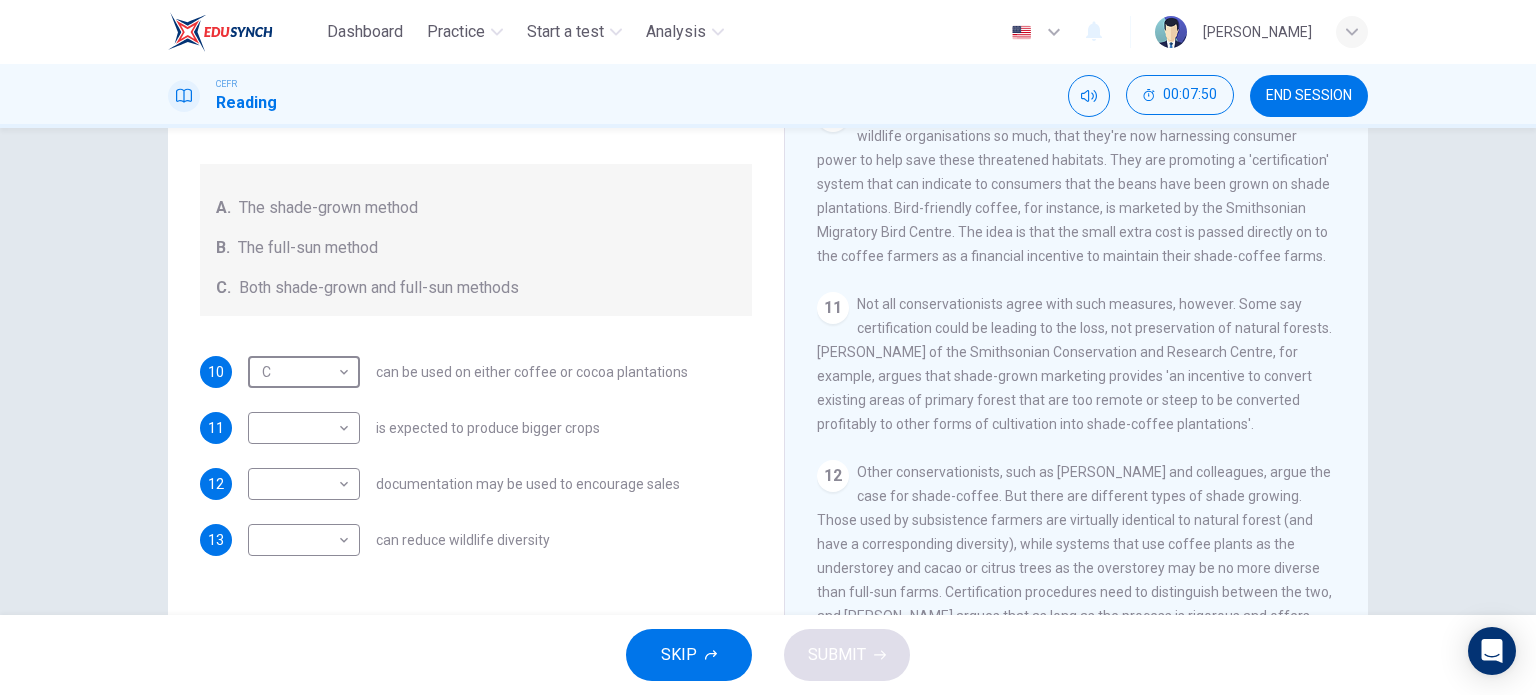 scroll, scrollTop: 1961, scrollLeft: 0, axis: vertical 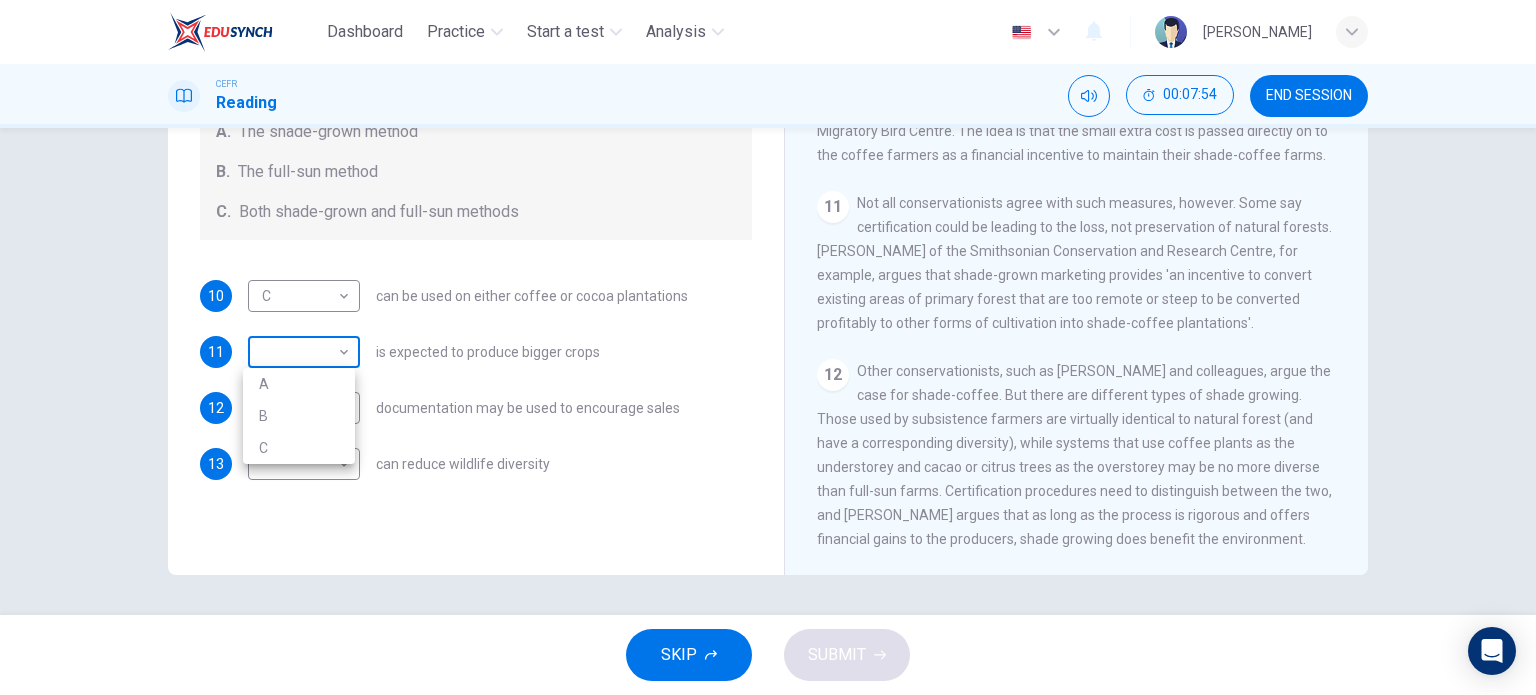 click on "Dashboard Practice Start a test Analysis English en ​ [PERSON_NAME] CEFR Reading 00:07:54 END SESSION Questions 10 - 13 Classify the features described below as applying to growing coffee.
Write the correct letter  A-C  in the boxes below. A. The shade-grown method B. The full-sun method C. Both shade-grown and full-sun methods 10 C C ​ can be used on either coffee or cocoa plantations 11 ​ ​ is expected to produce bigger crops 12 ​ ​ documentation may be used to encourage sales 13 ​ ​ can reduce wildlife diversity Natural Coffee and Cocoa CLICK TO ZOOM Click to Zoom 1 What's the connection between your morning coffee, wintering North American birds and the cool shade of a tree? Actually, quite a lot, says [PERSON_NAME]. 2 3 4 5 6 7 8 9 10 11 12 SKIP SUBMIT EduSynch - Online Language Proficiency Testing
Dashboard Practice Start a test Analysis Notifications © Copyright  2025 A B C" at bounding box center (768, 347) 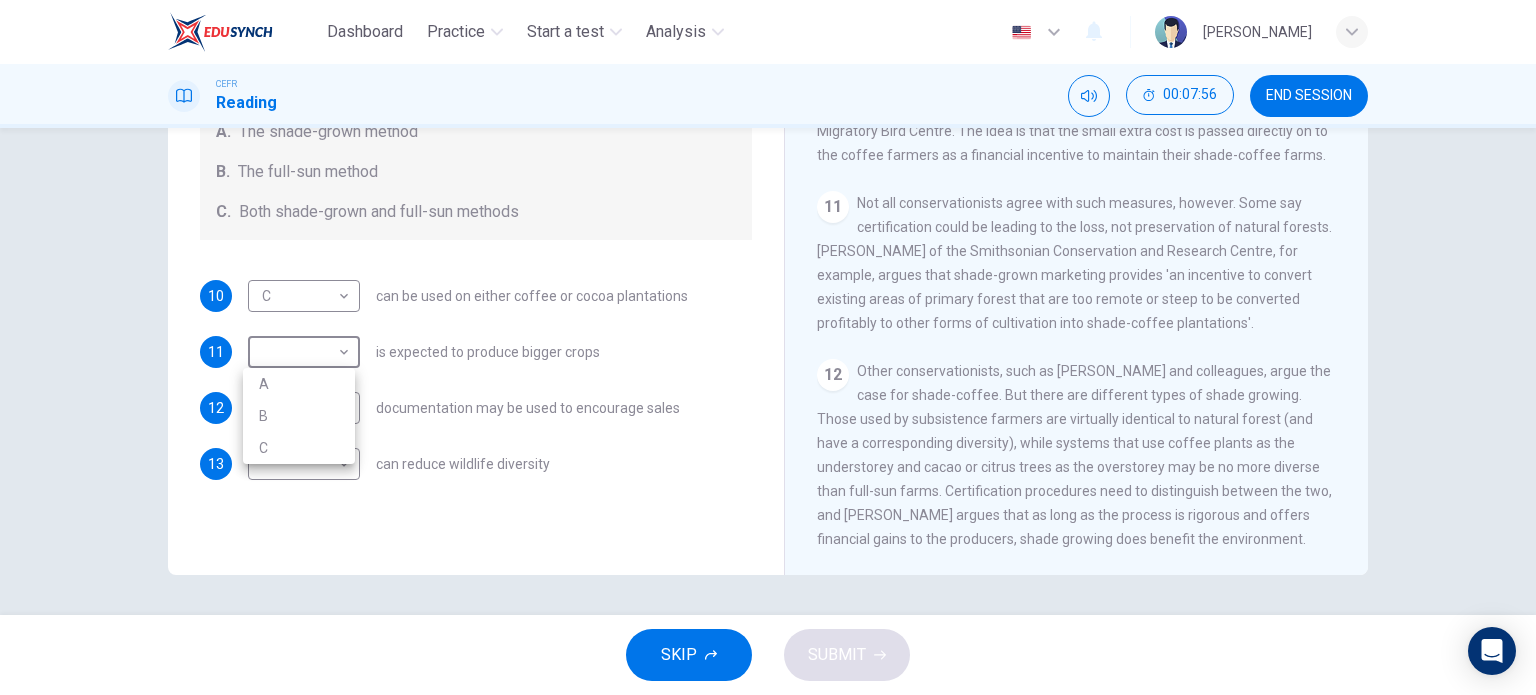 click on "A" at bounding box center [299, 384] 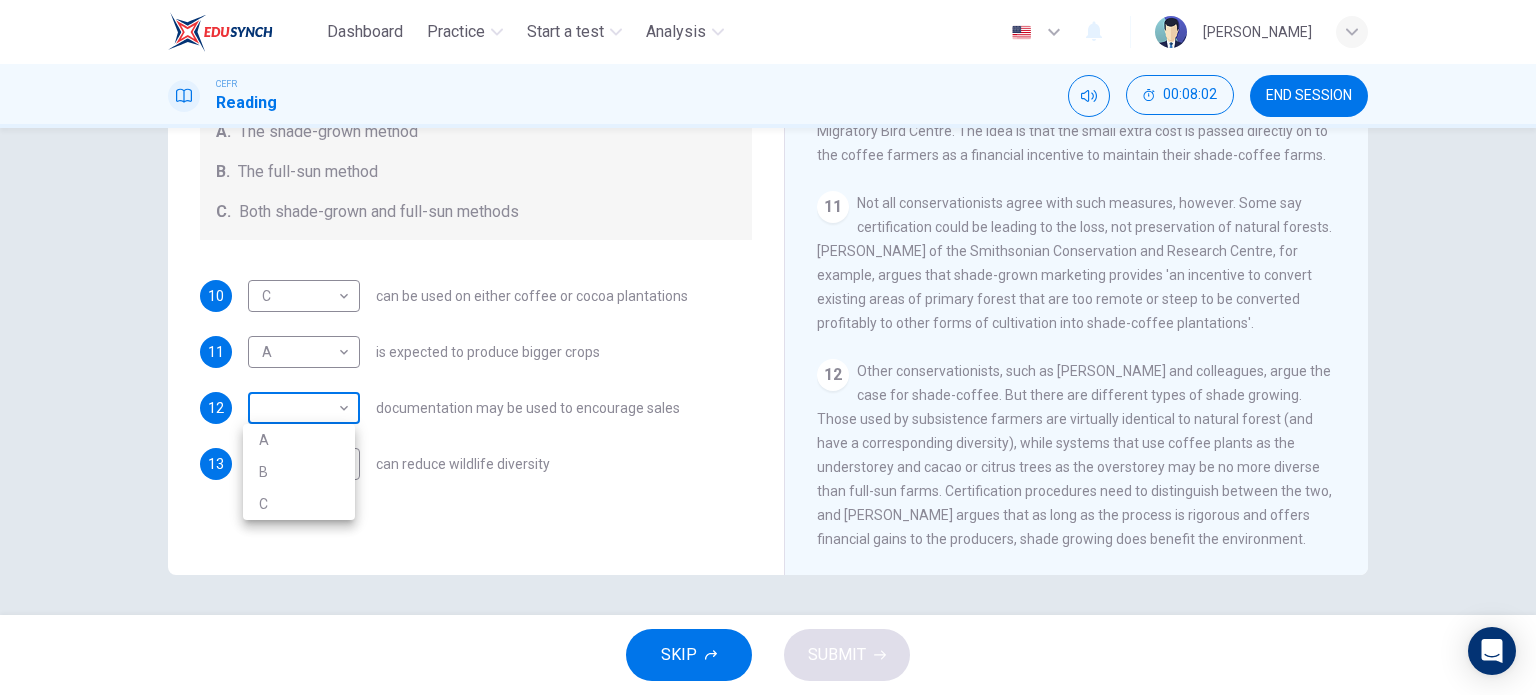 click on "Dashboard Practice Start a test Analysis English en ​ [PERSON_NAME] Reading 00:08:02 END SESSION Questions 10 - 13 Classify the features described below as applying to growing coffee.
Write the correct letter  A-C  in the boxes below. A. The shade-grown method B. The full-sun method C. Both shade-grown and full-sun methods 10 C C ​ can be used on either coffee or cocoa plantations 11 A A ​ is expected to produce bigger crops 12 ​ ​ documentation may be used to encourage sales 13 ​ ​ can reduce wildlife diversity Natural Coffee and Cocoa CLICK TO ZOOM Click to Zoom 1 What's the connection between your morning coffee, wintering North American birds and the cool shade of a tree? Actually, quite a lot, says [PERSON_NAME]. 2 3 4 5 6 7 8 9 10 11 12 SKIP SUBMIT EduSynch - Online Language Proficiency Testing
Dashboard Practice Start a test Analysis Notifications © Copyright  2025 A B C" at bounding box center [768, 347] 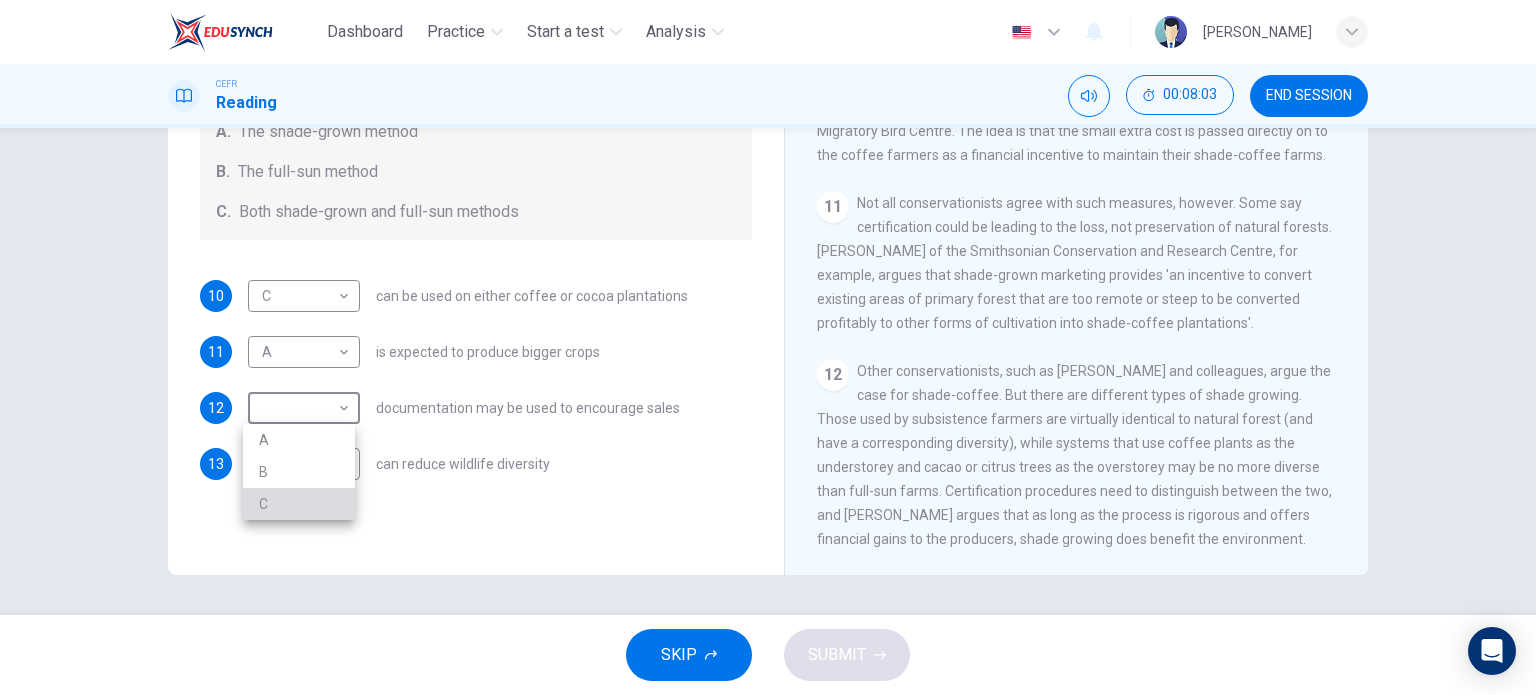 click on "C" at bounding box center (299, 504) 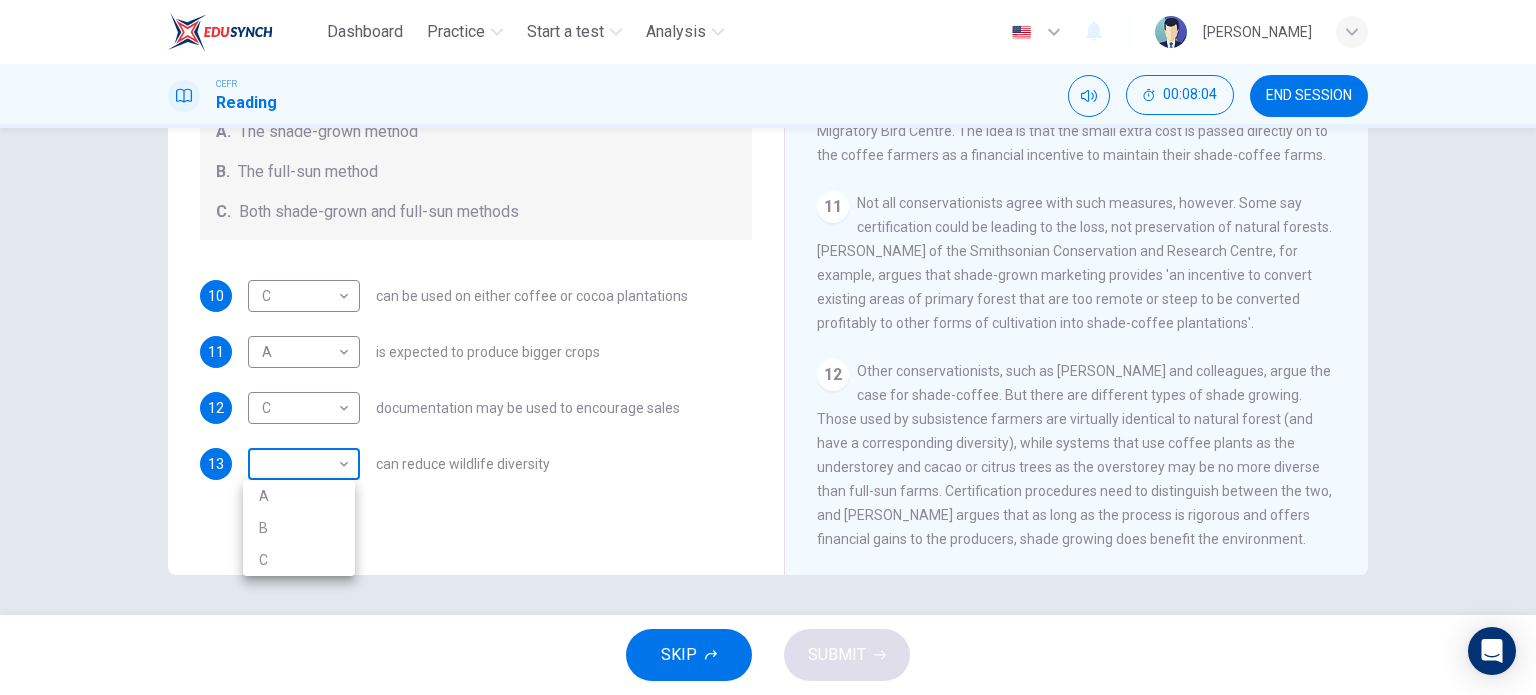 click on "Dashboard Practice Start a test Analysis English en ​ [PERSON_NAME] Reading 00:08:04 END SESSION Questions 10 - 13 Classify the features described below as applying to growing coffee.
Write the correct letter  A-C  in the boxes below. A. The shade-grown method B. The full-sun method C. Both shade-grown and full-sun methods 10 C C ​ can be used on either coffee or cocoa plantations 11 A A ​ is expected to produce bigger crops 12 C C ​ documentation may be used to encourage sales 13 ​ ​ can reduce wildlife diversity Natural Coffee and Cocoa CLICK TO ZOOM Click to Zoom 1 What's the connection between your morning coffee, wintering North American birds and the cool shade of a tree? Actually, quite a lot, says [PERSON_NAME]. 2 3 4 5 6 7 8 9 10 11 12 SKIP SUBMIT EduSynch - Online Language Proficiency Testing
Dashboard Practice Start a test Analysis Notifications © Copyright  2025 A B C" at bounding box center (768, 347) 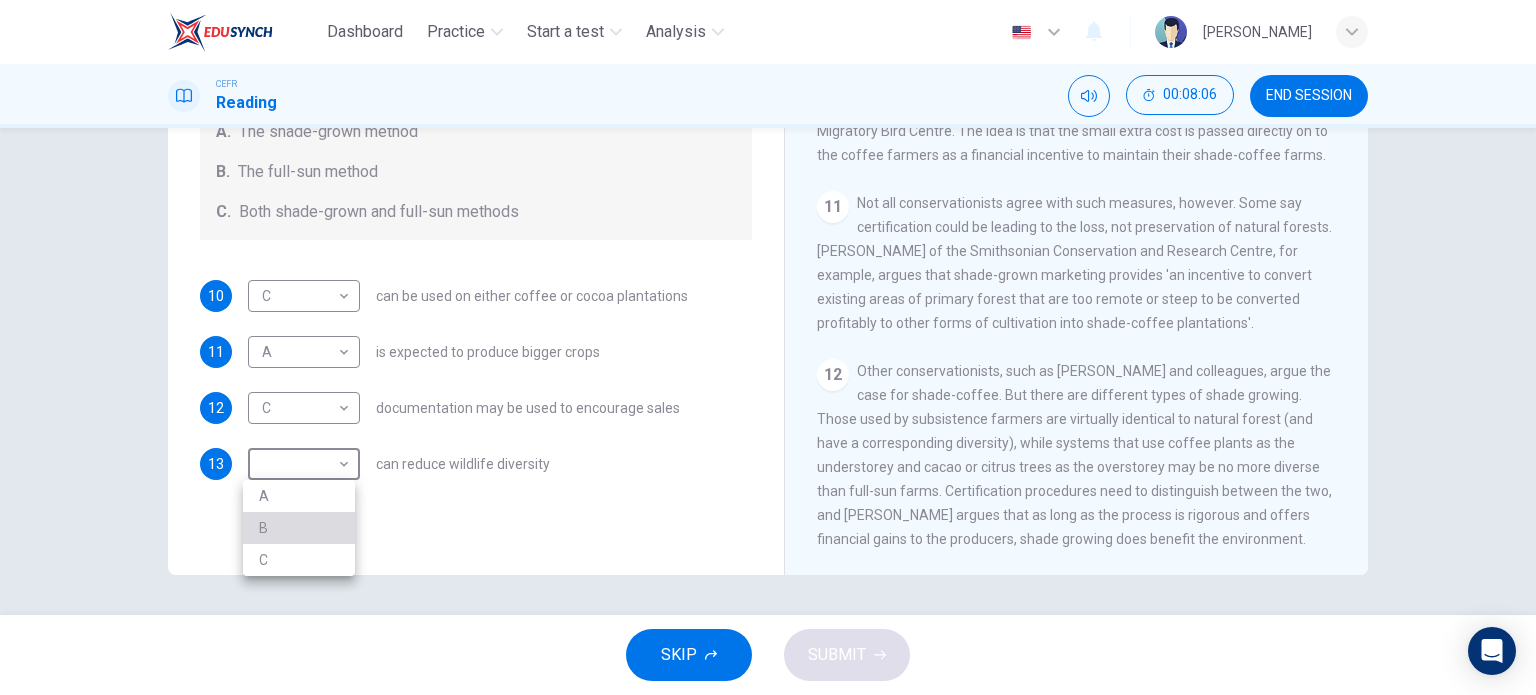 click on "B" at bounding box center (299, 528) 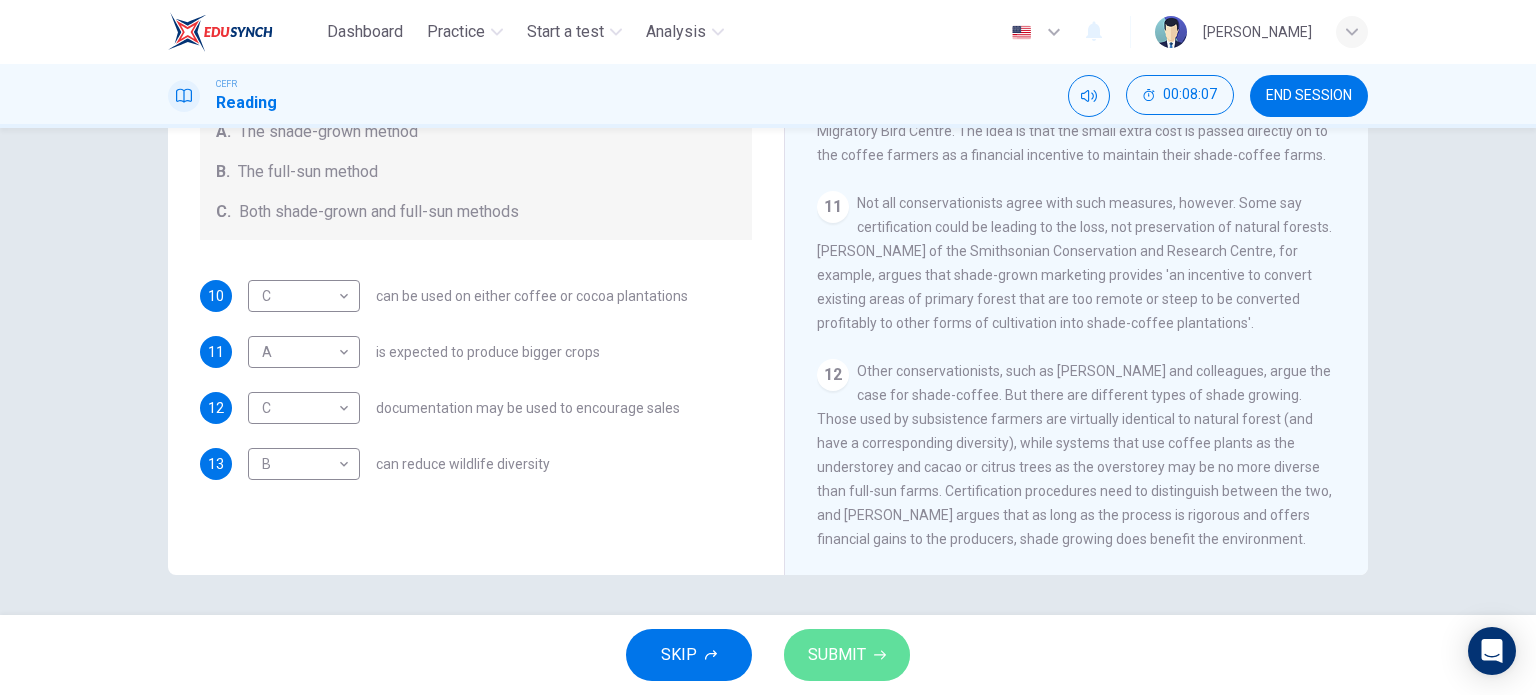 click on "SUBMIT" at bounding box center (837, 655) 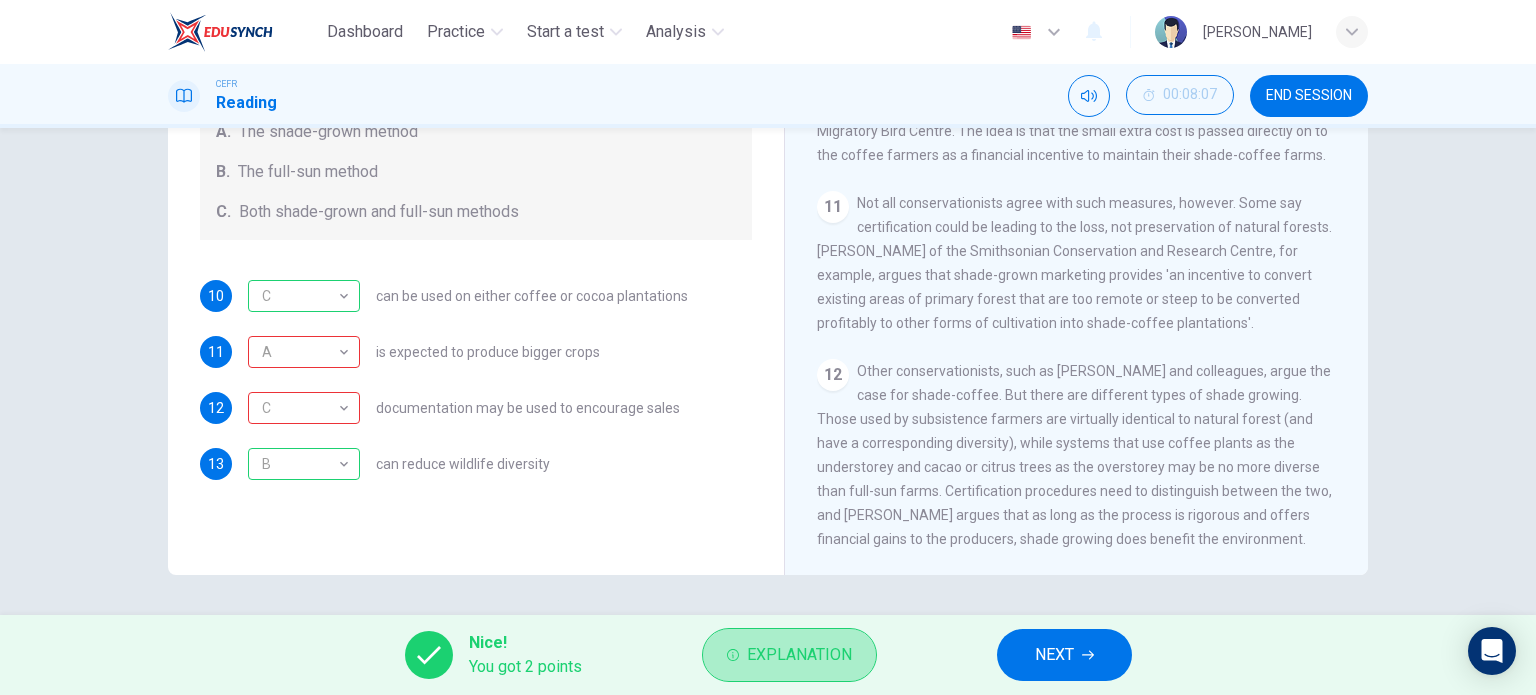 click on "Explanation" at bounding box center [799, 655] 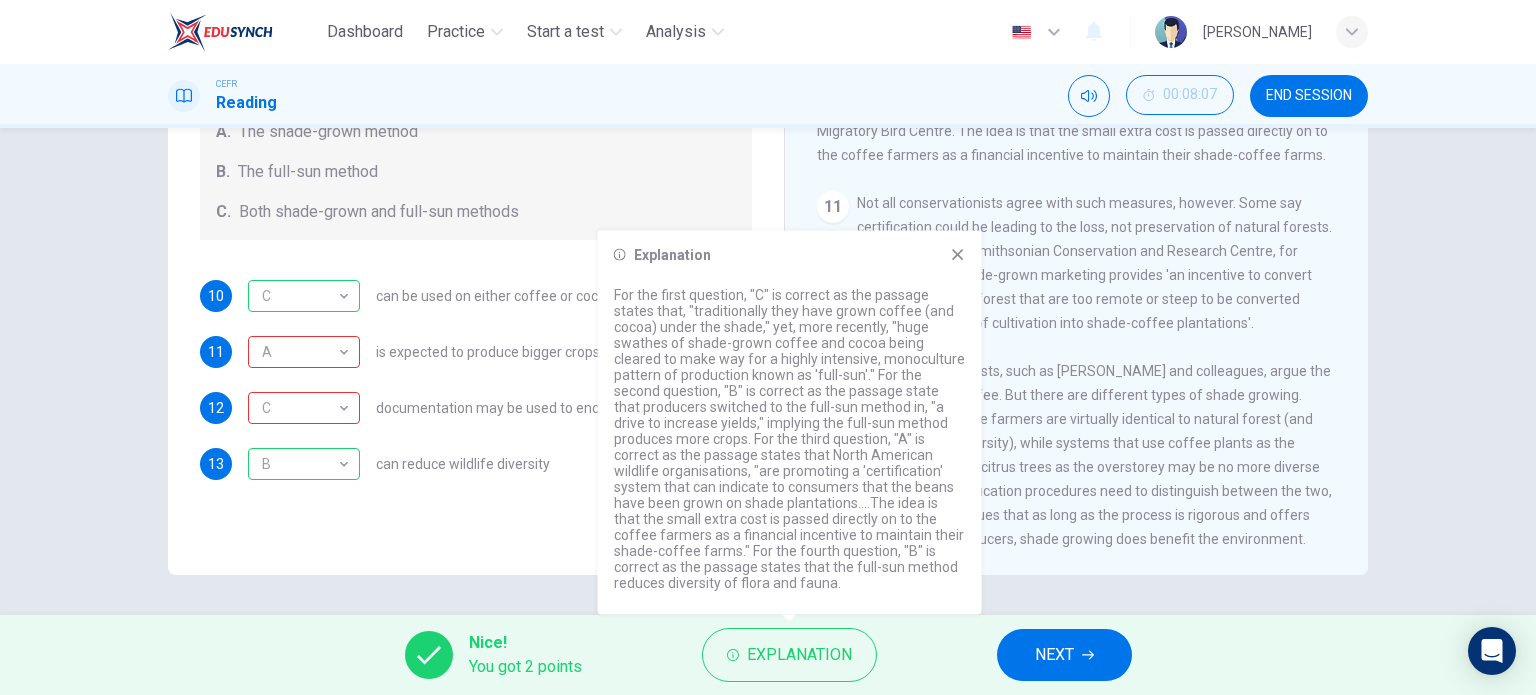 click on "Nice! You got 2
points Explanation NEXT" at bounding box center (768, 655) 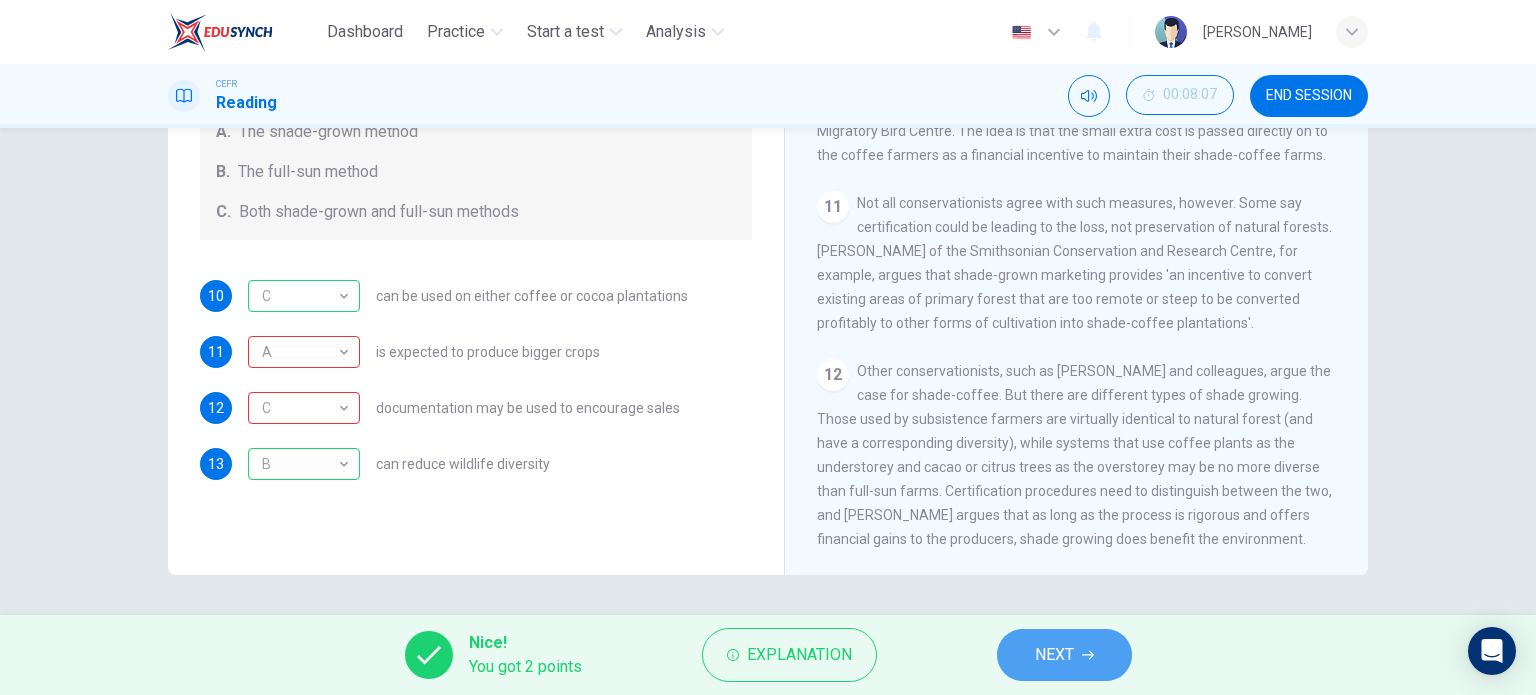 click on "NEXT" at bounding box center (1054, 655) 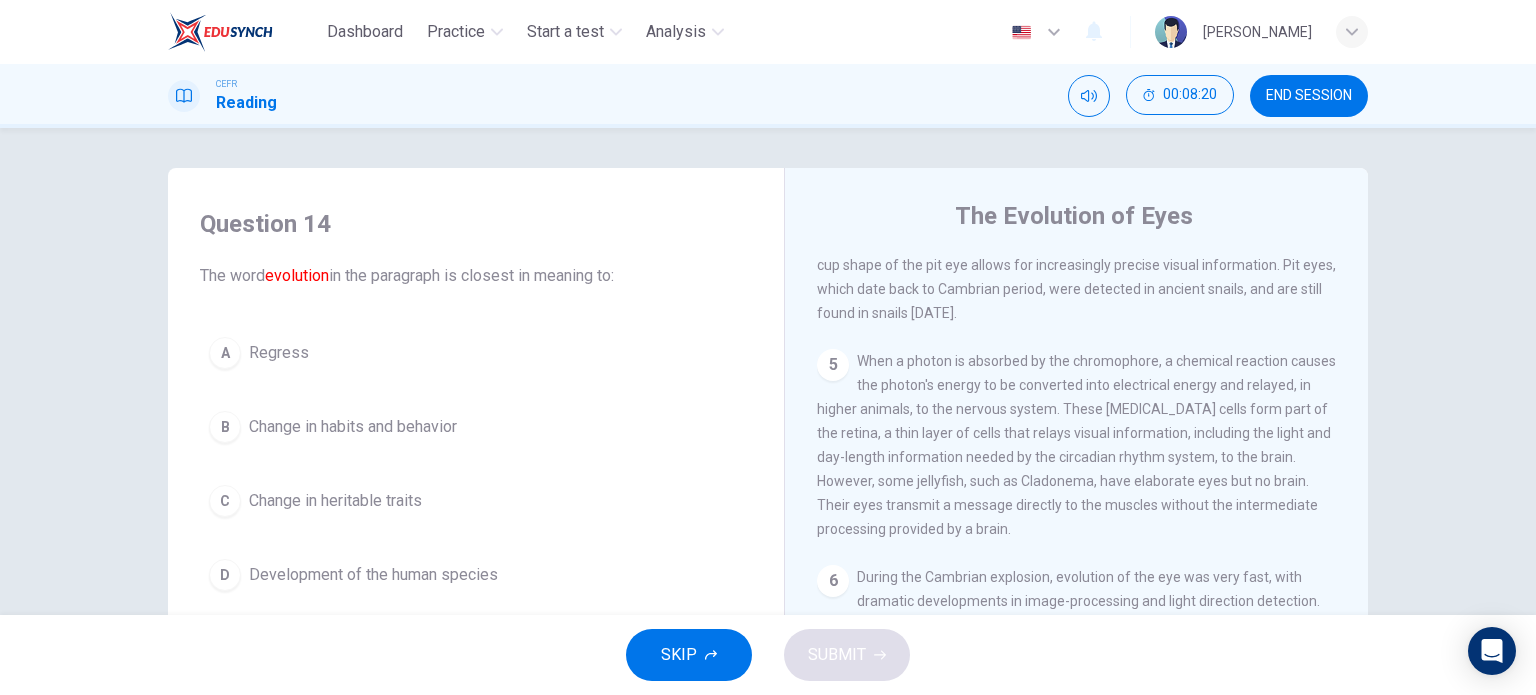 scroll, scrollTop: 796, scrollLeft: 0, axis: vertical 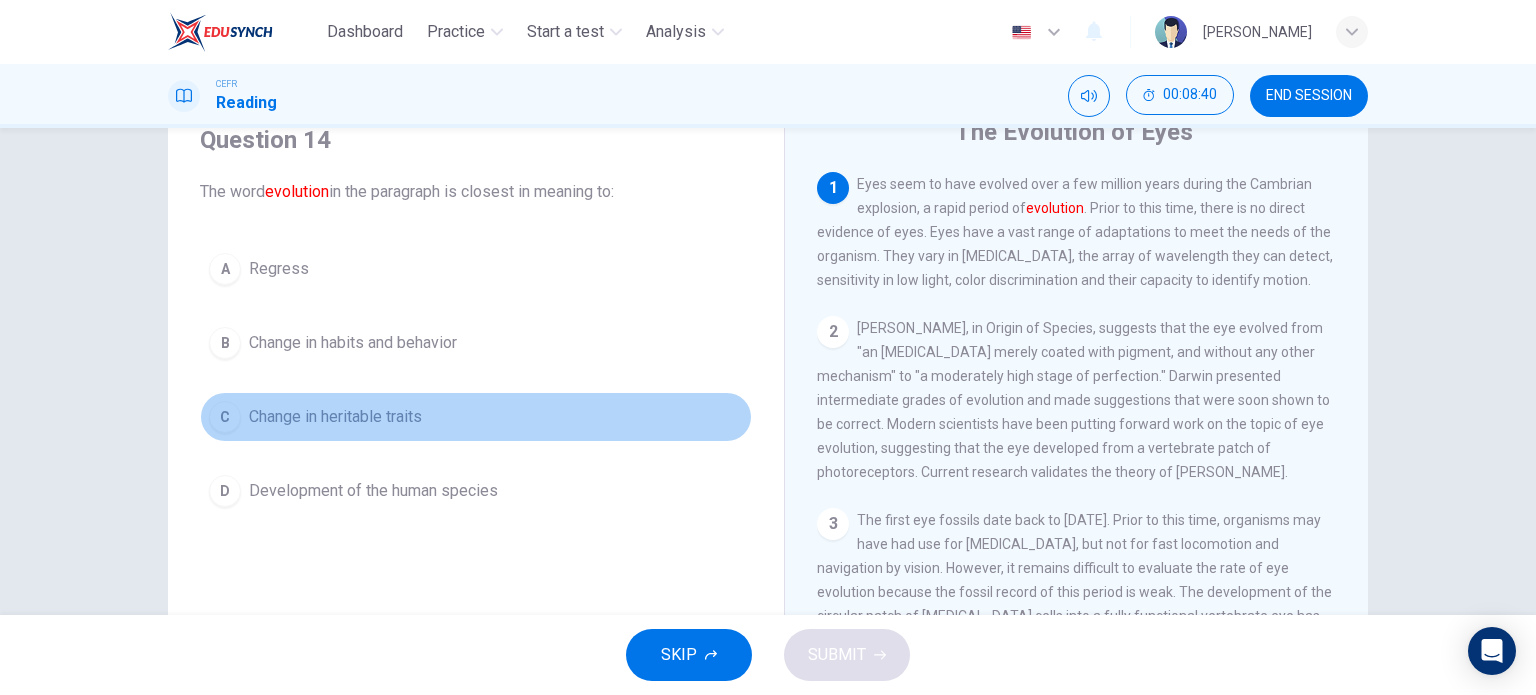 click on "C" at bounding box center (225, 417) 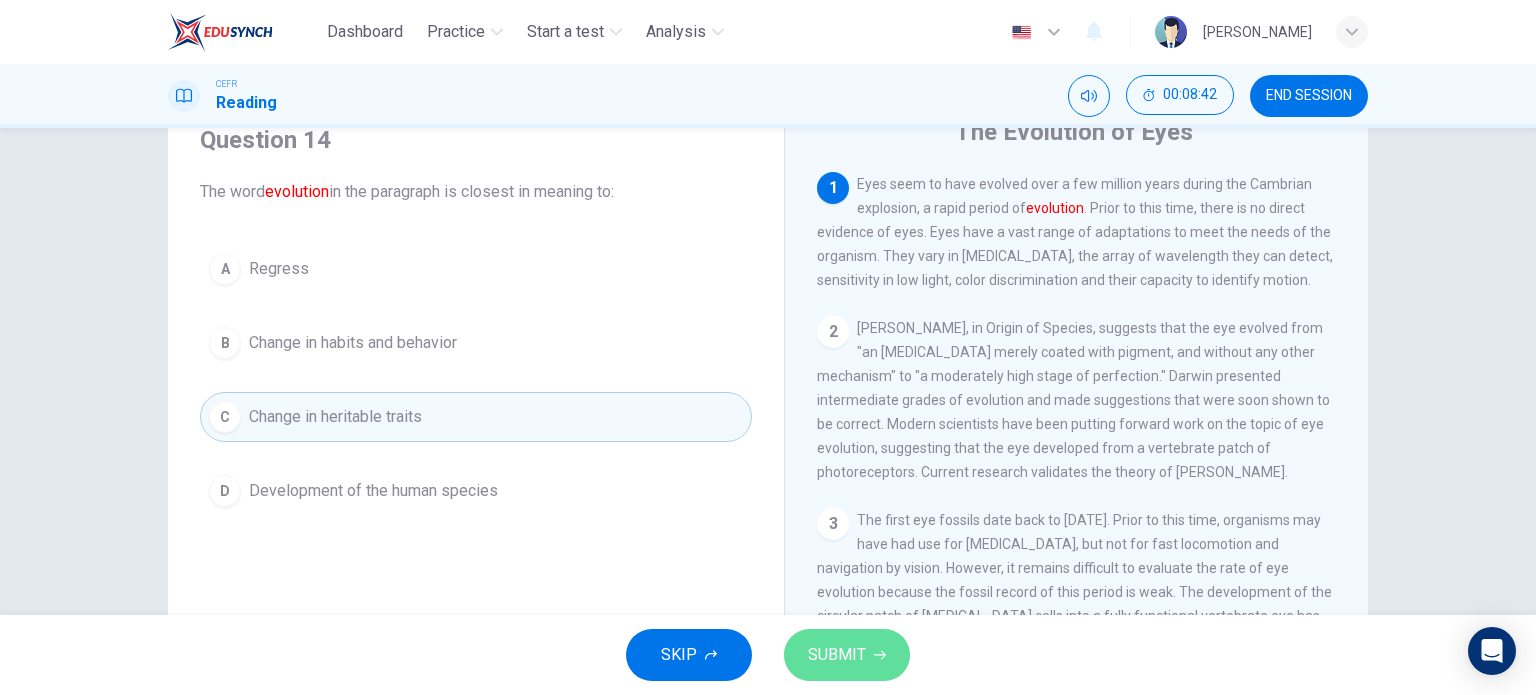 click on "SUBMIT" at bounding box center (847, 655) 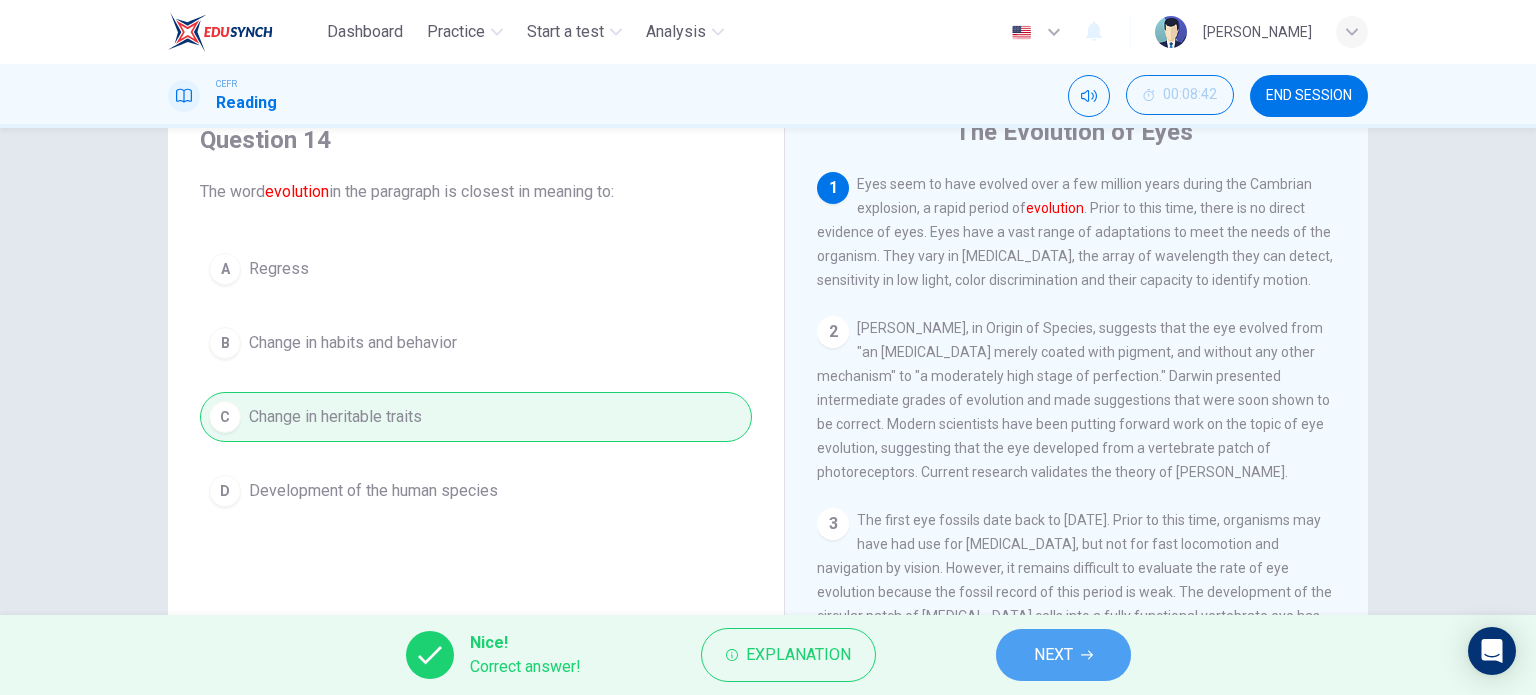 click on "NEXT" at bounding box center [1053, 655] 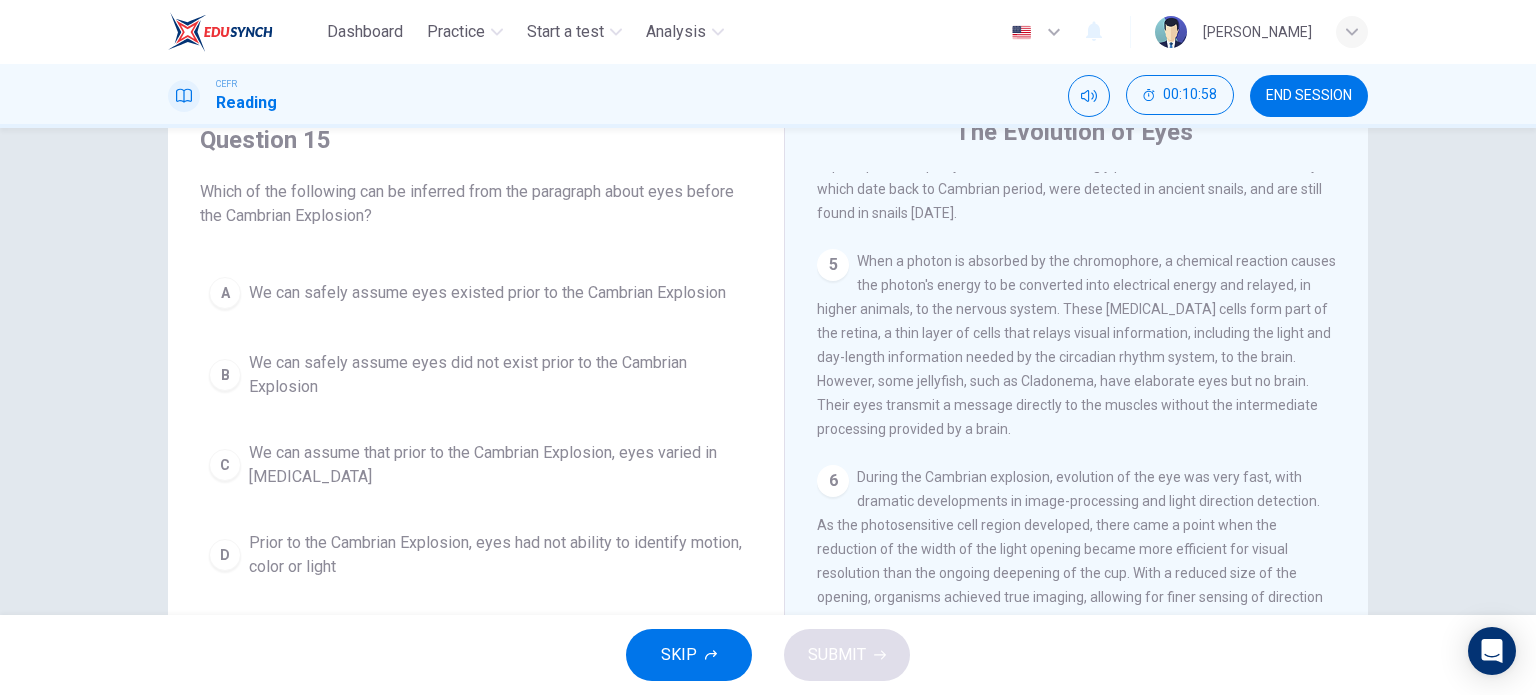scroll, scrollTop: 812, scrollLeft: 0, axis: vertical 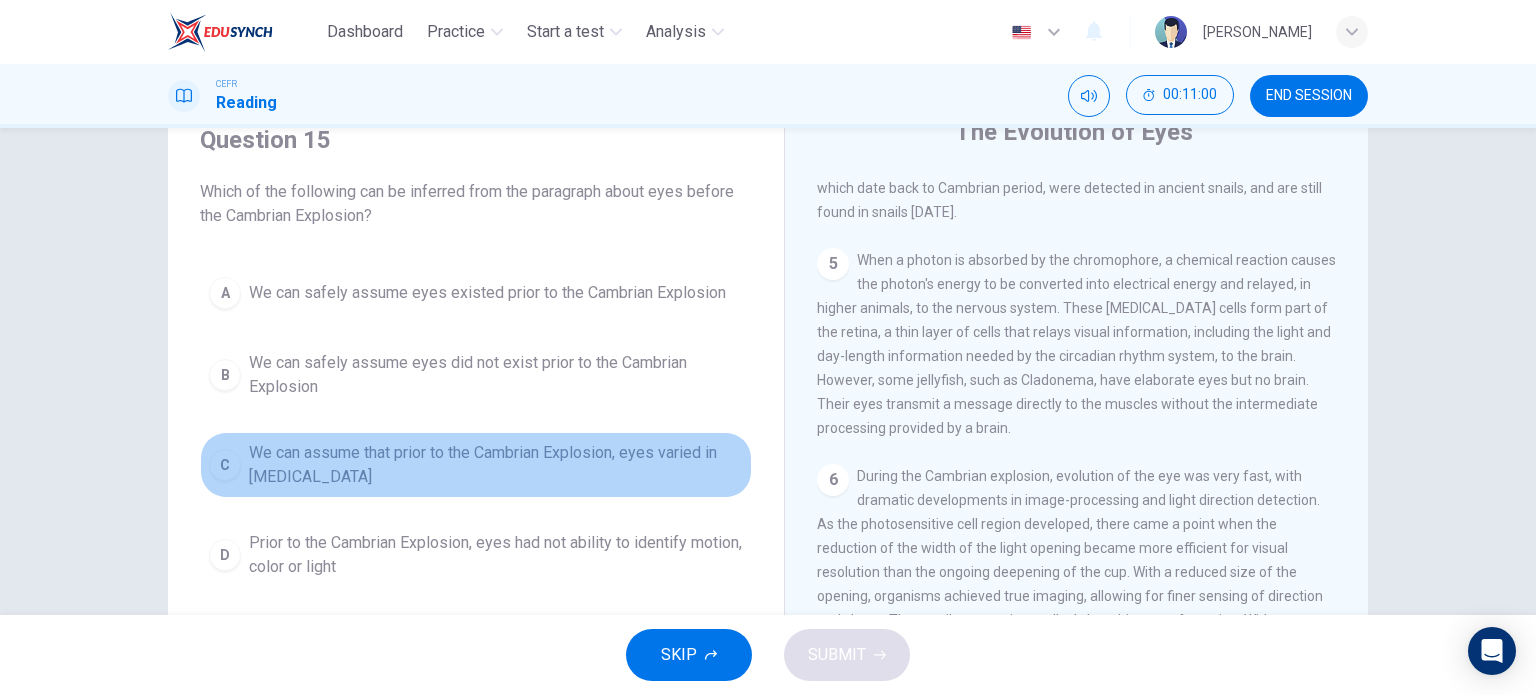 click on "C" at bounding box center (225, 465) 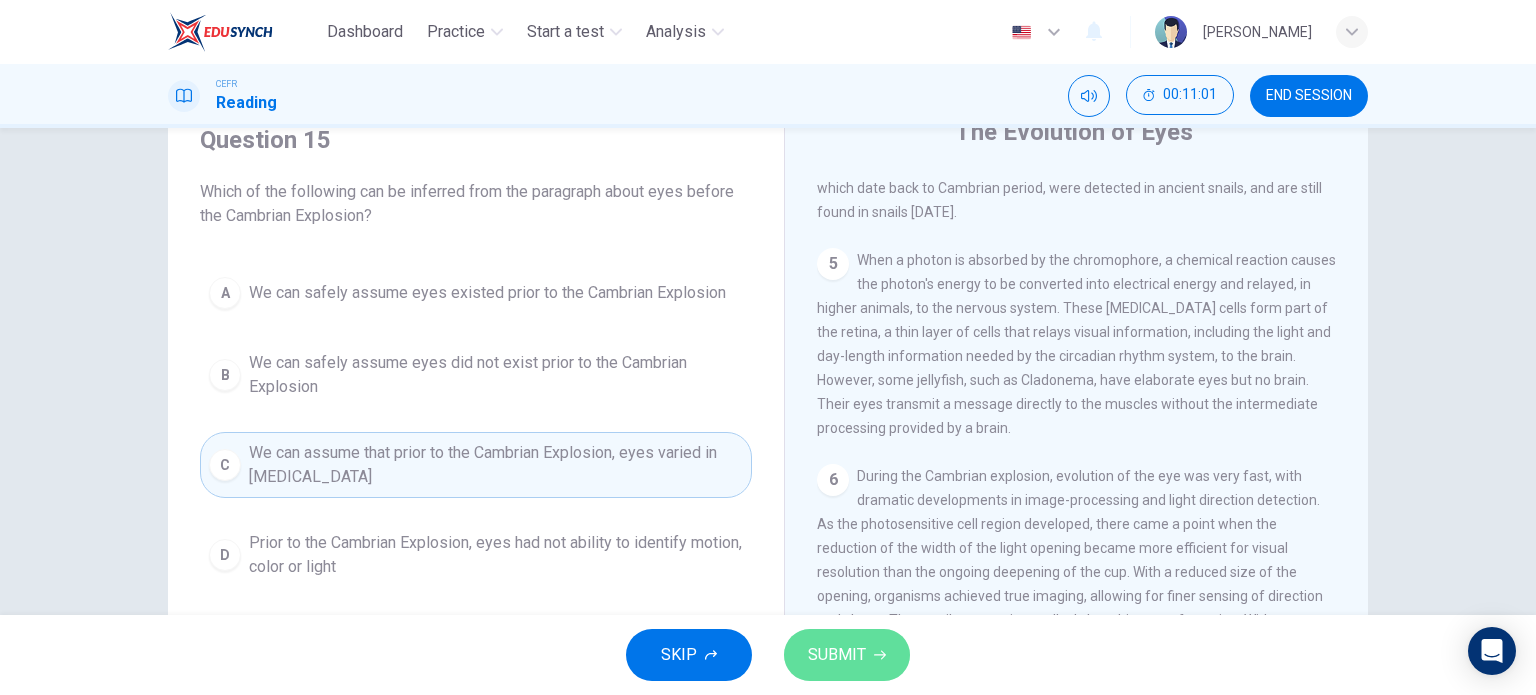 click on "SUBMIT" at bounding box center (837, 655) 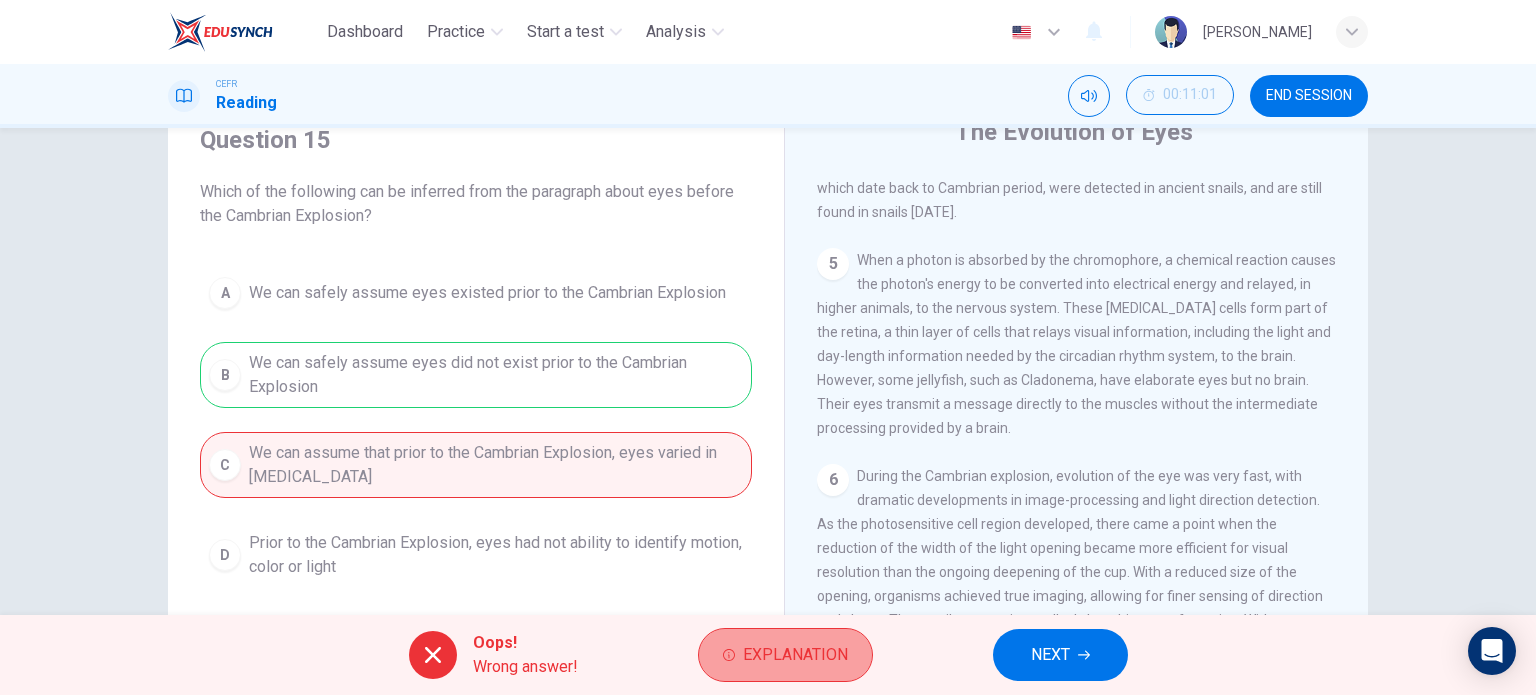 click on "Explanation" at bounding box center (795, 655) 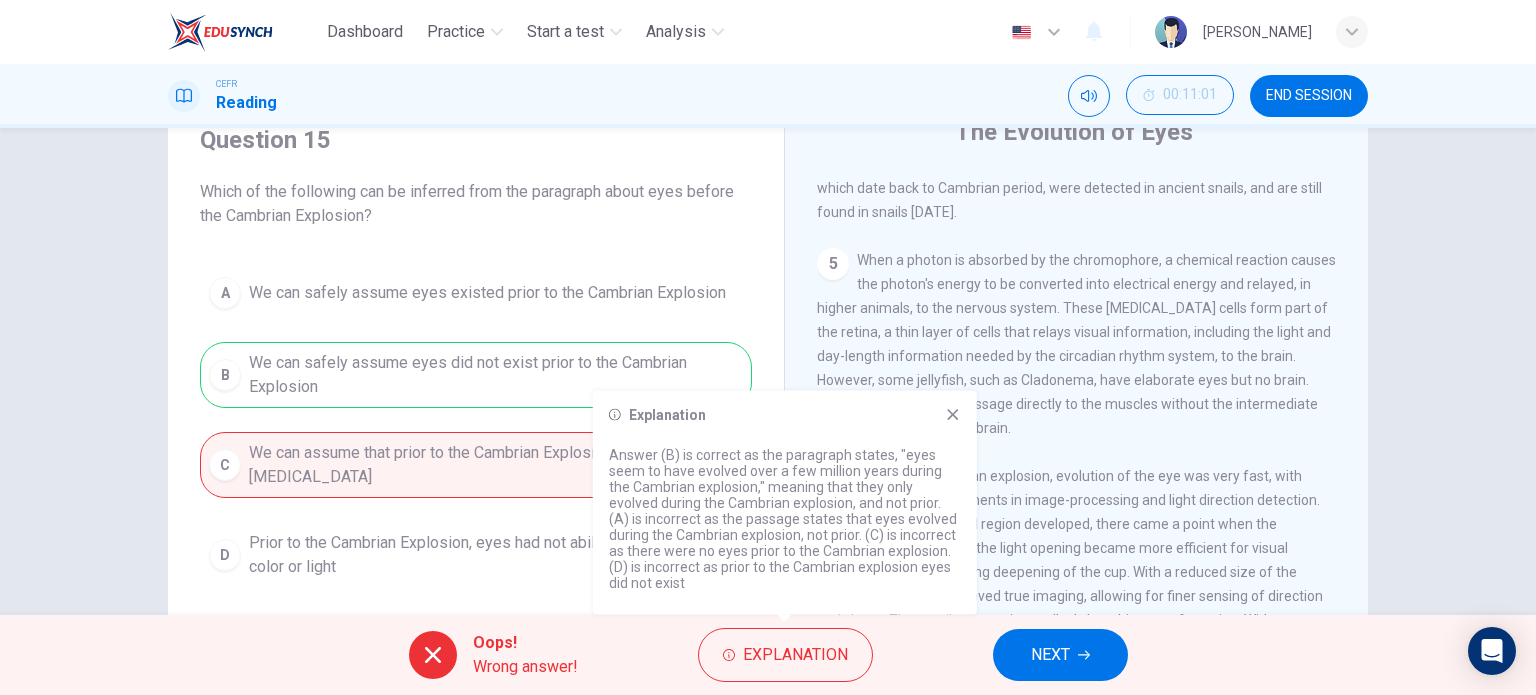 click 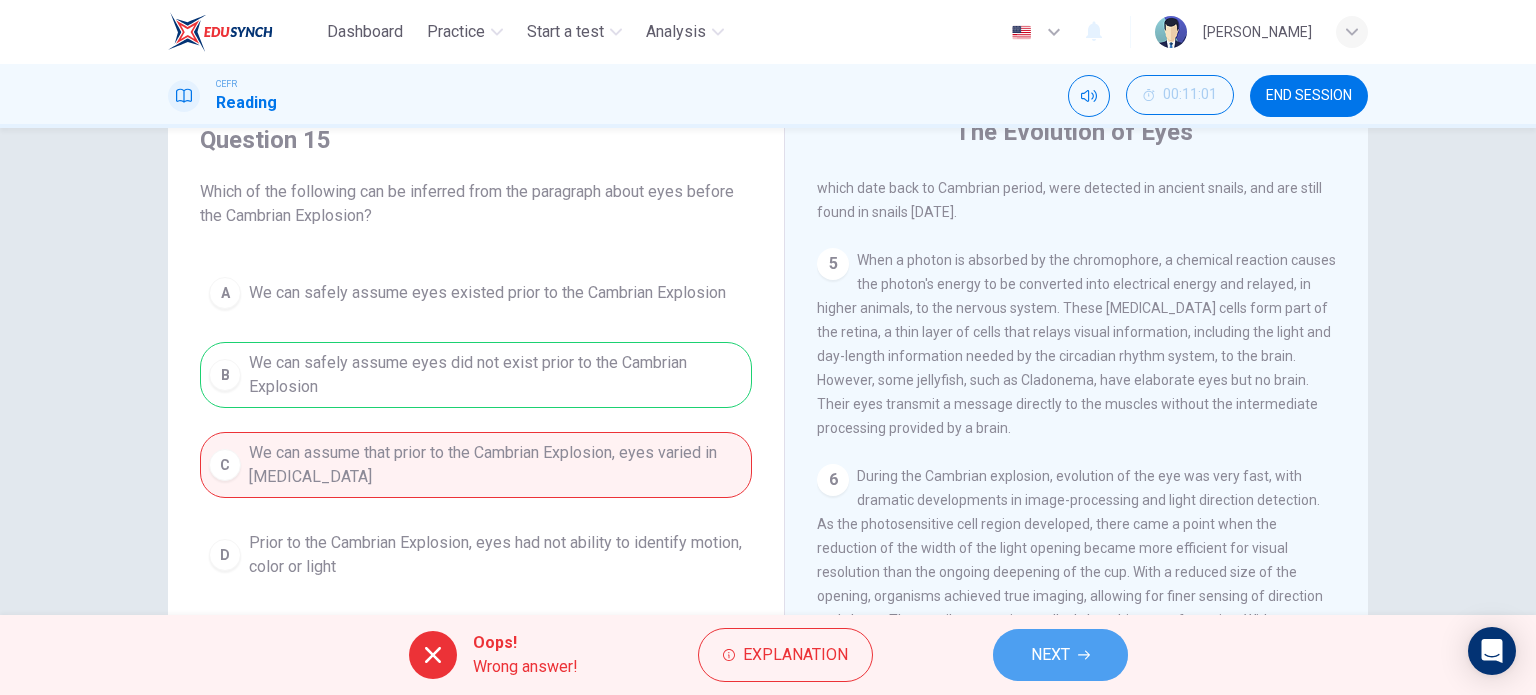 click on "NEXT" at bounding box center [1060, 655] 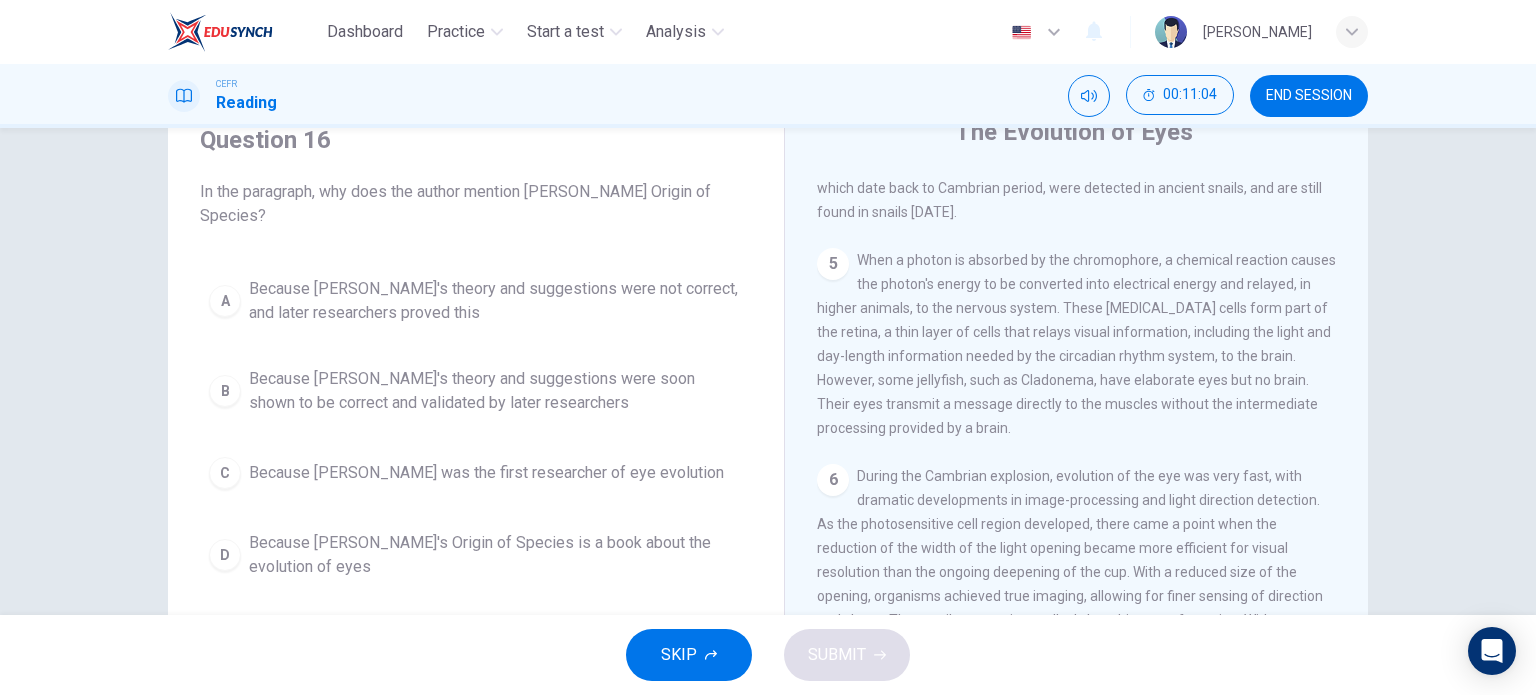 scroll, scrollTop: 949, scrollLeft: 0, axis: vertical 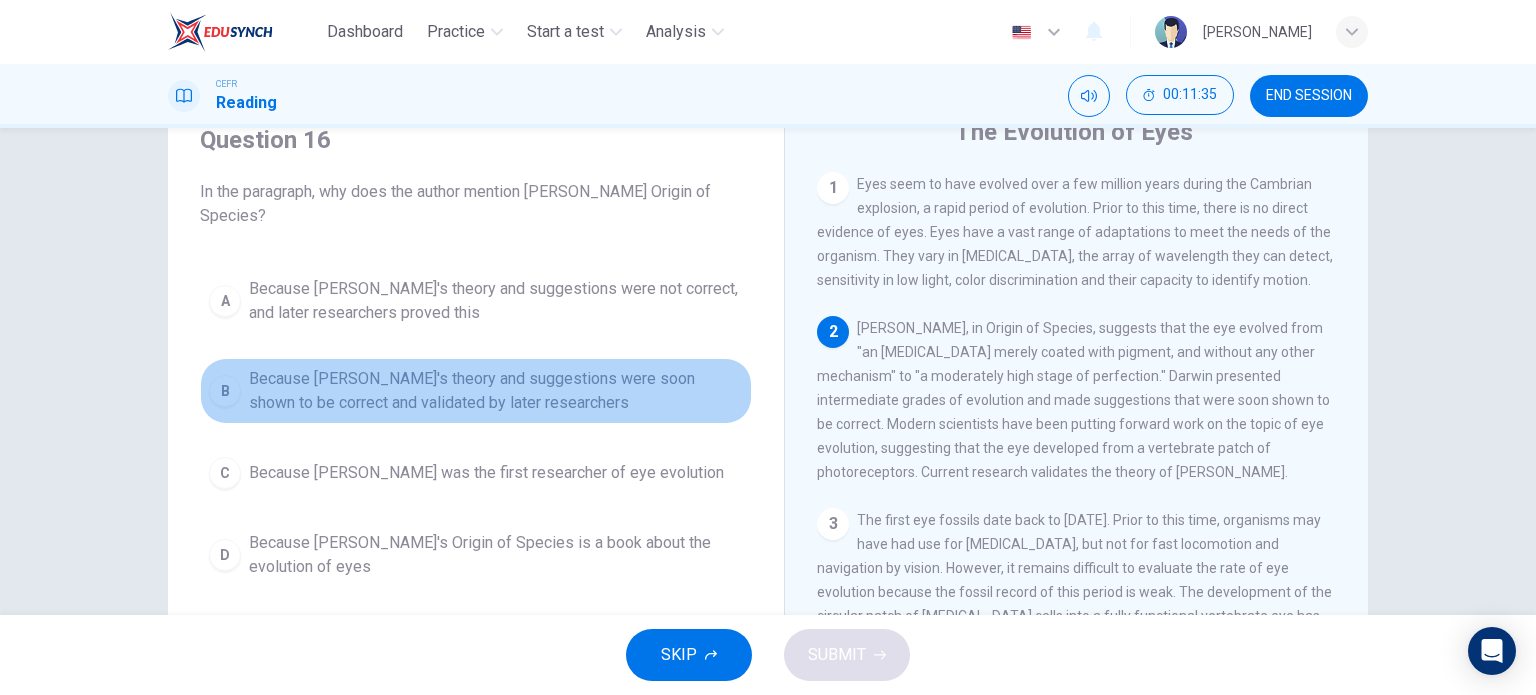 click on "B Because [PERSON_NAME]'s theory and suggestions were soon shown to be correct and validated by later researchers" at bounding box center [476, 391] 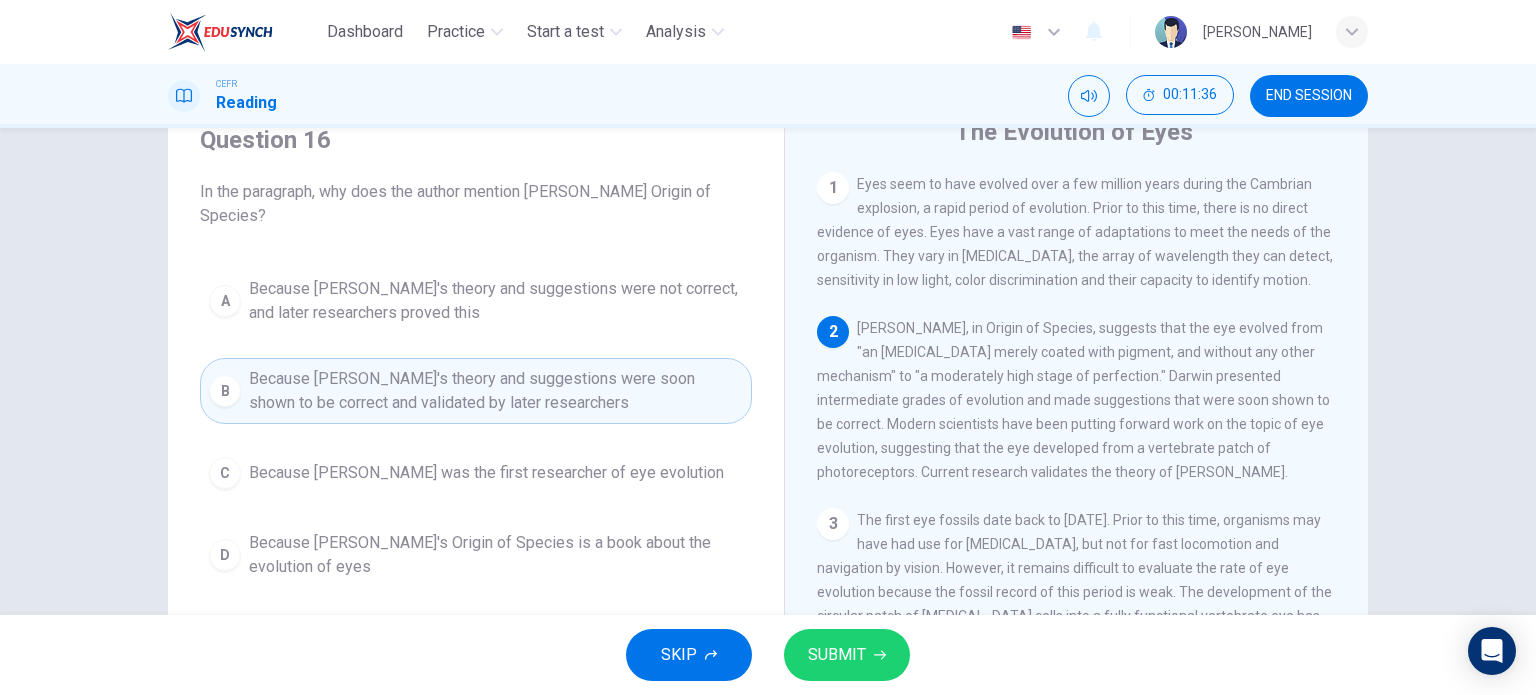 click on "SKIP SUBMIT" at bounding box center [768, 655] 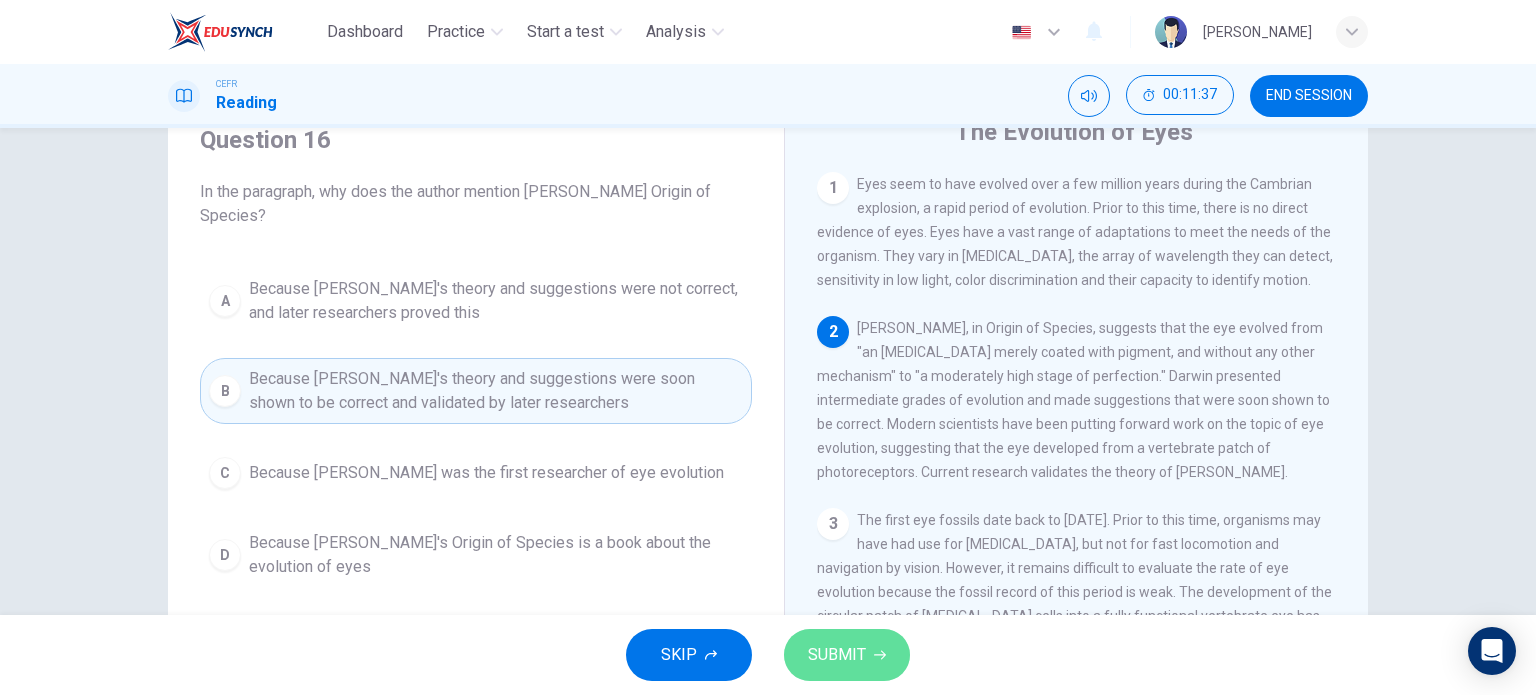 click on "SUBMIT" at bounding box center [837, 655] 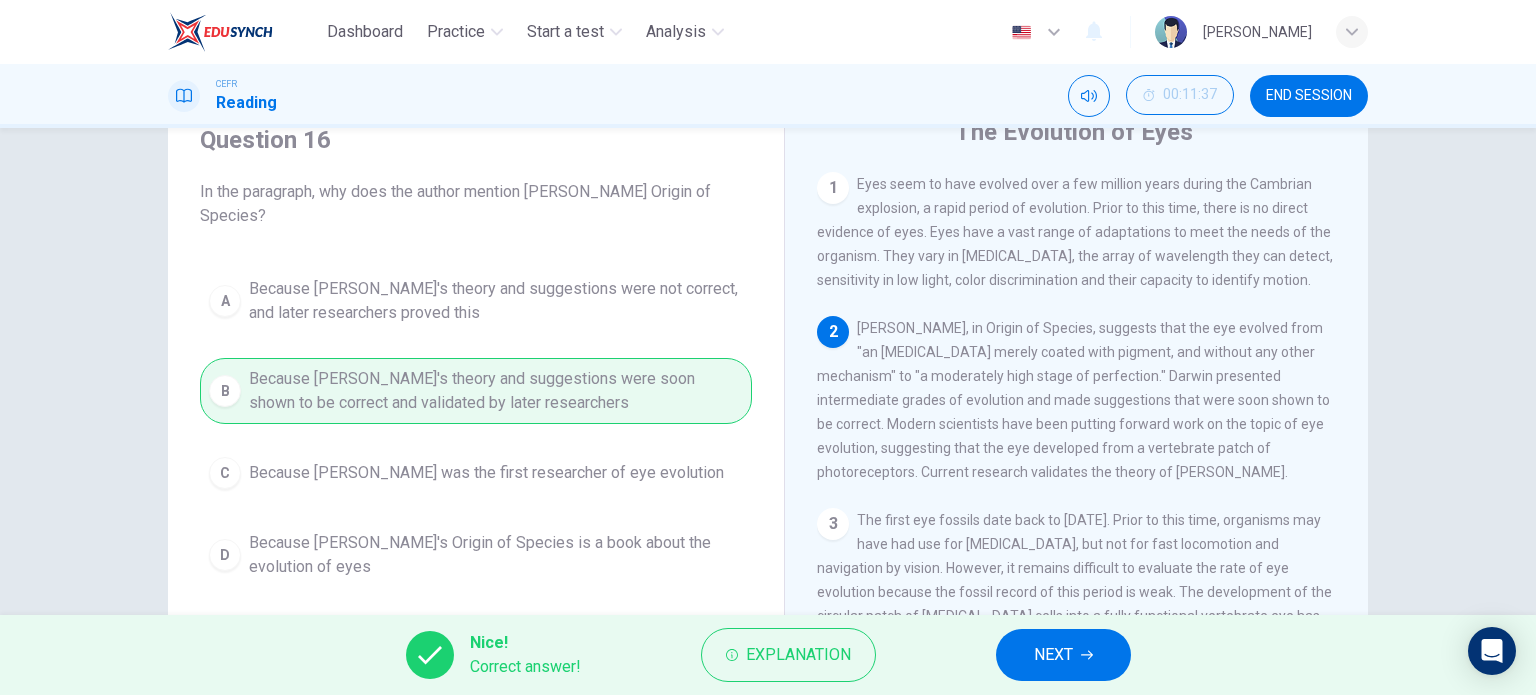 click on "NEXT" at bounding box center [1063, 655] 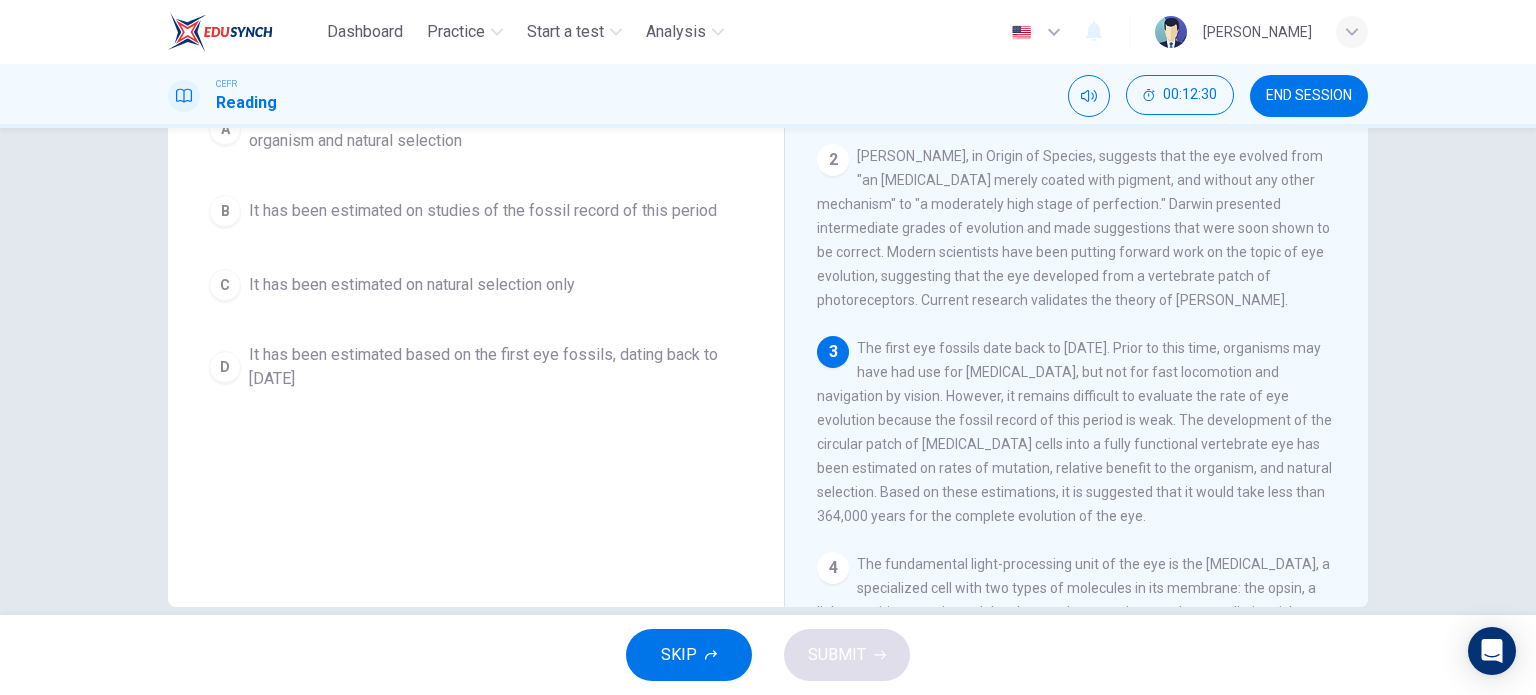 scroll, scrollTop: 67, scrollLeft: 0, axis: vertical 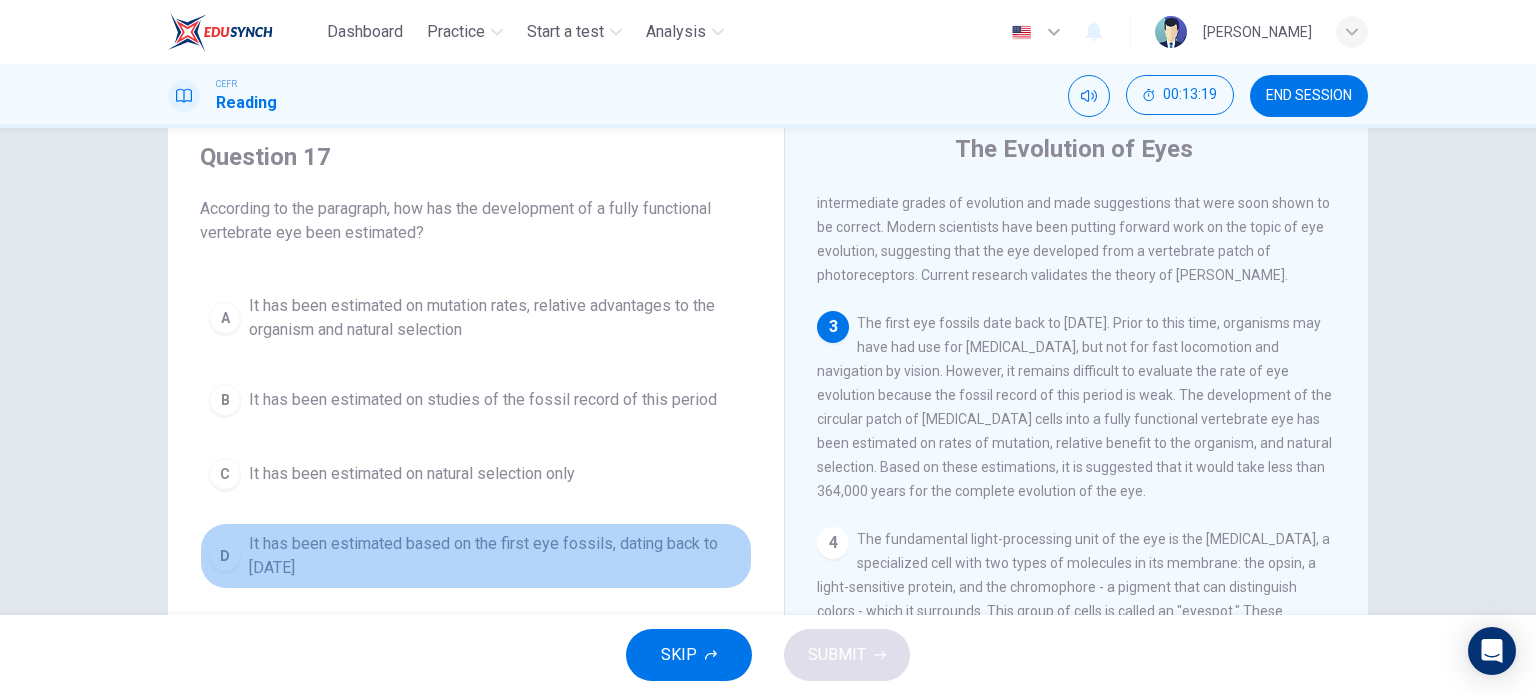 click on "D" at bounding box center [225, 556] 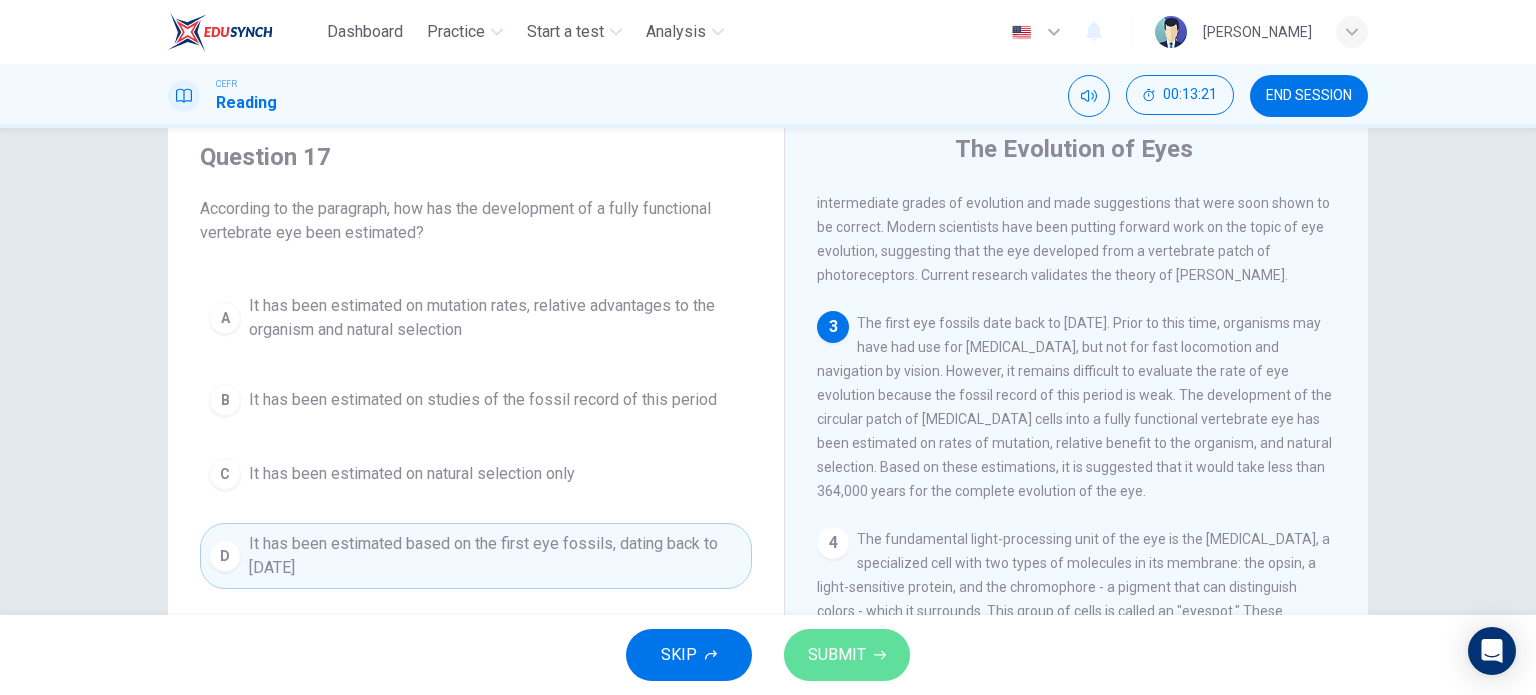 click on "SUBMIT" at bounding box center [837, 655] 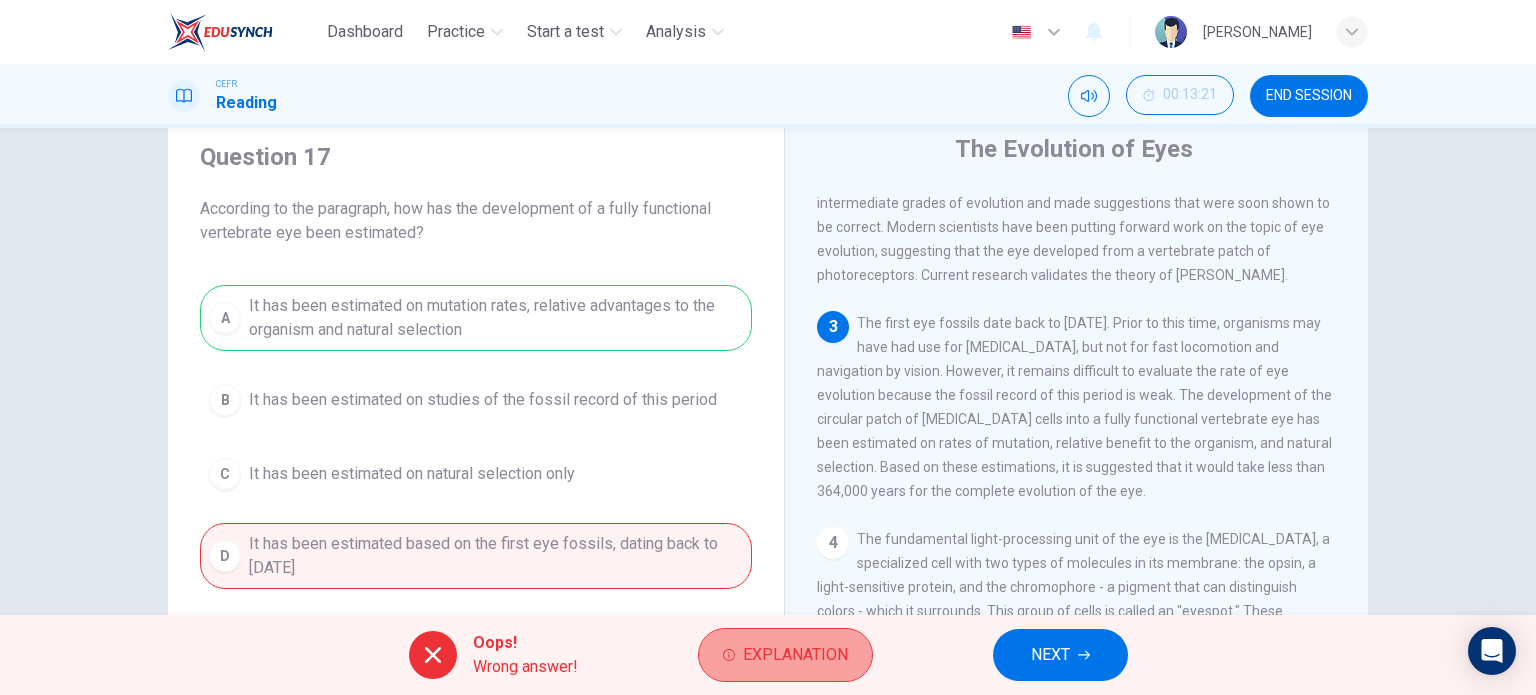 click on "Explanation" at bounding box center (795, 655) 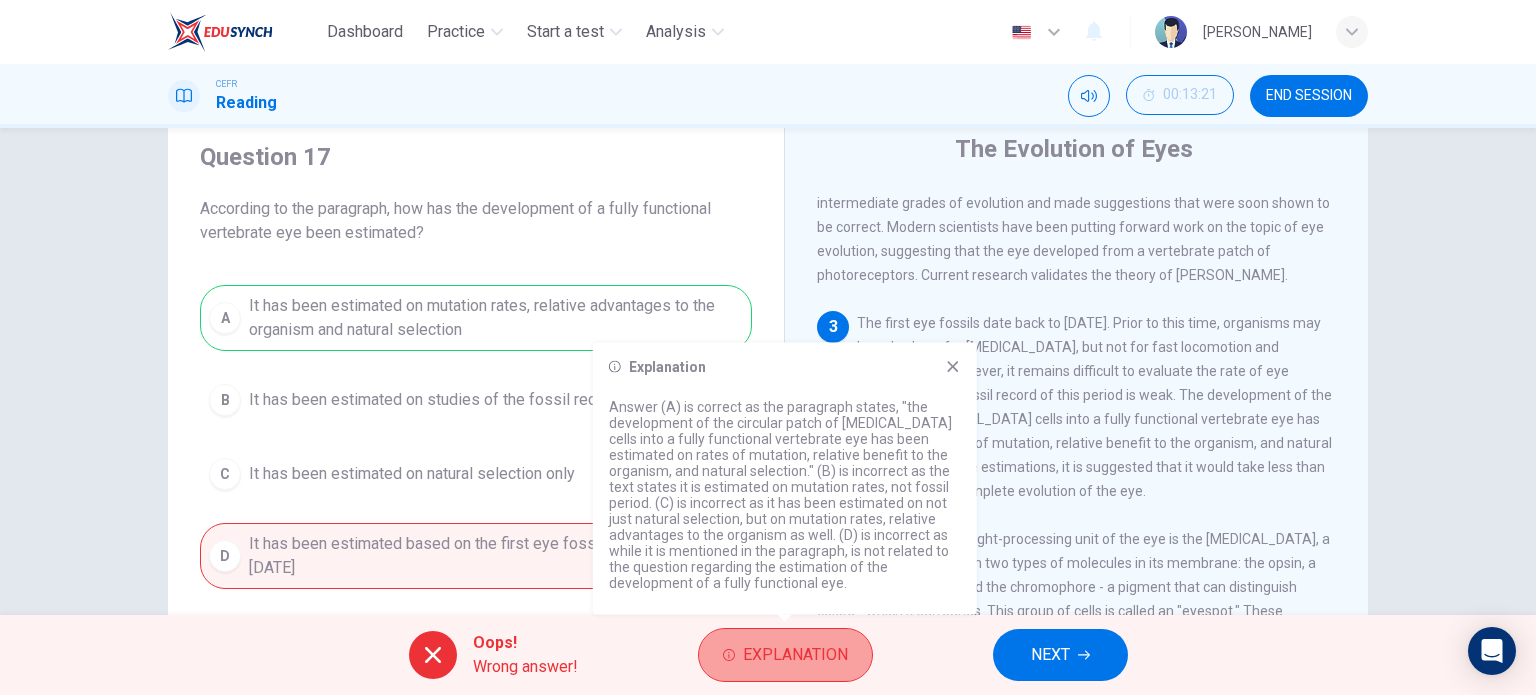 click on "Explanation" at bounding box center [795, 655] 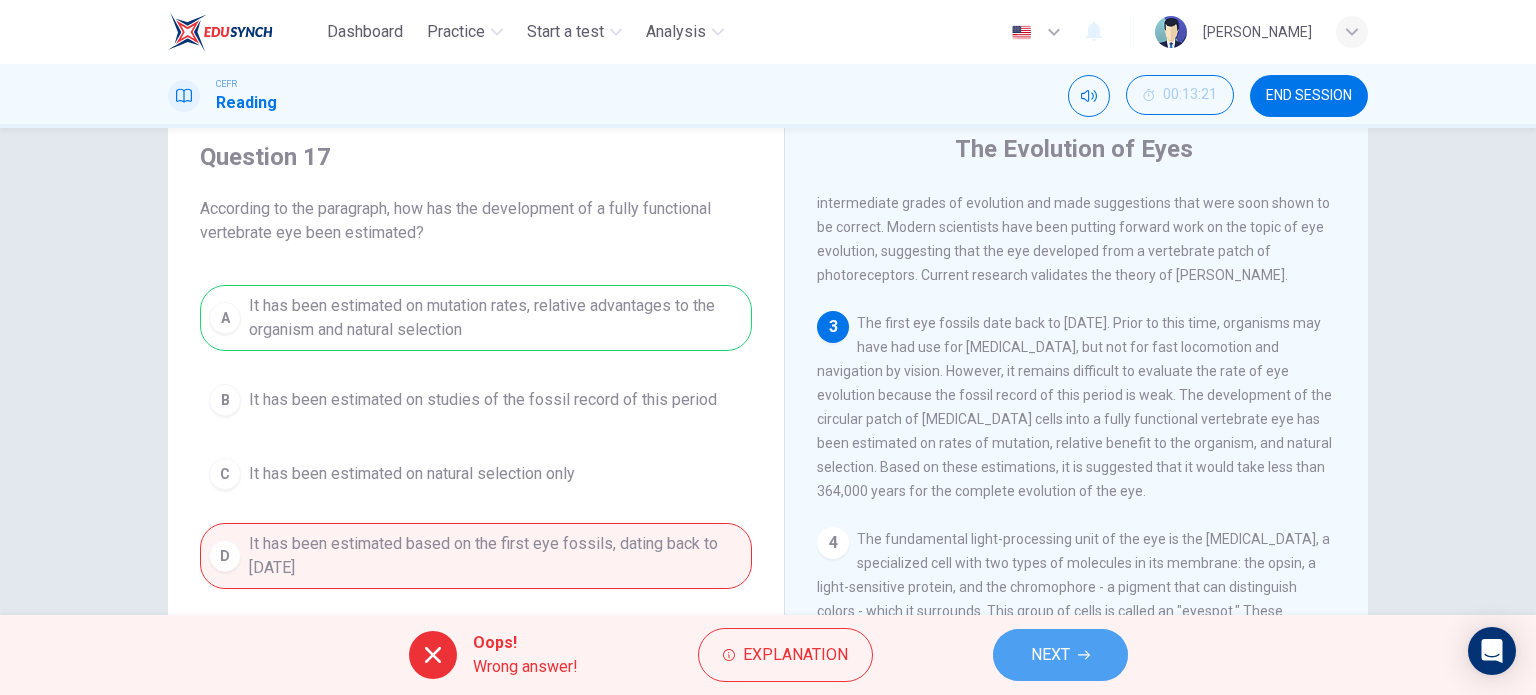 click on "NEXT" at bounding box center [1050, 655] 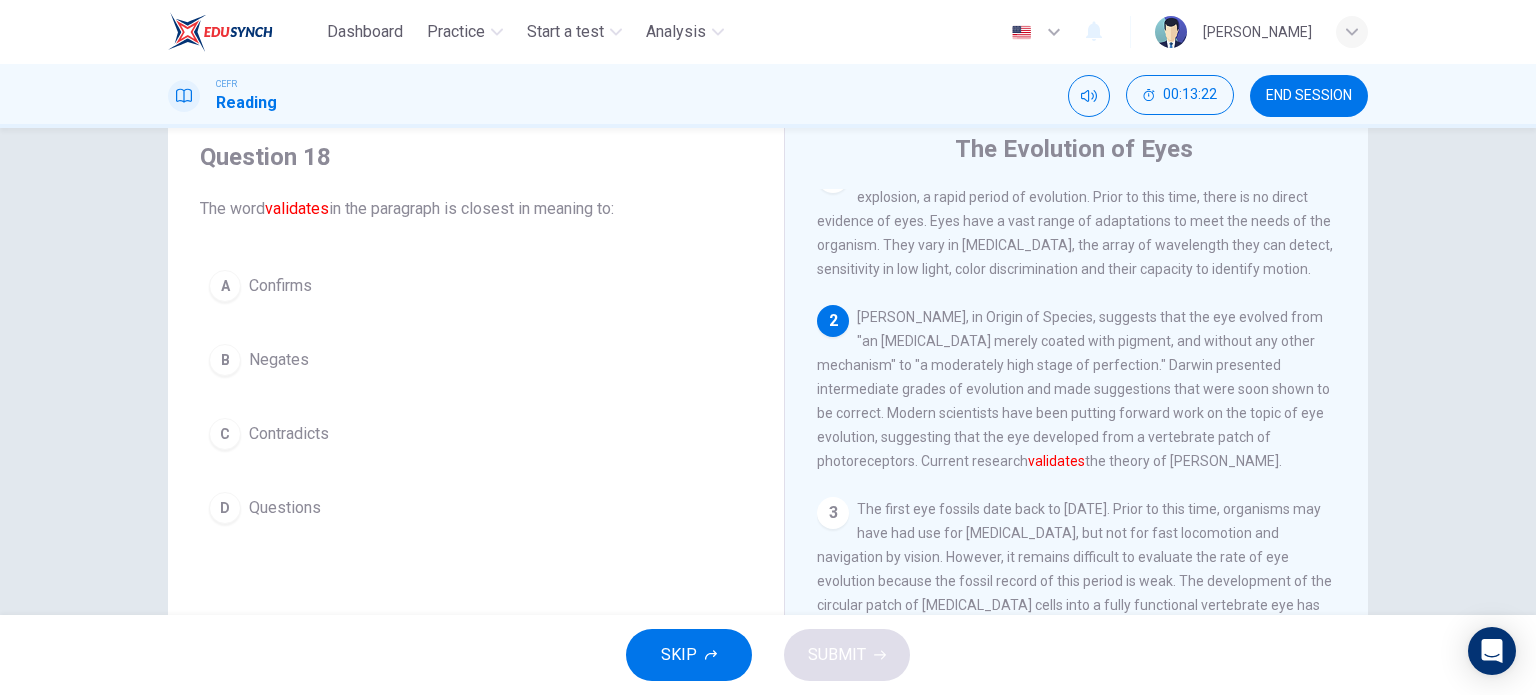 scroll, scrollTop: 0, scrollLeft: 0, axis: both 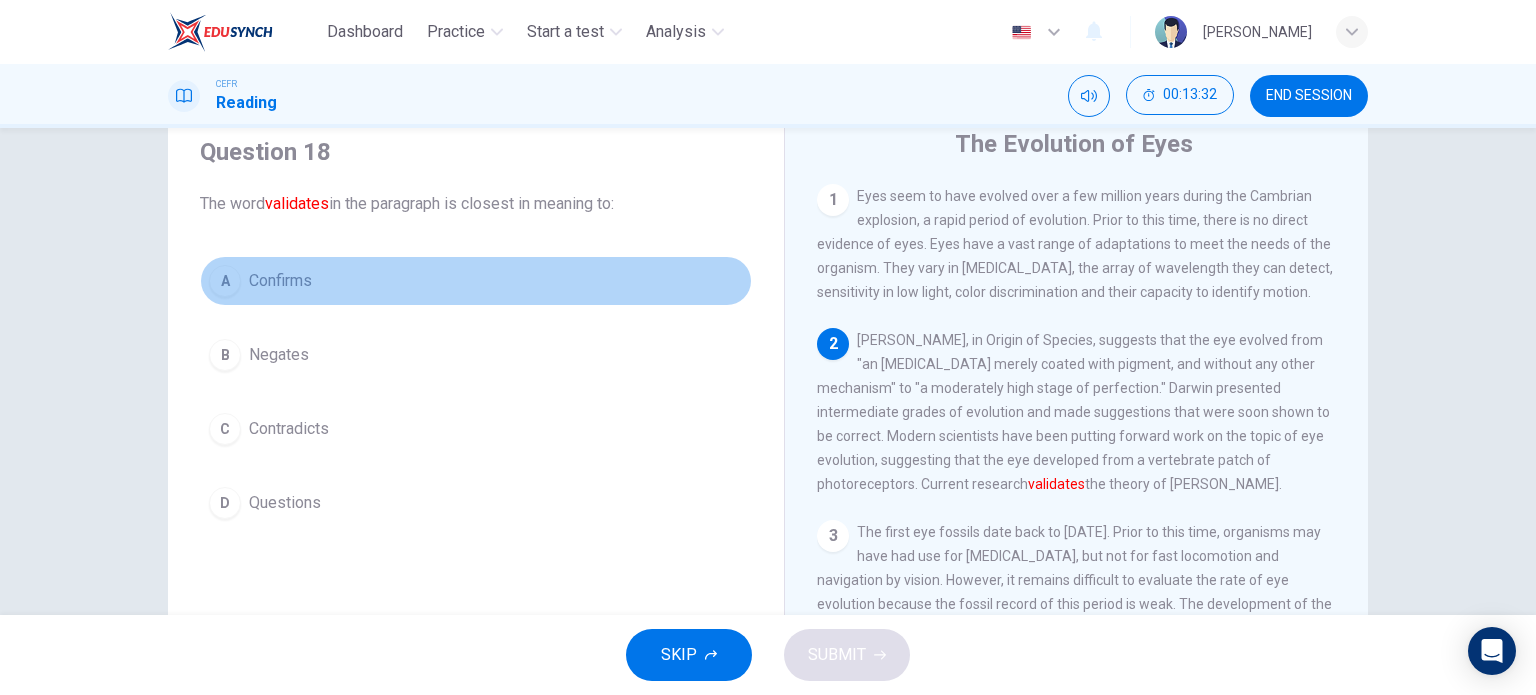 click on "A" at bounding box center (225, 281) 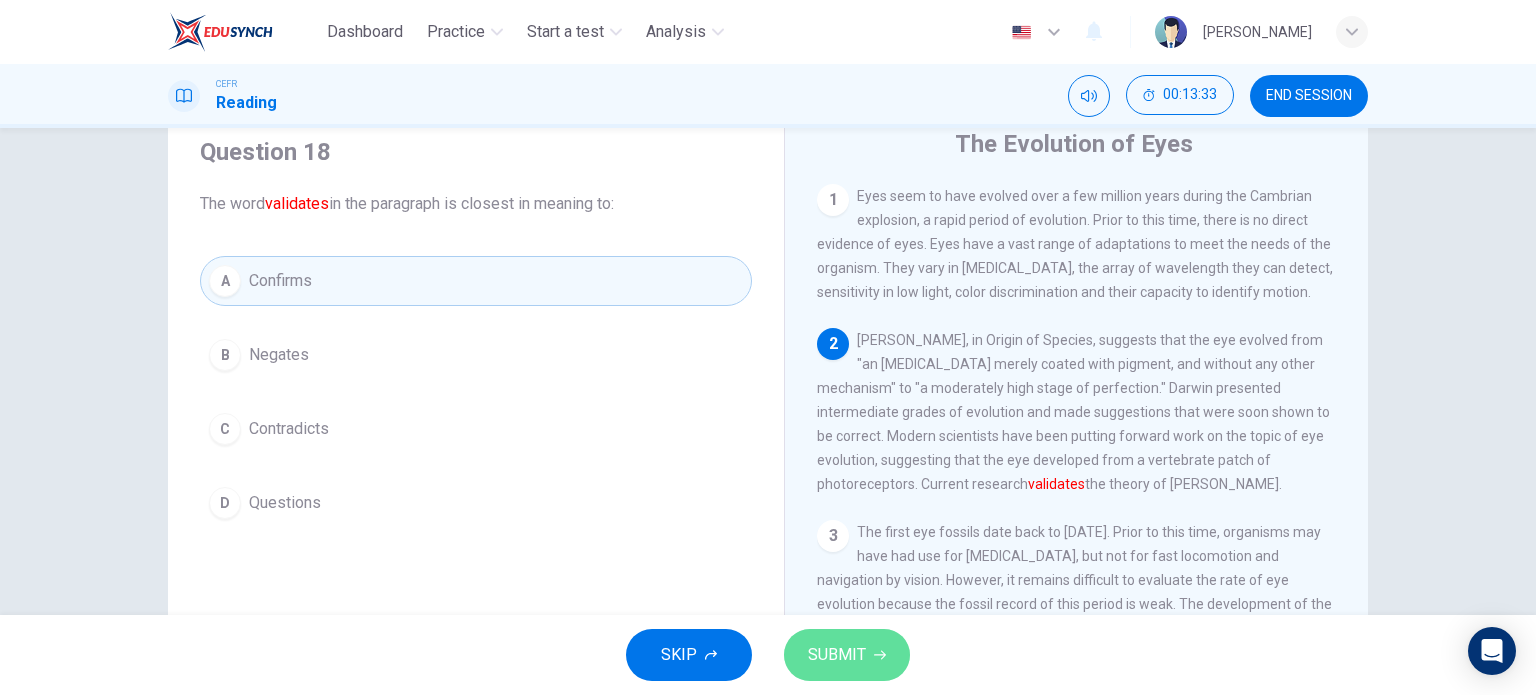 click on "SUBMIT" at bounding box center [837, 655] 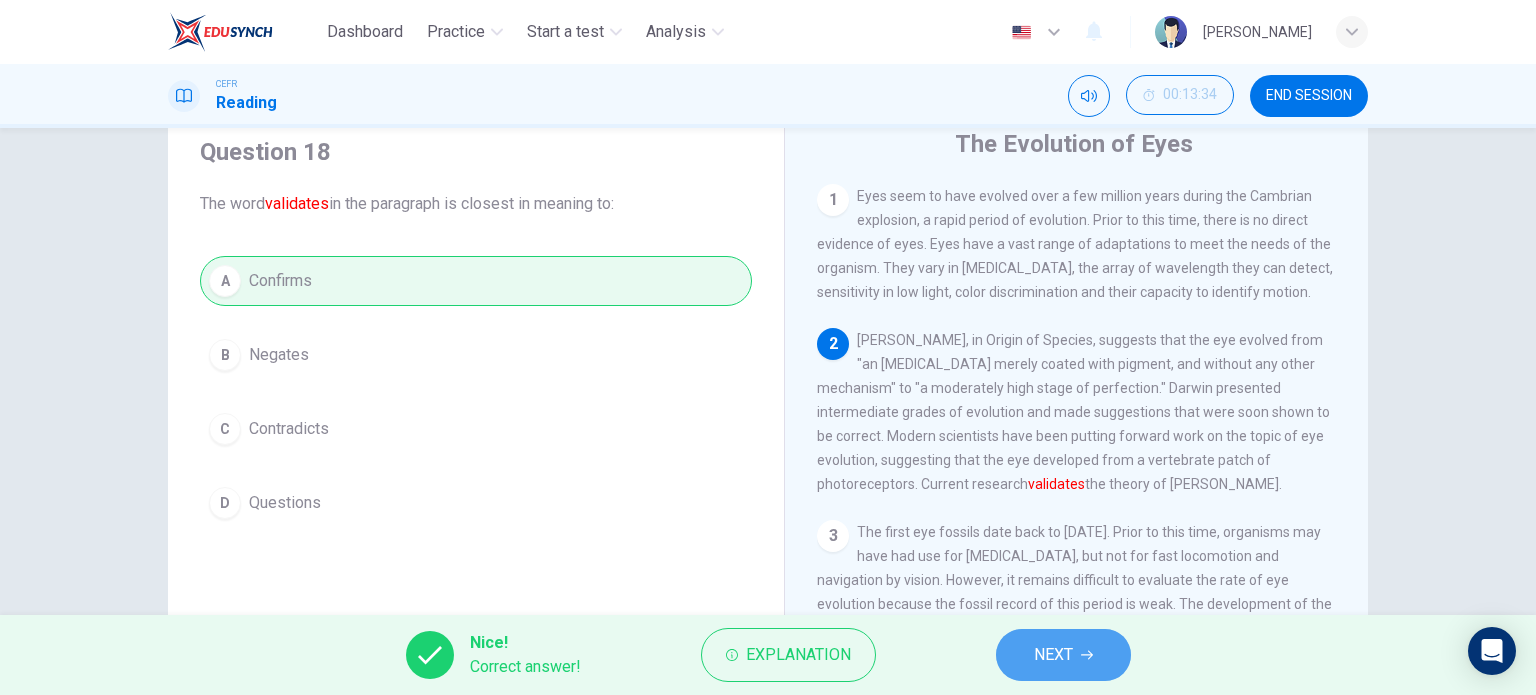 click on "NEXT" at bounding box center [1063, 655] 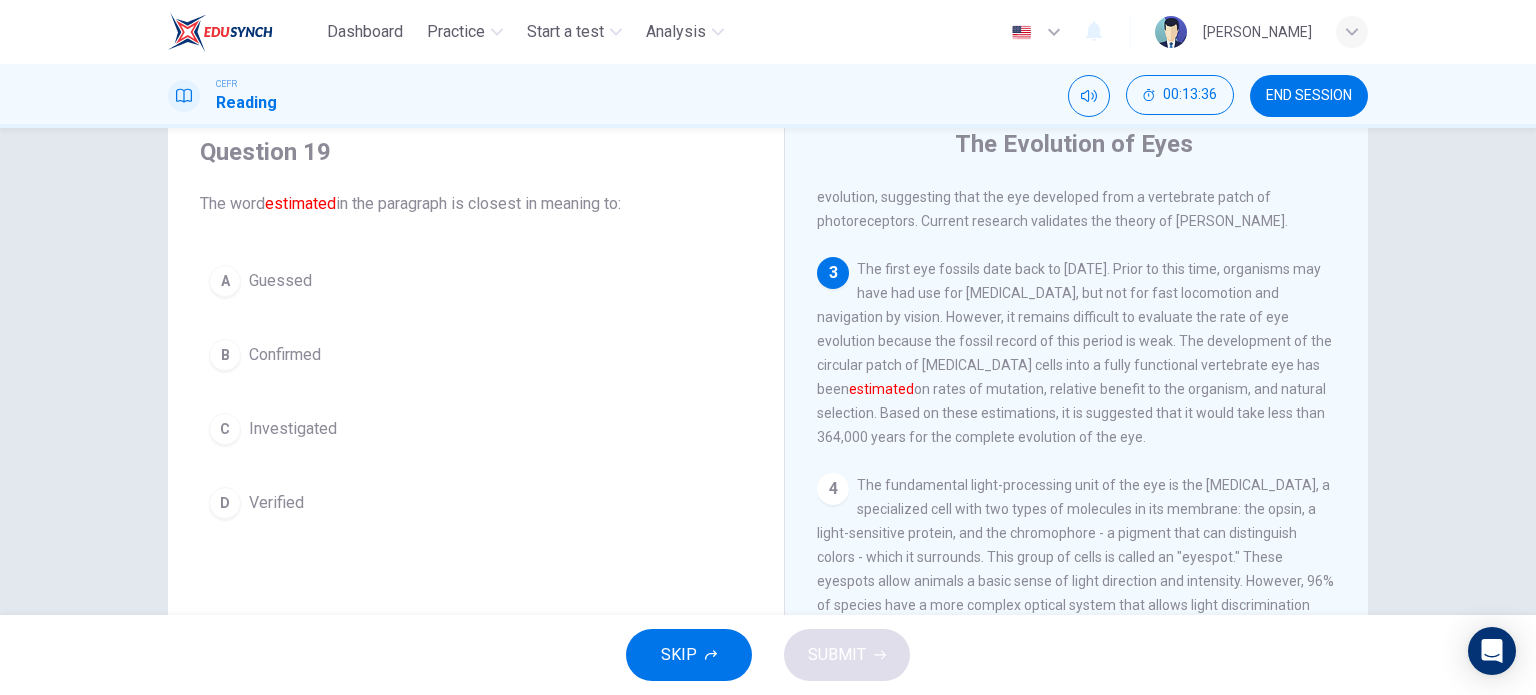 scroll, scrollTop: 262, scrollLeft: 0, axis: vertical 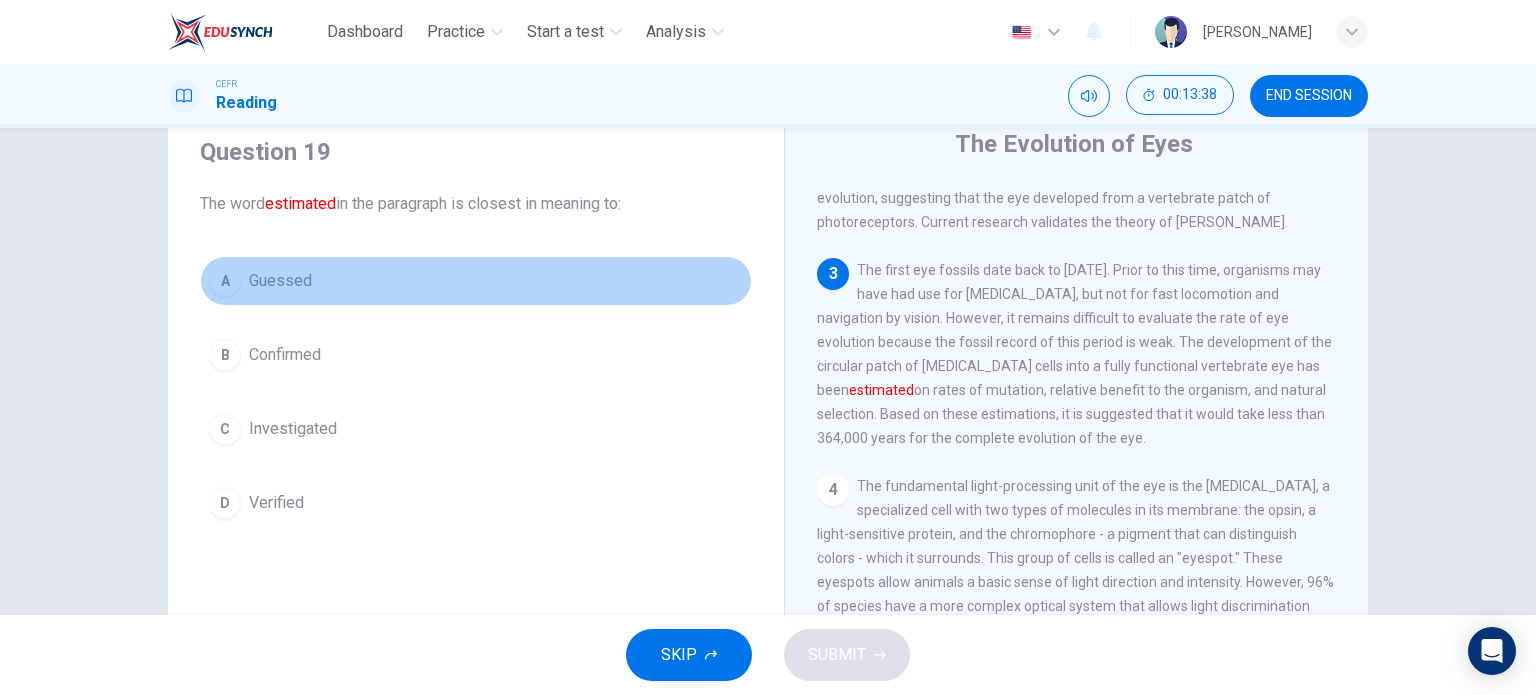 click on "A" at bounding box center (225, 281) 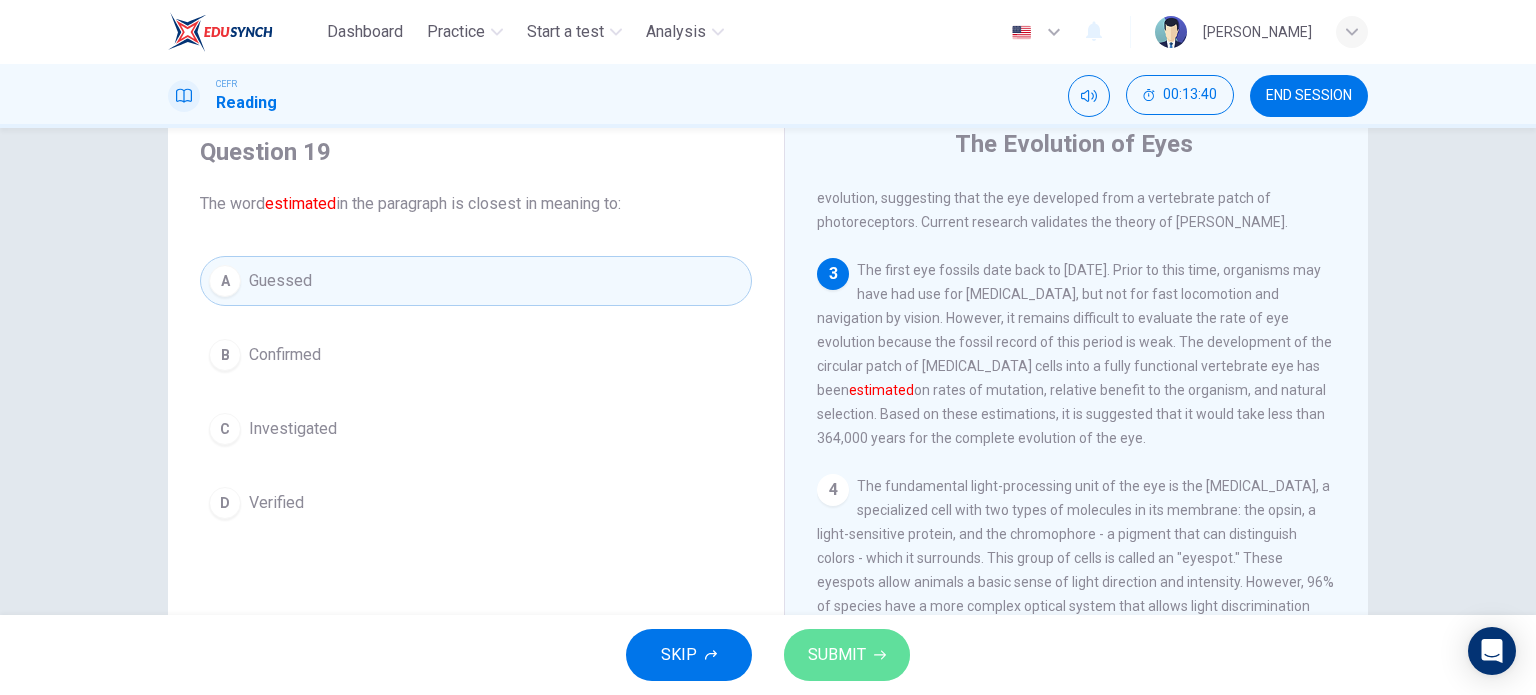 click on "SUBMIT" at bounding box center (837, 655) 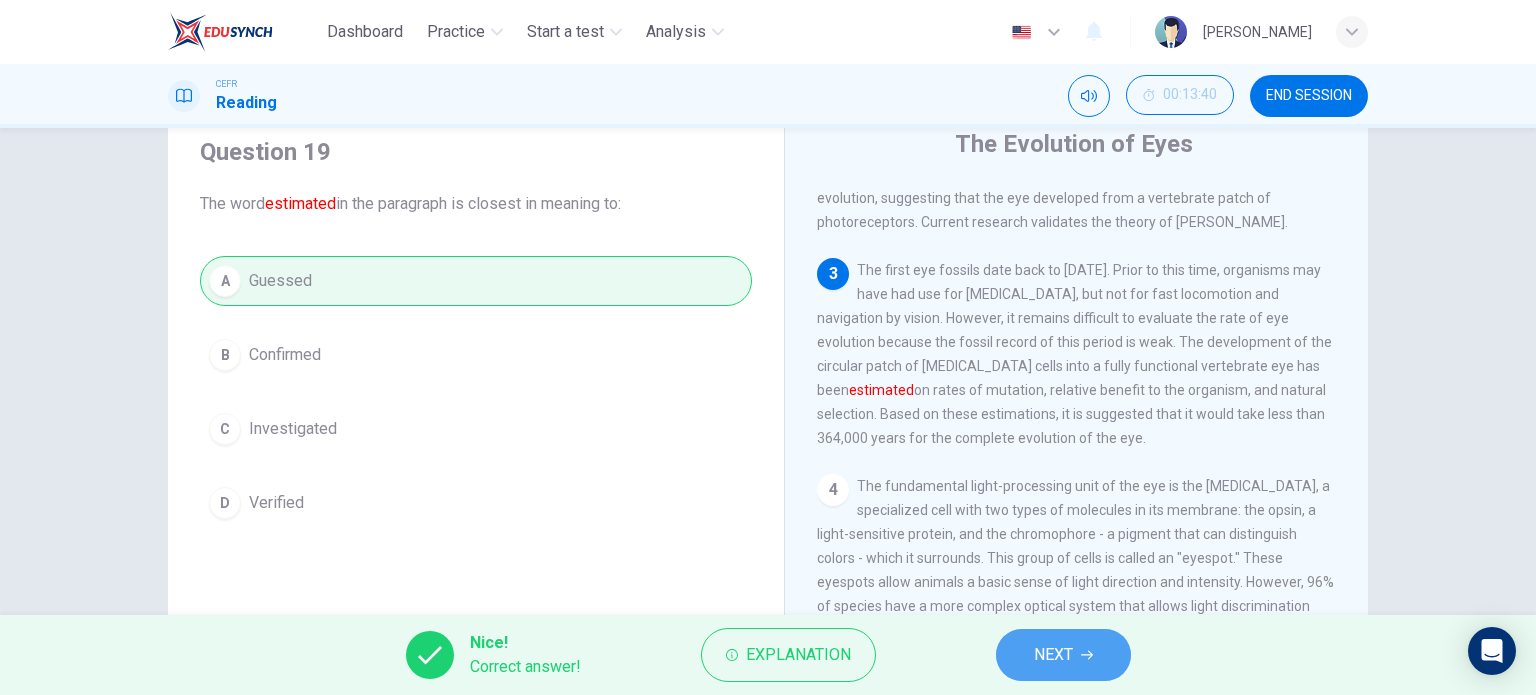 click on "NEXT" at bounding box center (1053, 655) 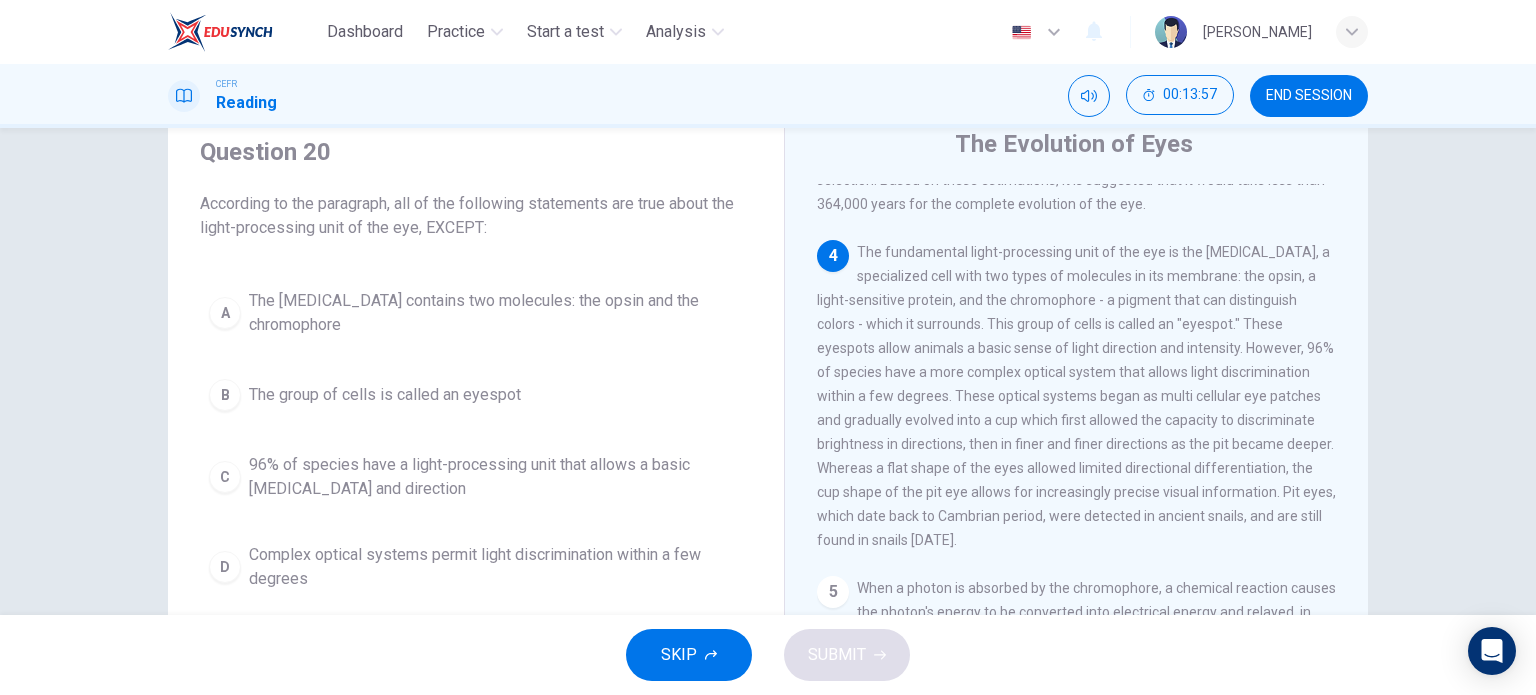 scroll, scrollTop: 491, scrollLeft: 0, axis: vertical 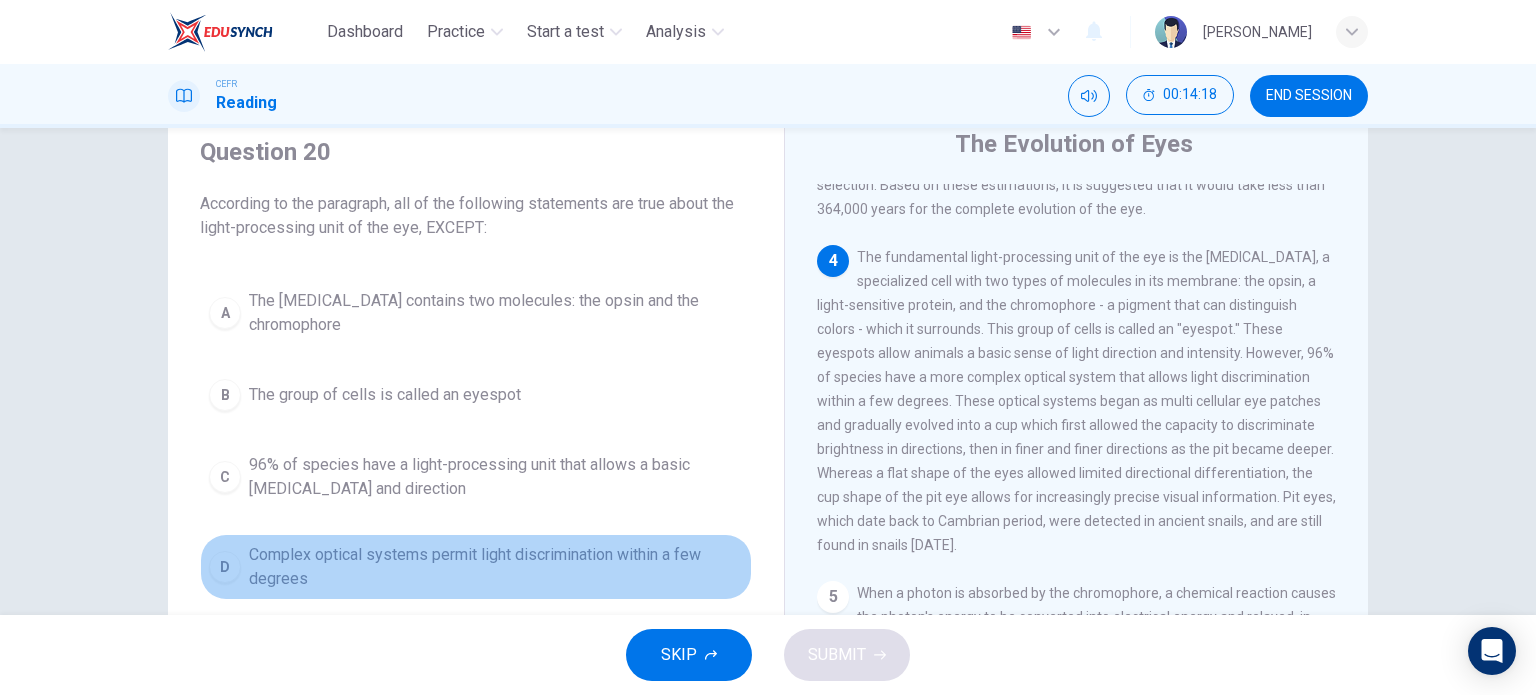 click on "D" at bounding box center (225, 567) 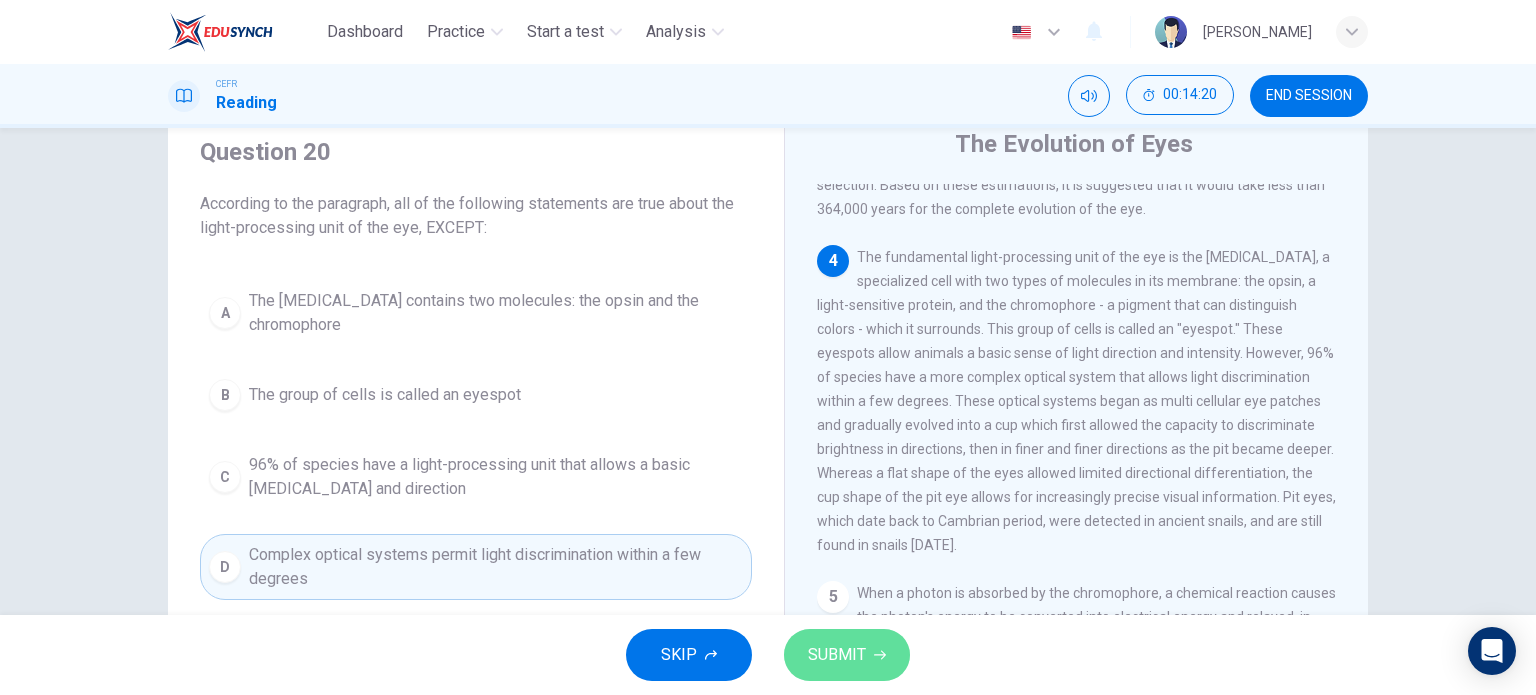 click on "SUBMIT" at bounding box center (837, 655) 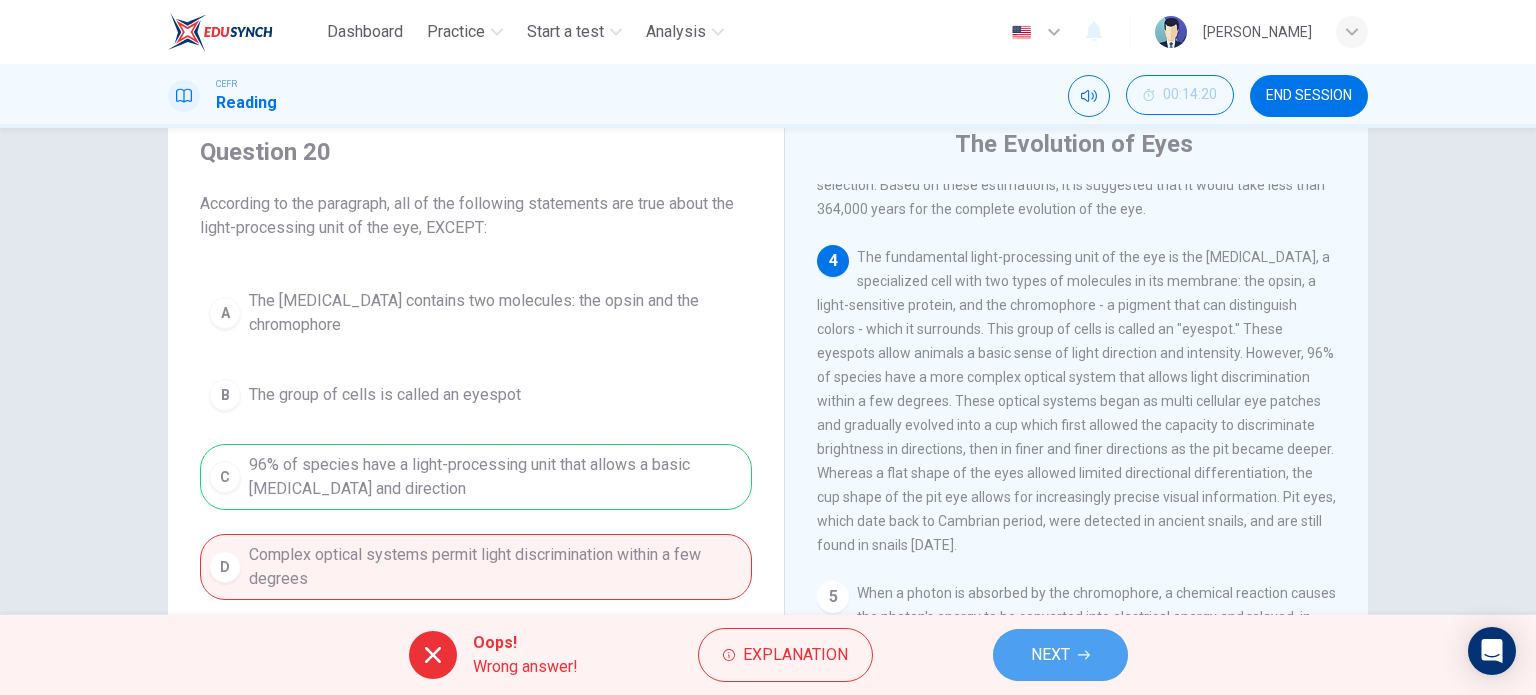 click on "NEXT" at bounding box center [1050, 655] 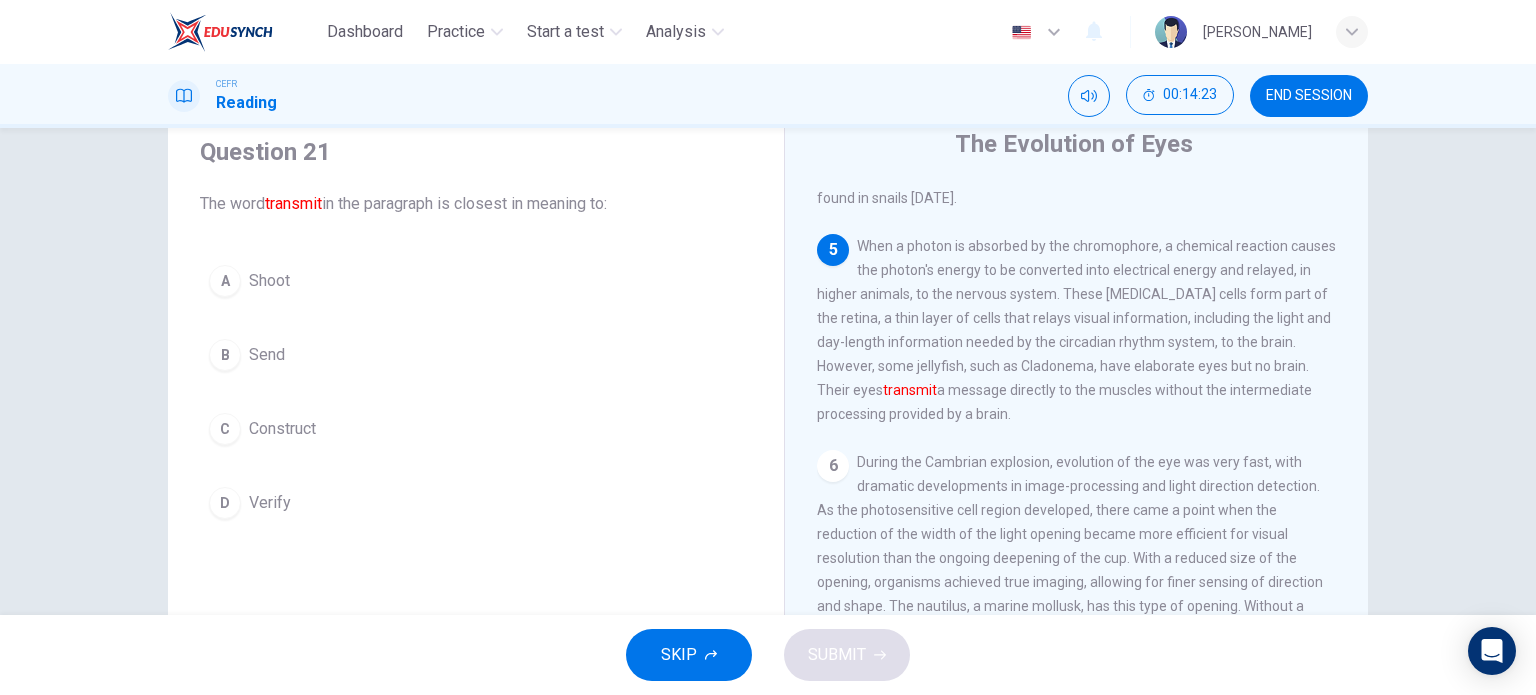 scroll, scrollTop: 839, scrollLeft: 0, axis: vertical 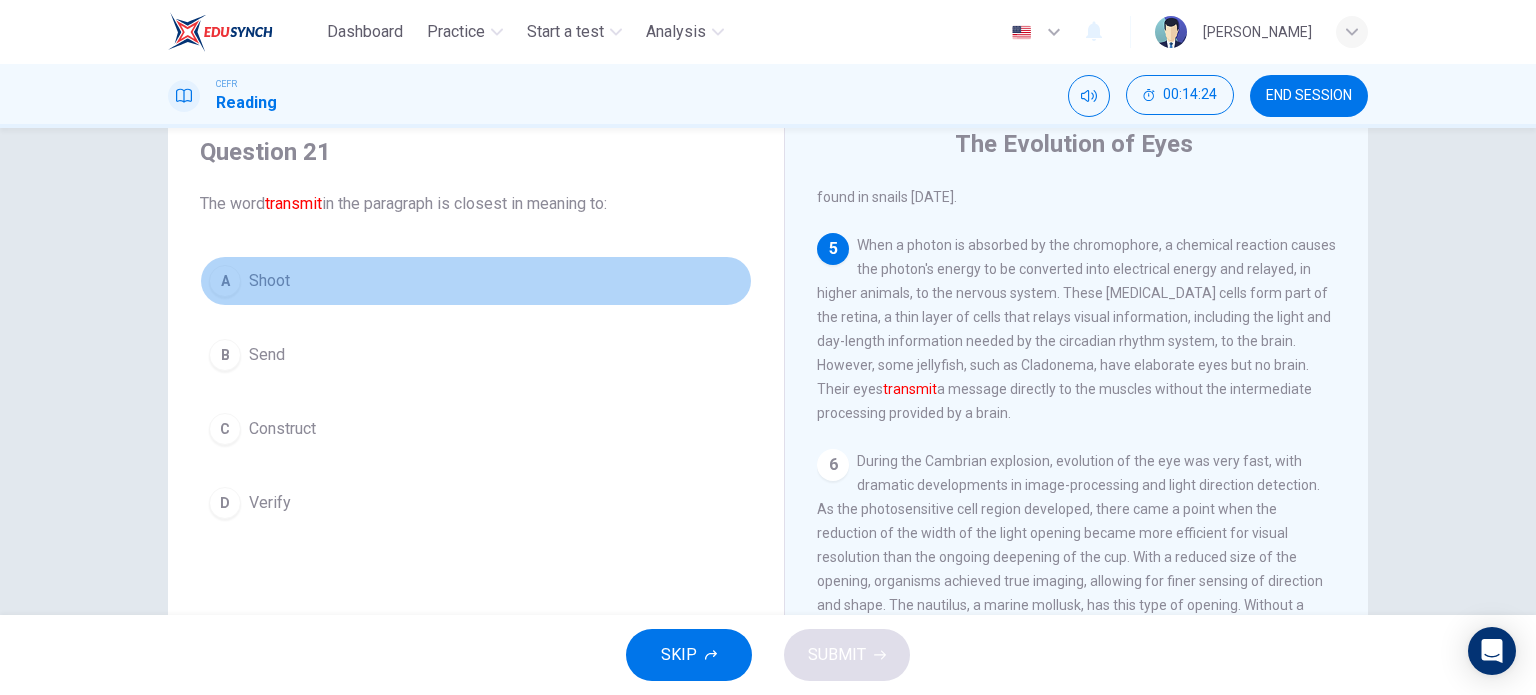 click on "A" at bounding box center [225, 281] 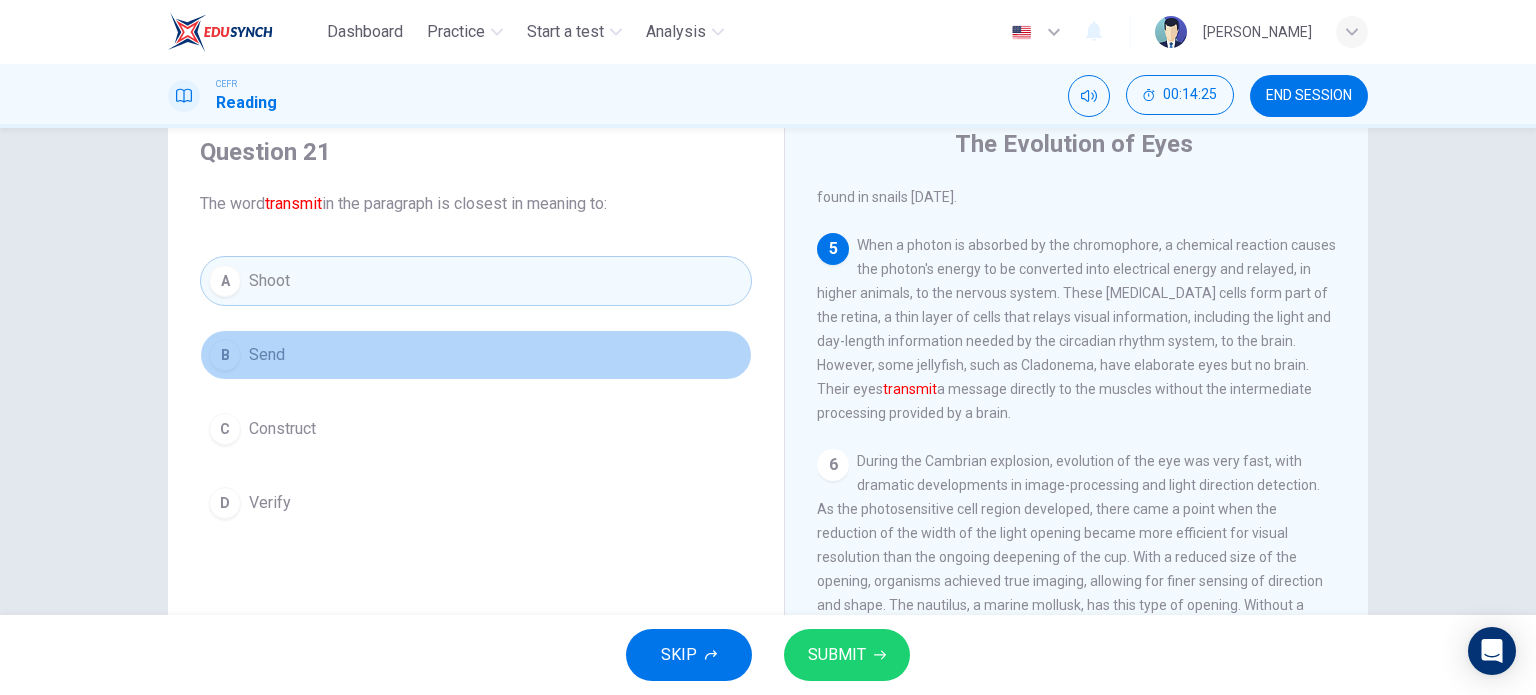 click on "B" at bounding box center (225, 355) 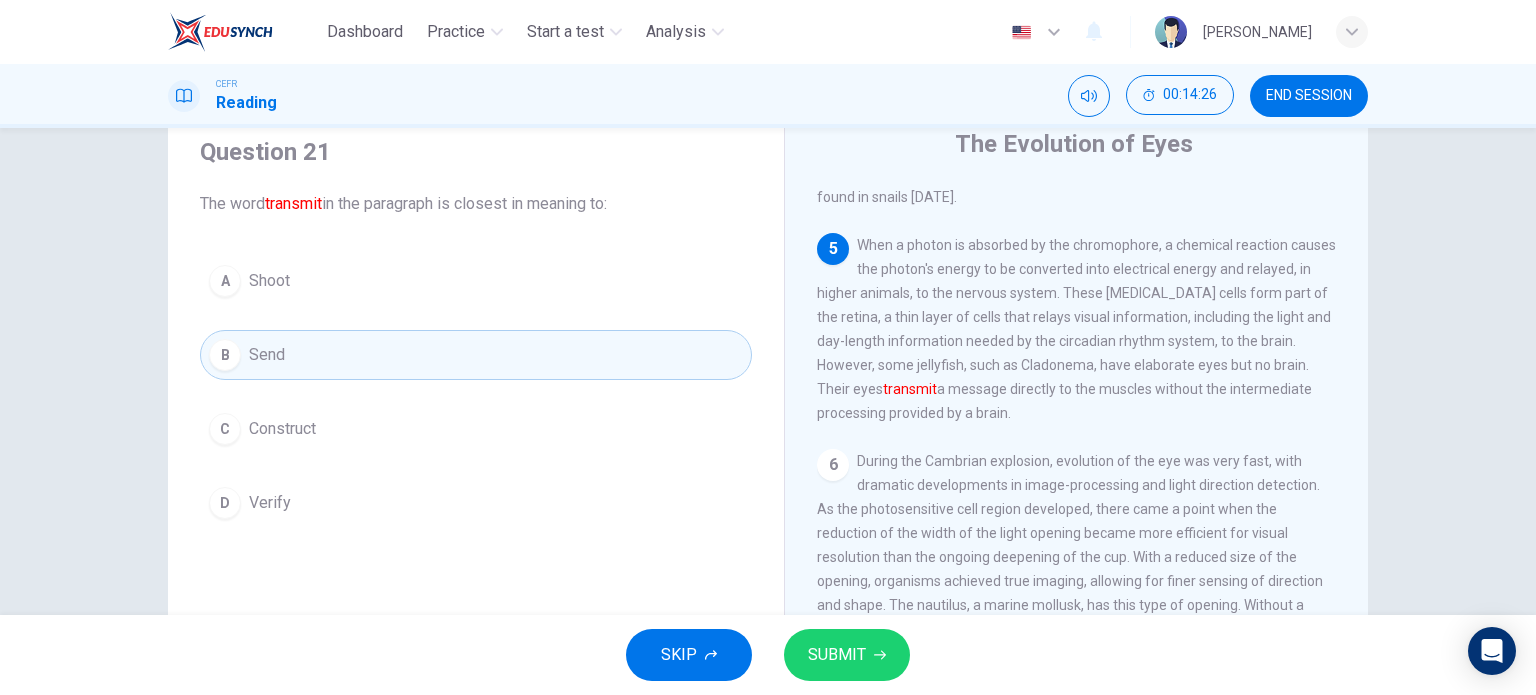 click on "SUBMIT" at bounding box center (847, 655) 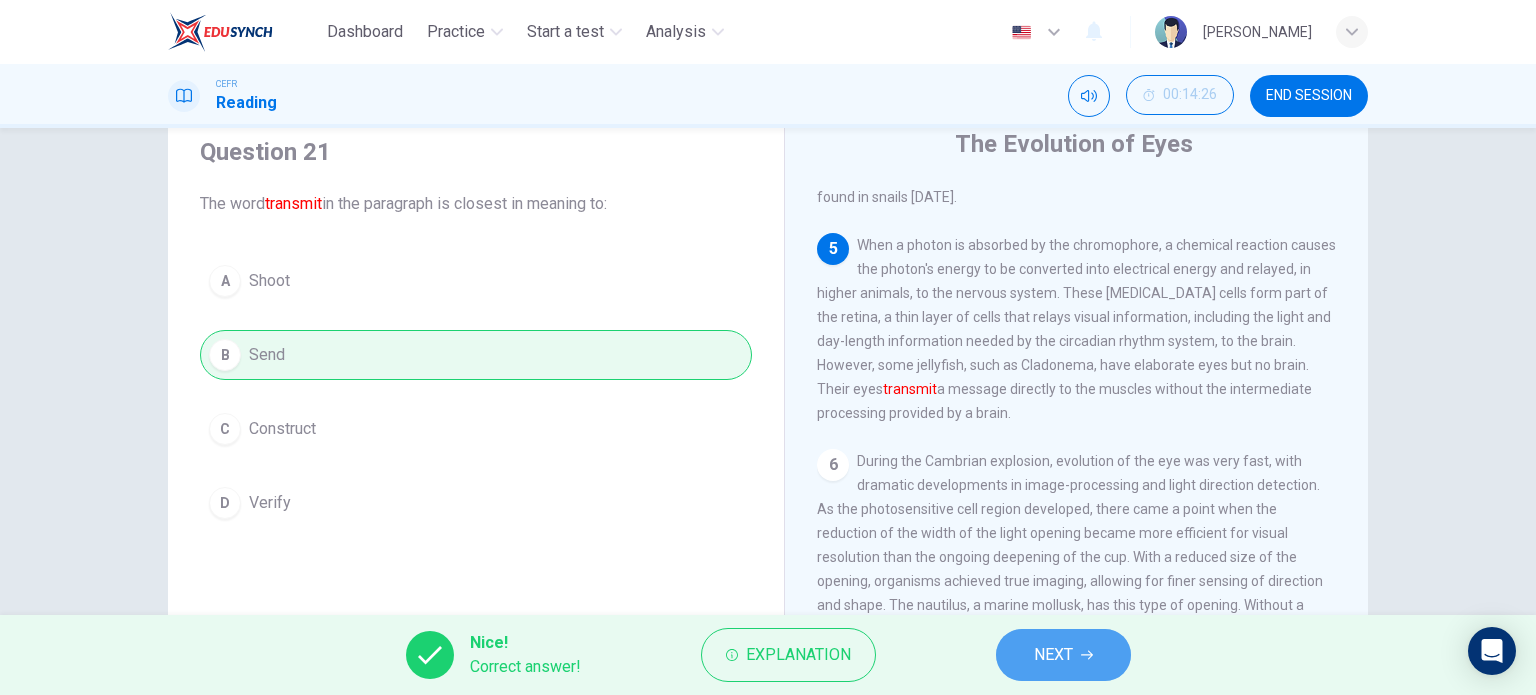 click on "NEXT" at bounding box center [1053, 655] 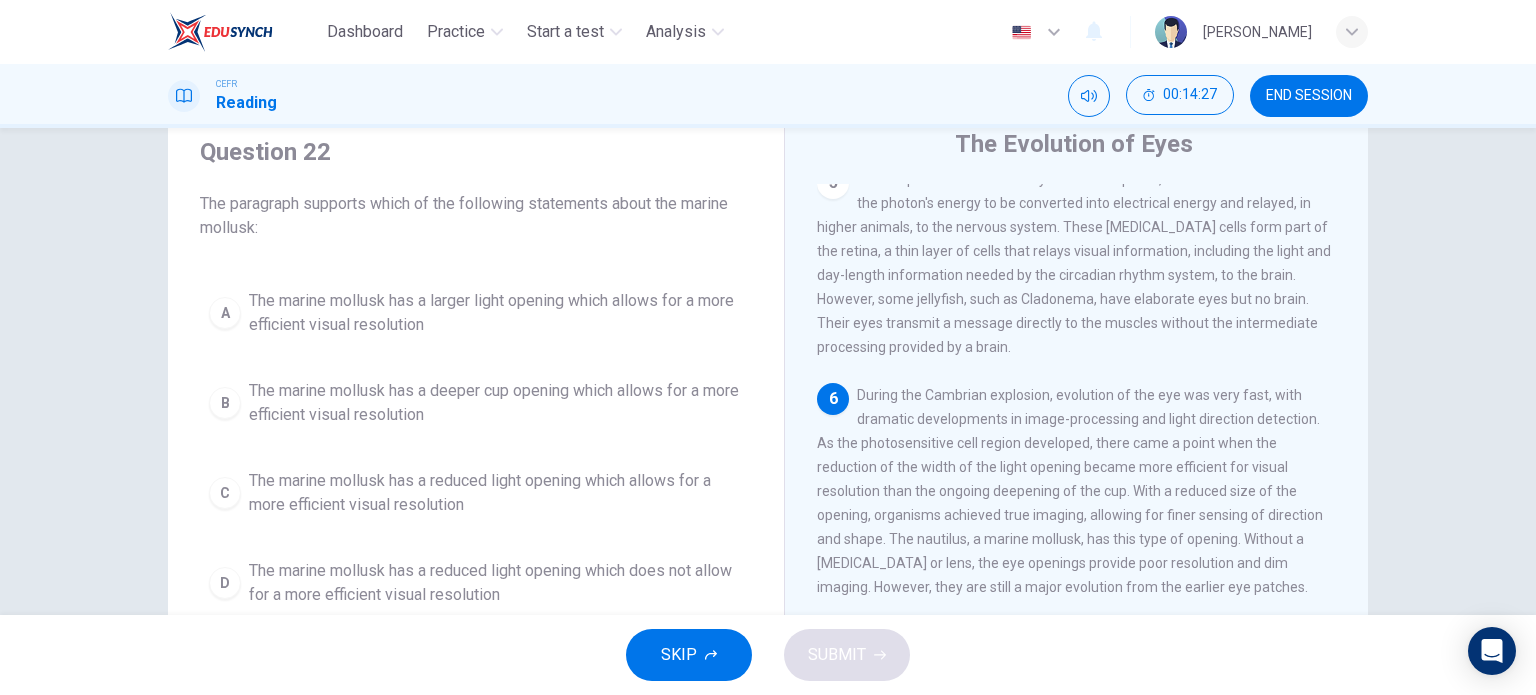scroll, scrollTop: 949, scrollLeft: 0, axis: vertical 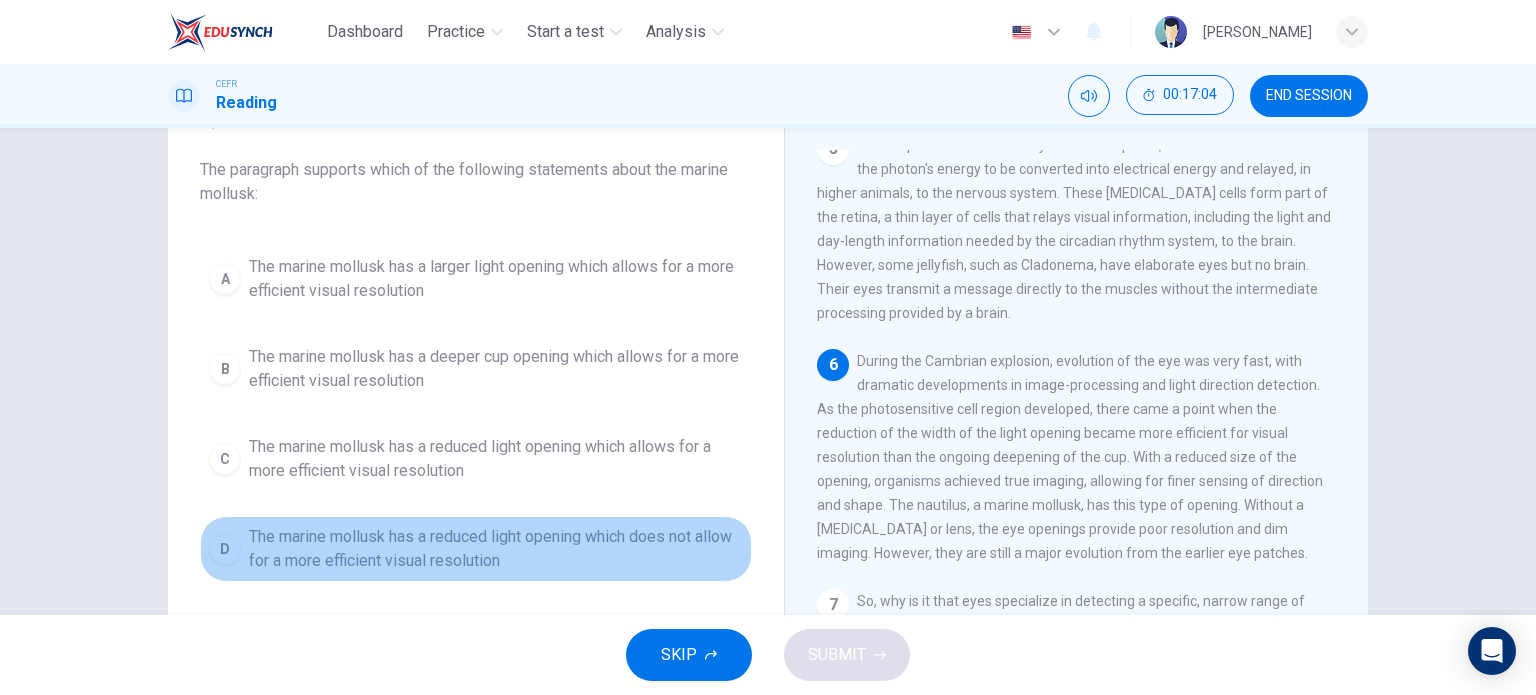 click on "D" at bounding box center (225, 549) 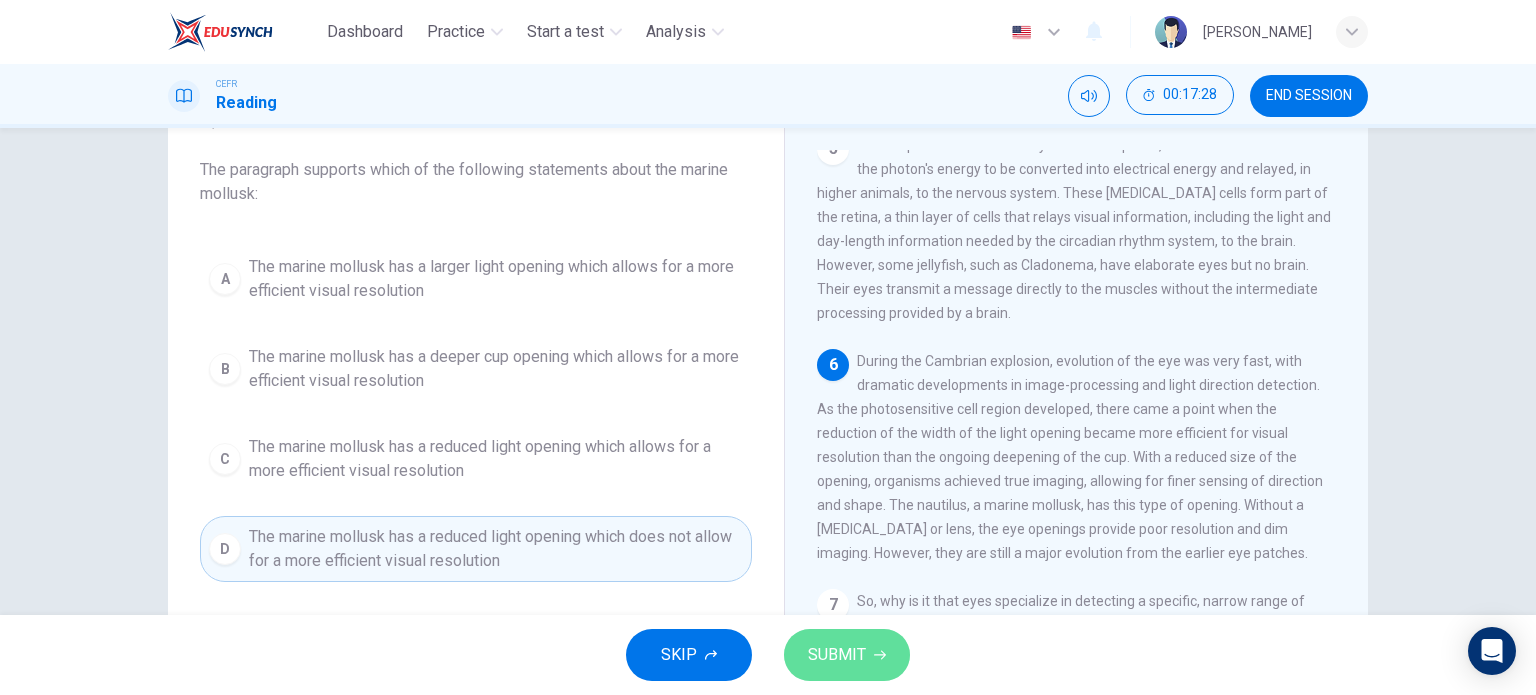 click on "SUBMIT" at bounding box center [837, 655] 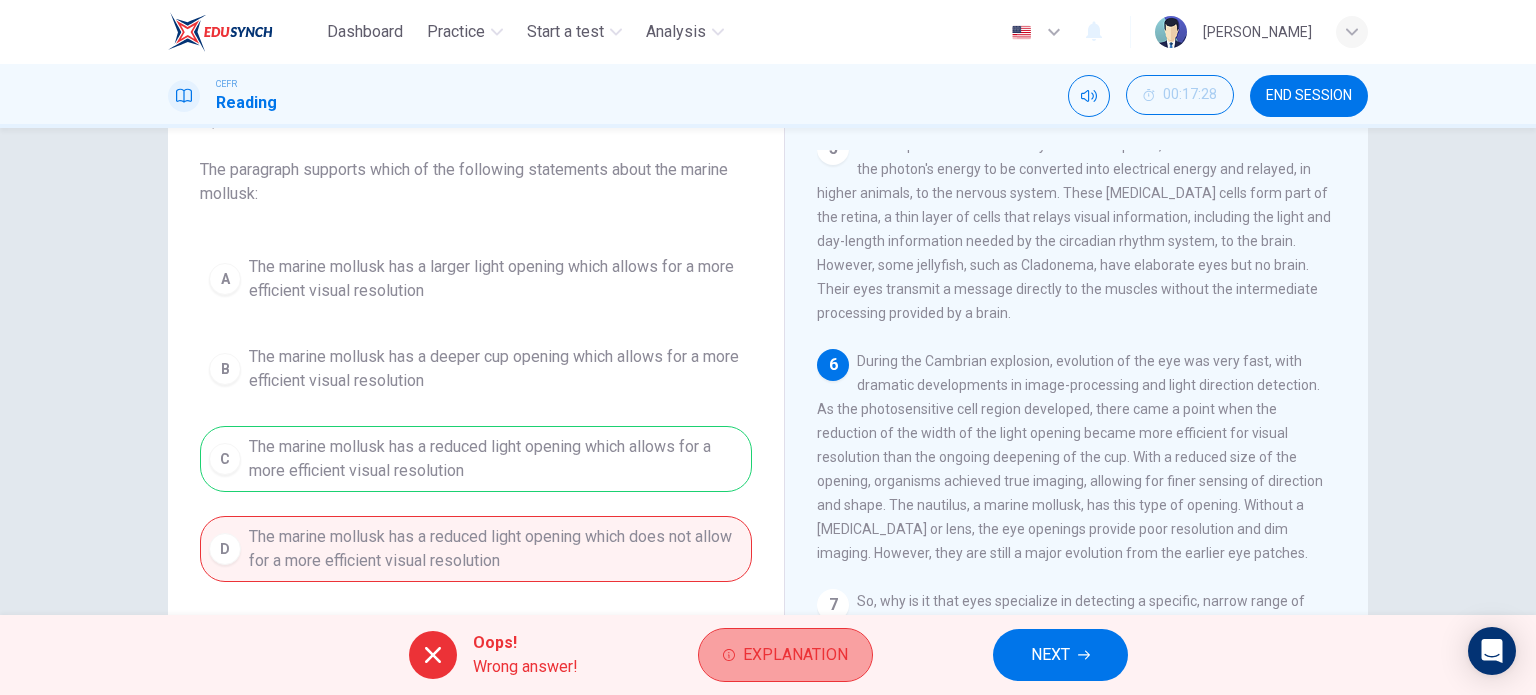click on "Explanation" at bounding box center [785, 655] 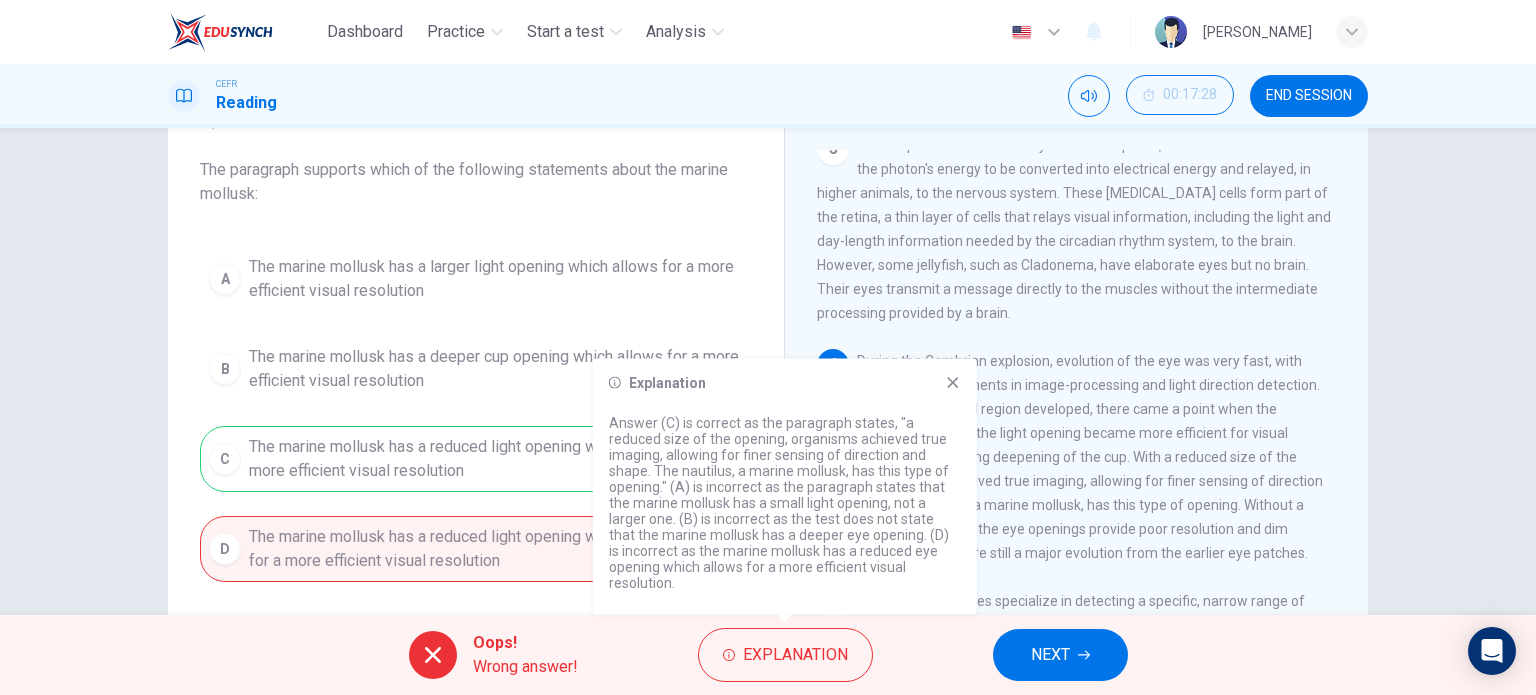 click 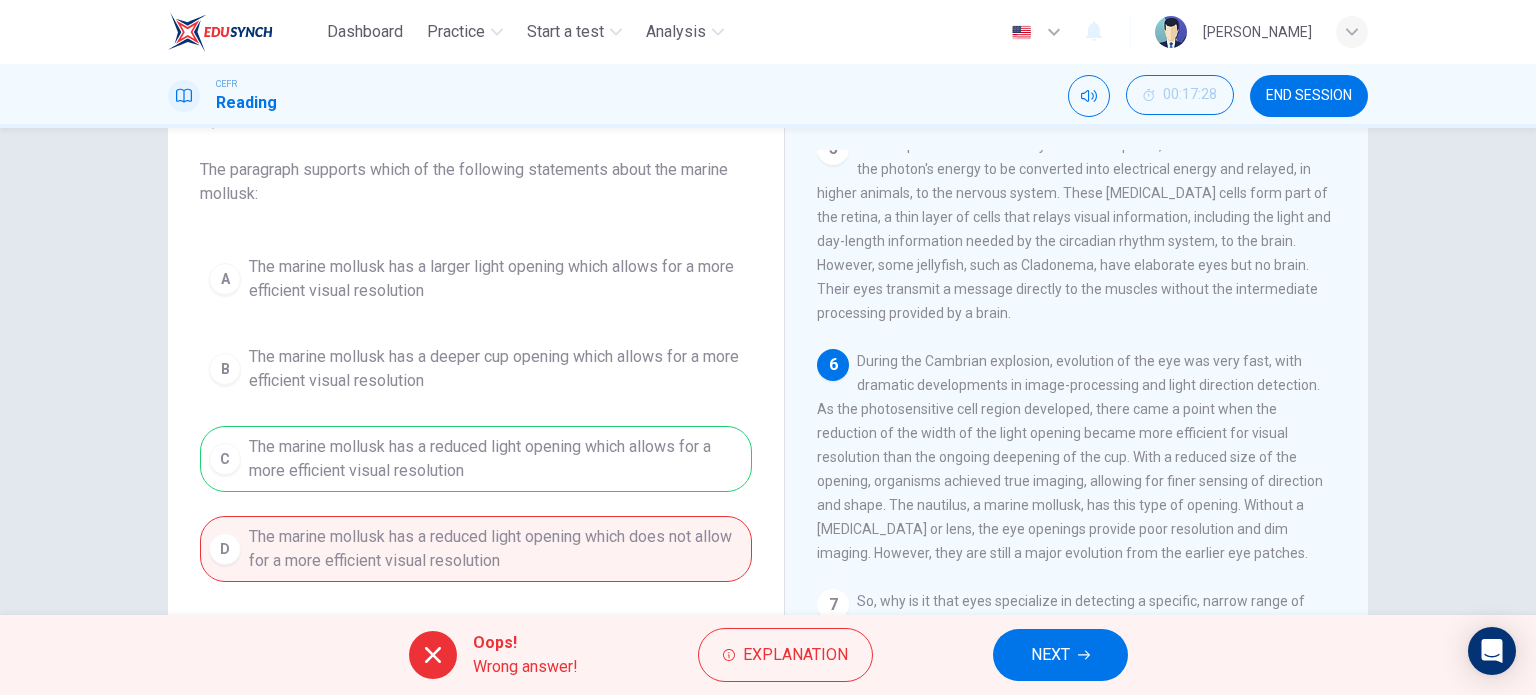 click on "During the Cambrian explosion, evolution of the eye was very fast, with dramatic developments in image-processing and light direction detection. As the photosensitive cell region developed, there came a point when the reduction of the width of the light opening became more efficient for visual resolution than the ongoing deepening of the cup. With a reduced size of the opening, organisms achieved true imaging, allowing for finer sensing of direction and shape. The nautilus, a marine mollusk, has this type of opening. Without a [MEDICAL_DATA] or lens, the eye openings provide poor resolution and dim imaging. However, they are still a major evolution from the earlier eye patches." at bounding box center [1070, 457] 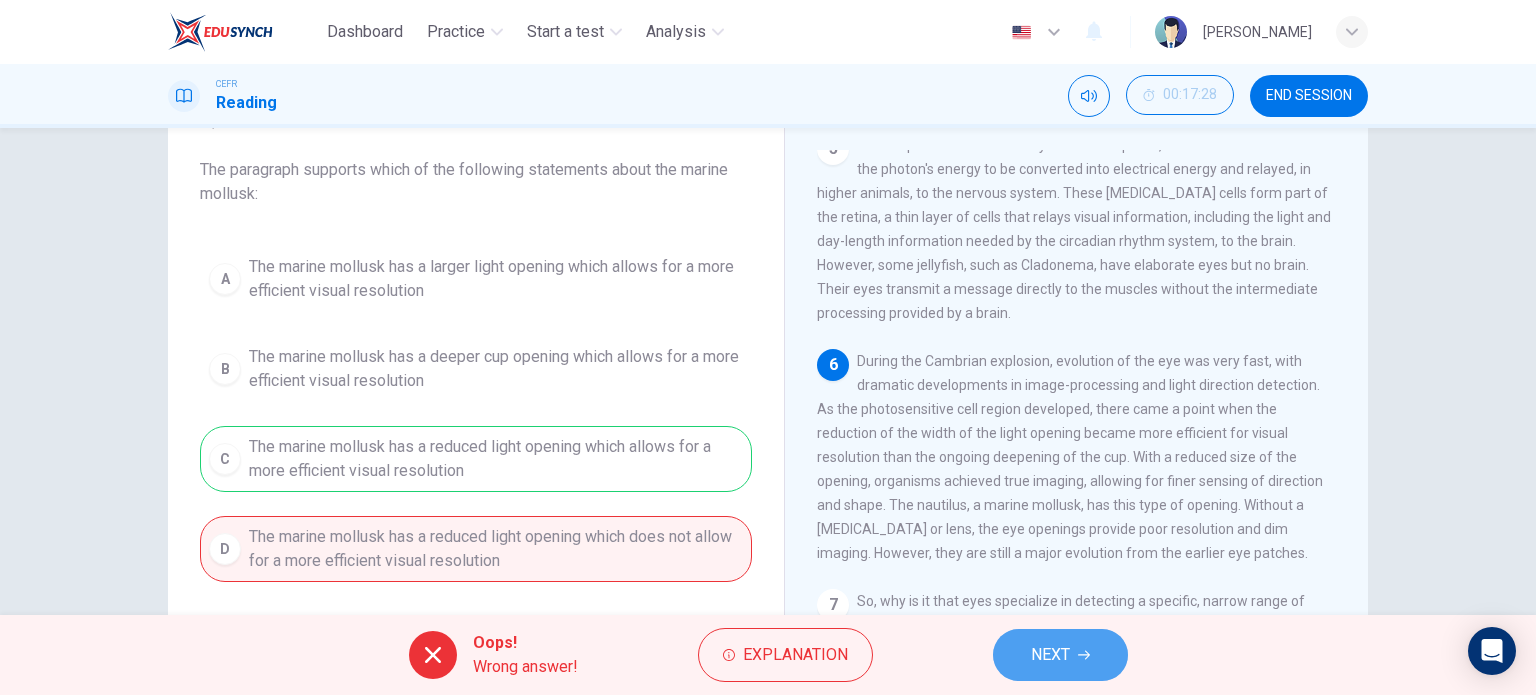 click on "NEXT" at bounding box center (1050, 655) 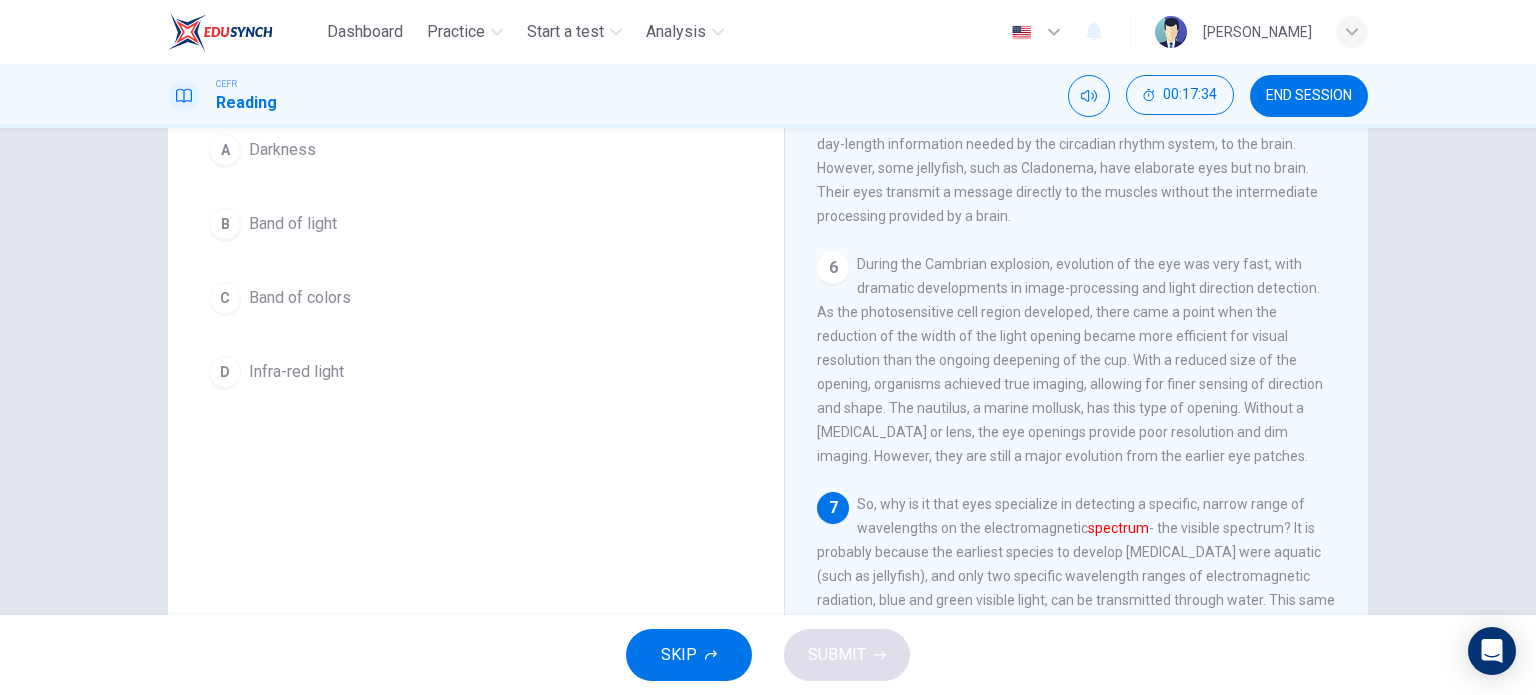scroll, scrollTop: 288, scrollLeft: 0, axis: vertical 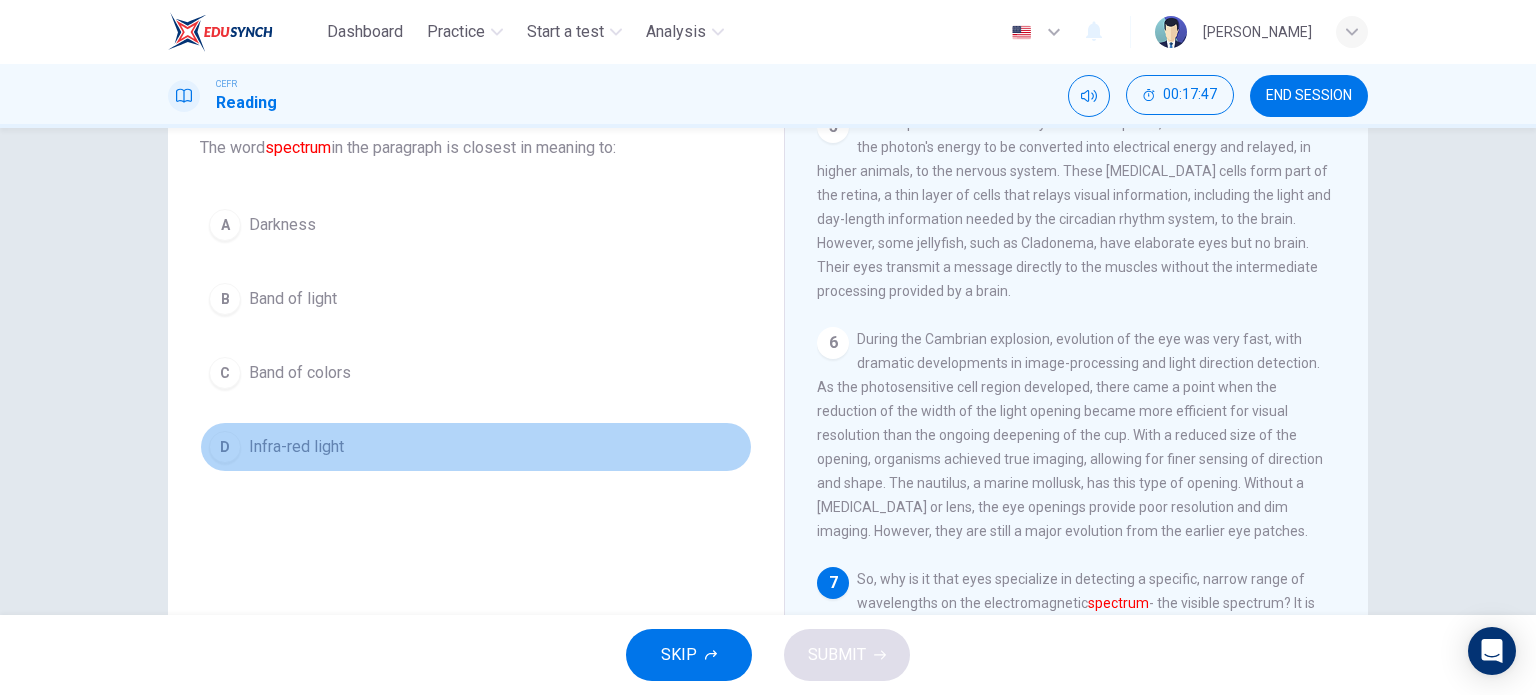 click on "D" at bounding box center (225, 447) 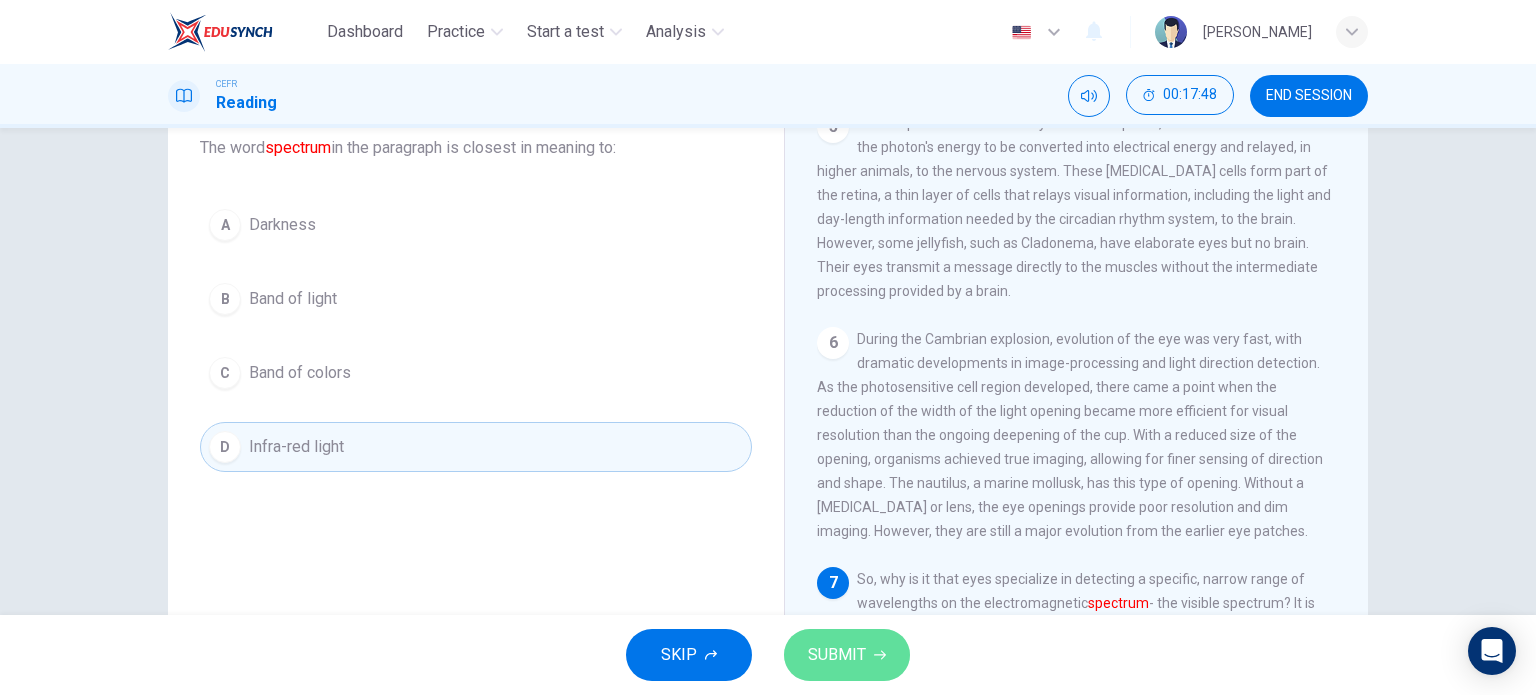 click on "SUBMIT" at bounding box center (847, 655) 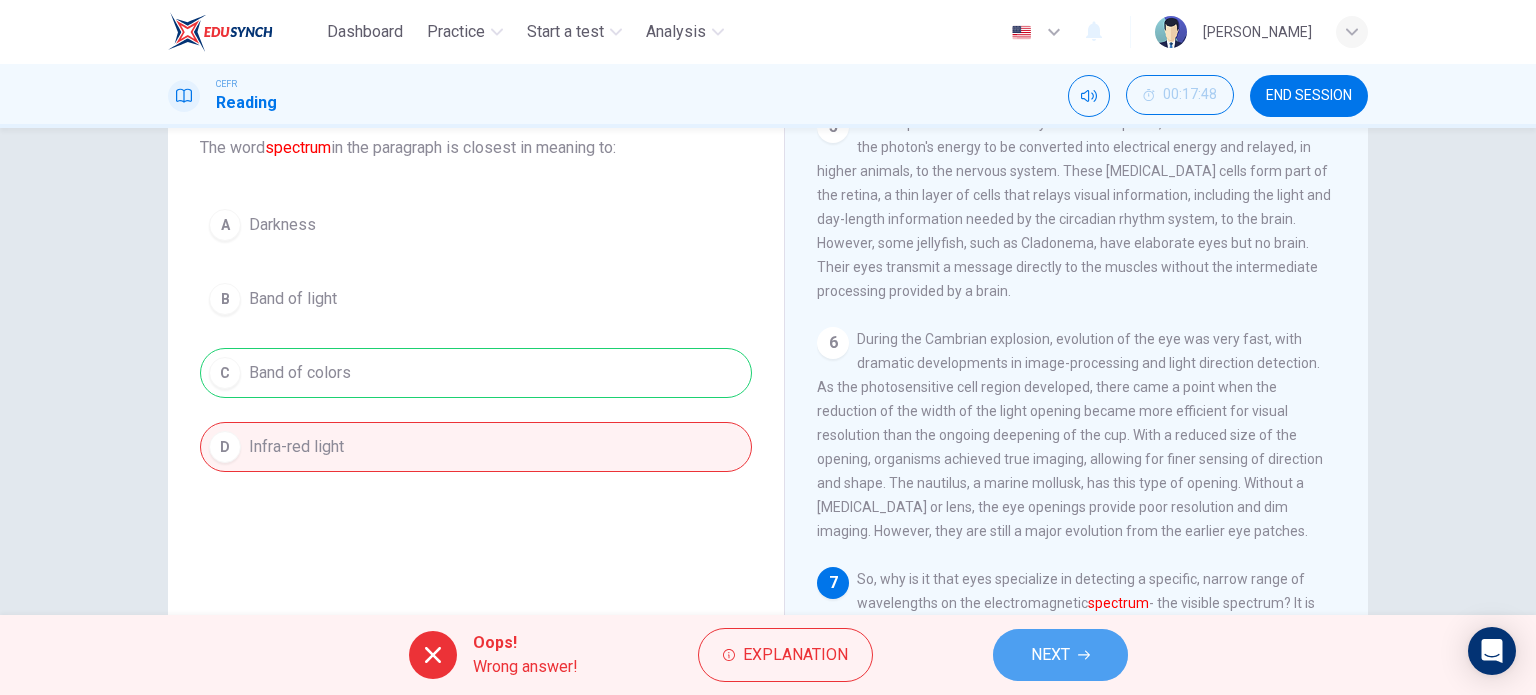 click on "NEXT" at bounding box center (1050, 655) 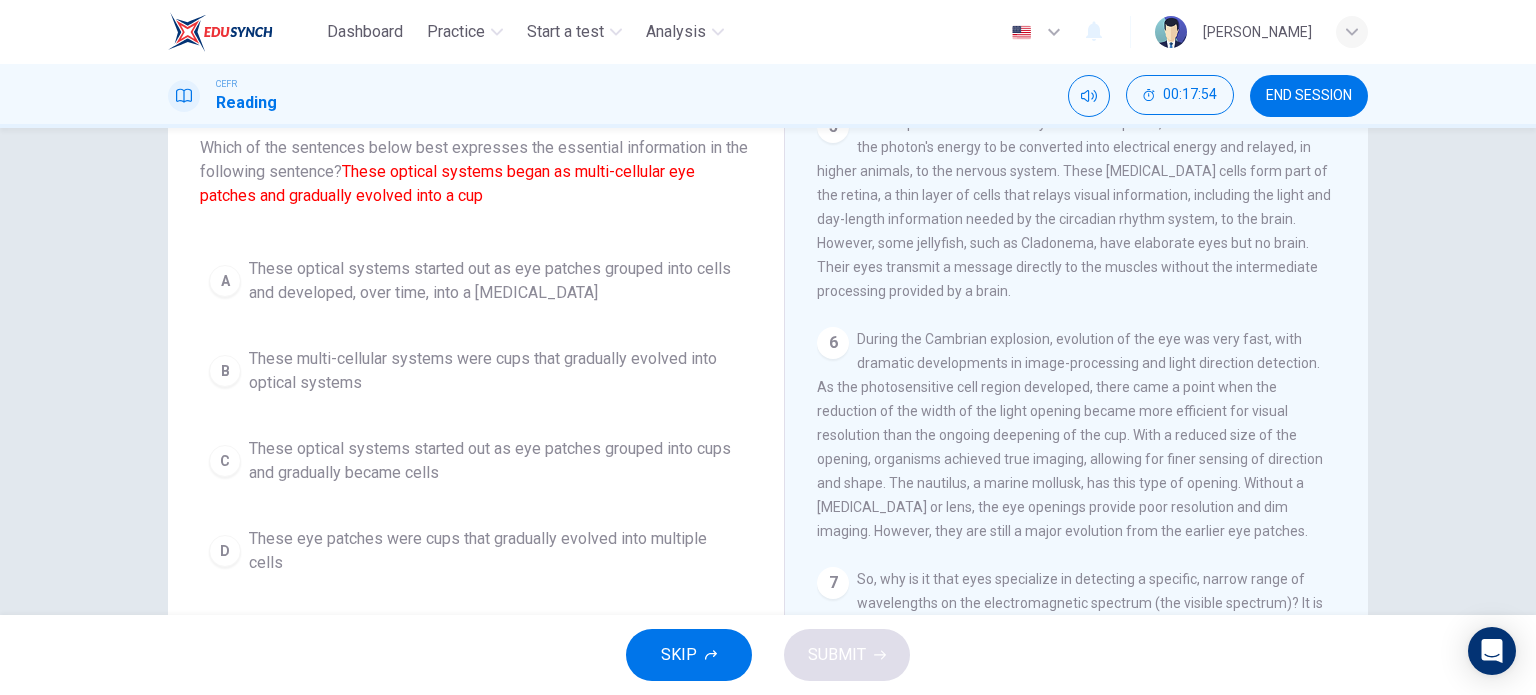 scroll, scrollTop: 288, scrollLeft: 0, axis: vertical 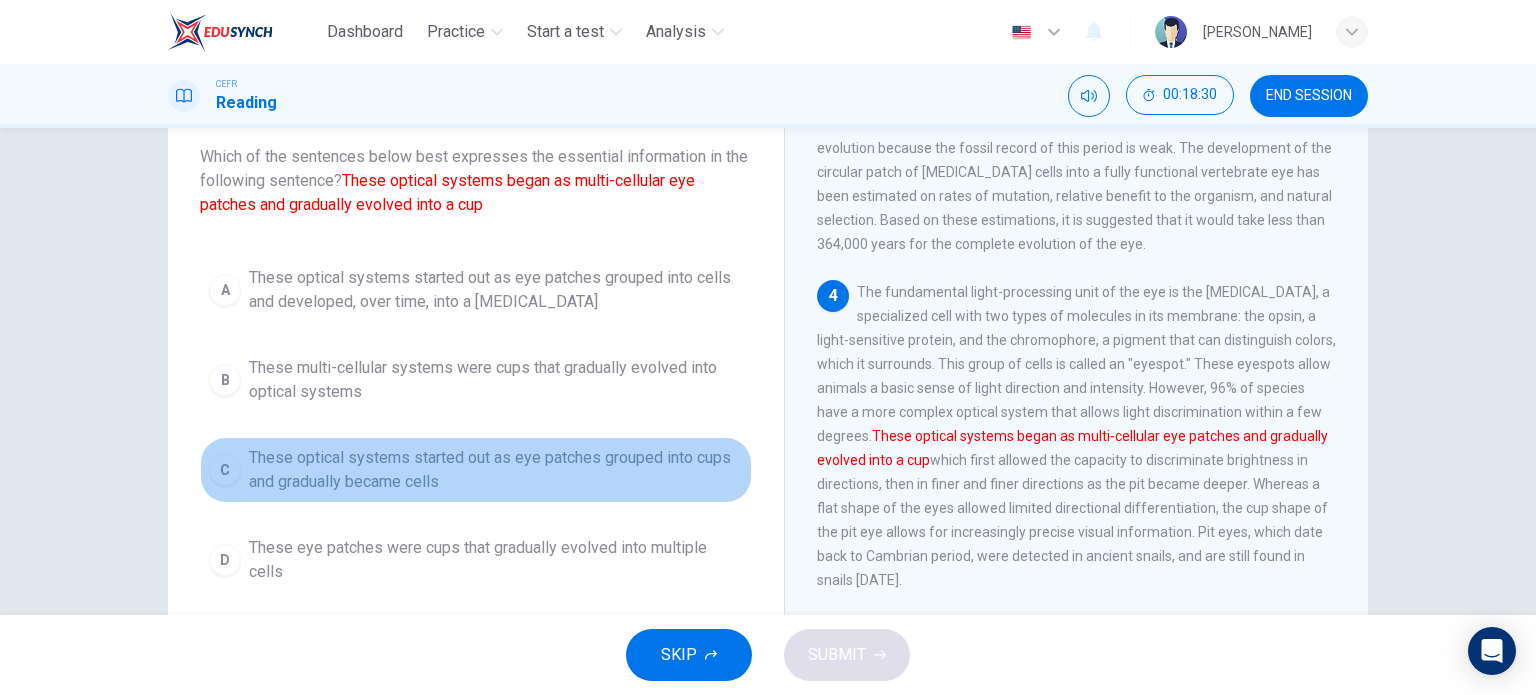 click on "These optical systems started out as eye patches grouped into cups and gradually became cells" at bounding box center [496, 470] 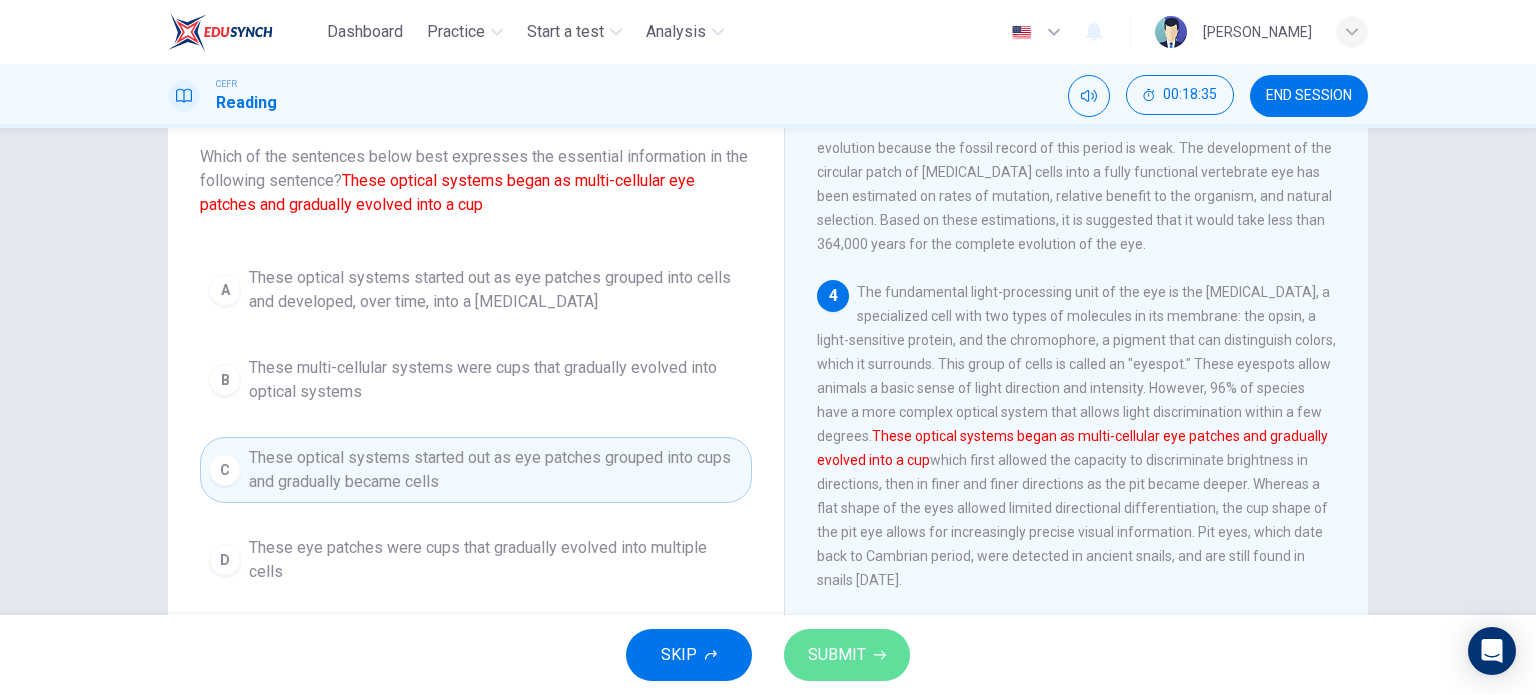 click on "SUBMIT" at bounding box center [837, 655] 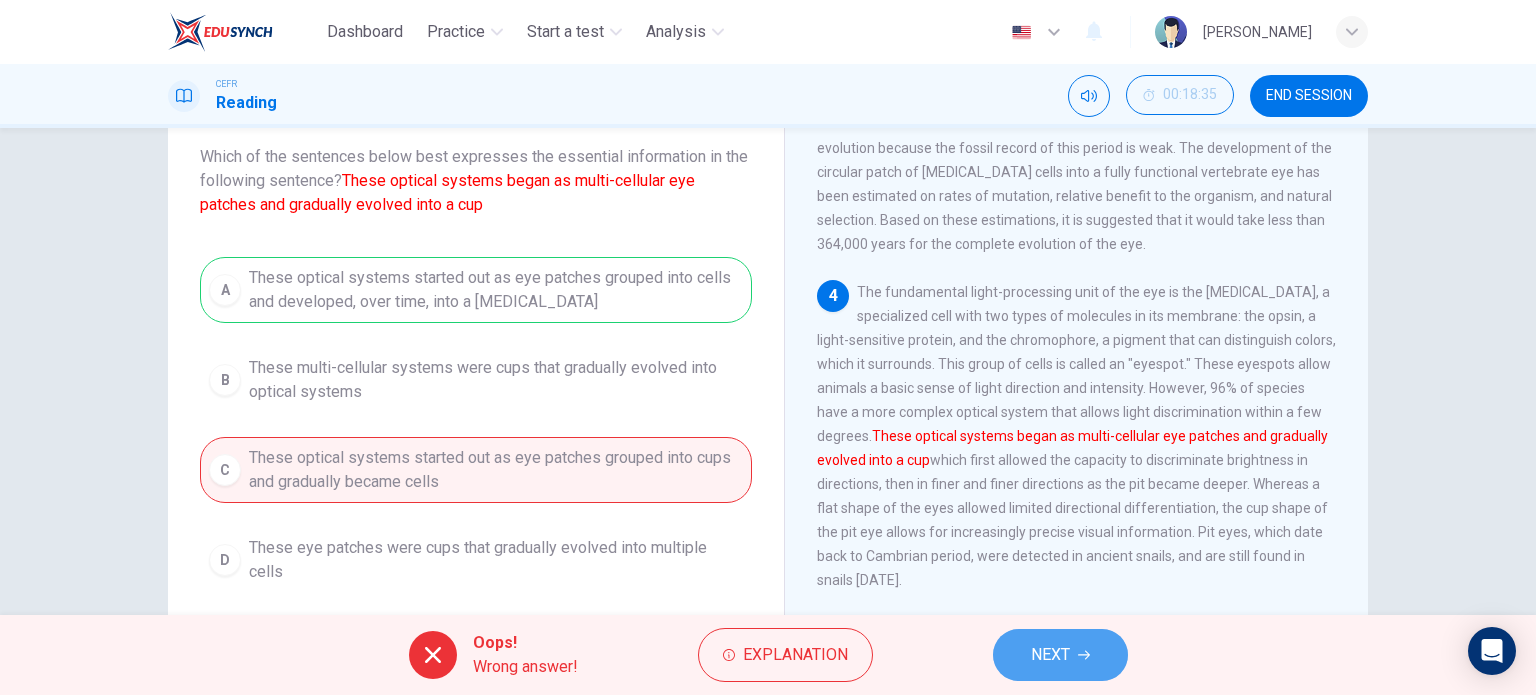 click on "NEXT" at bounding box center (1050, 655) 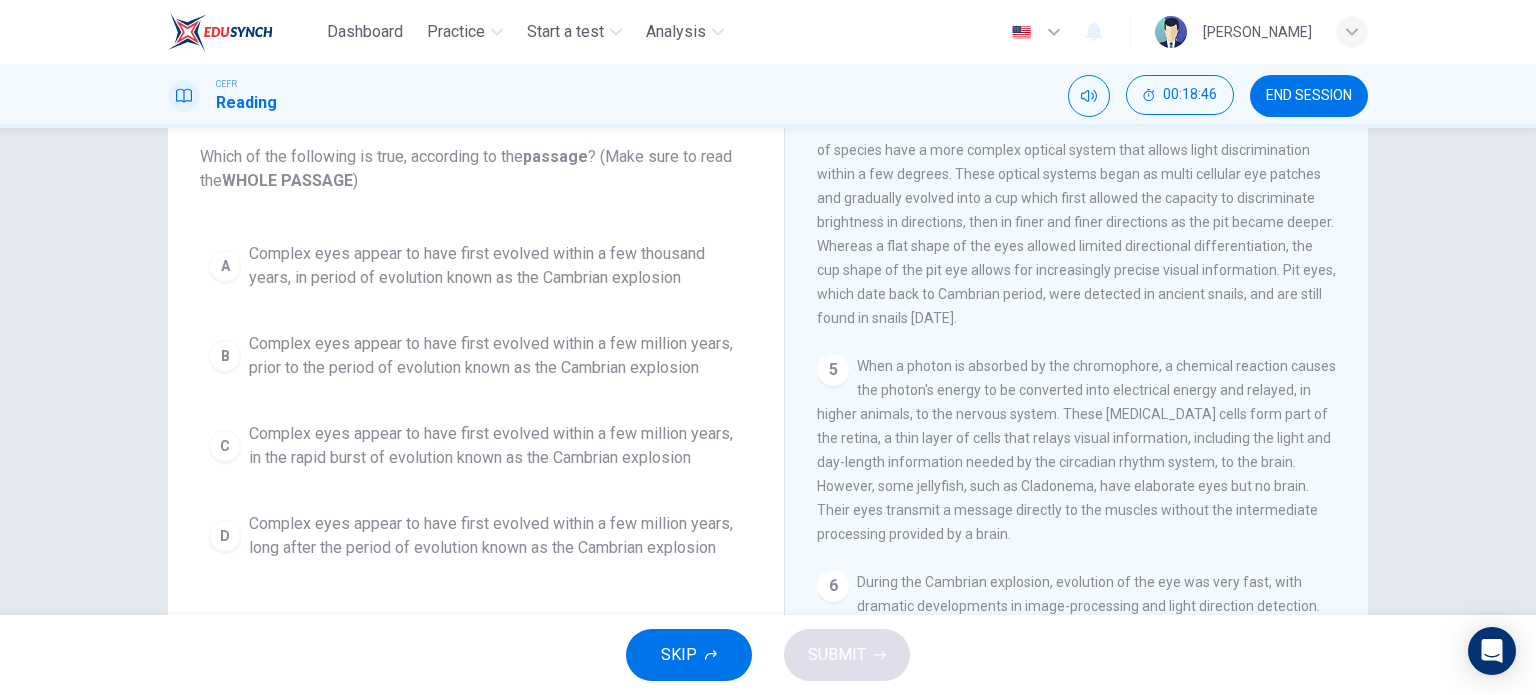 scroll, scrollTop: 949, scrollLeft: 0, axis: vertical 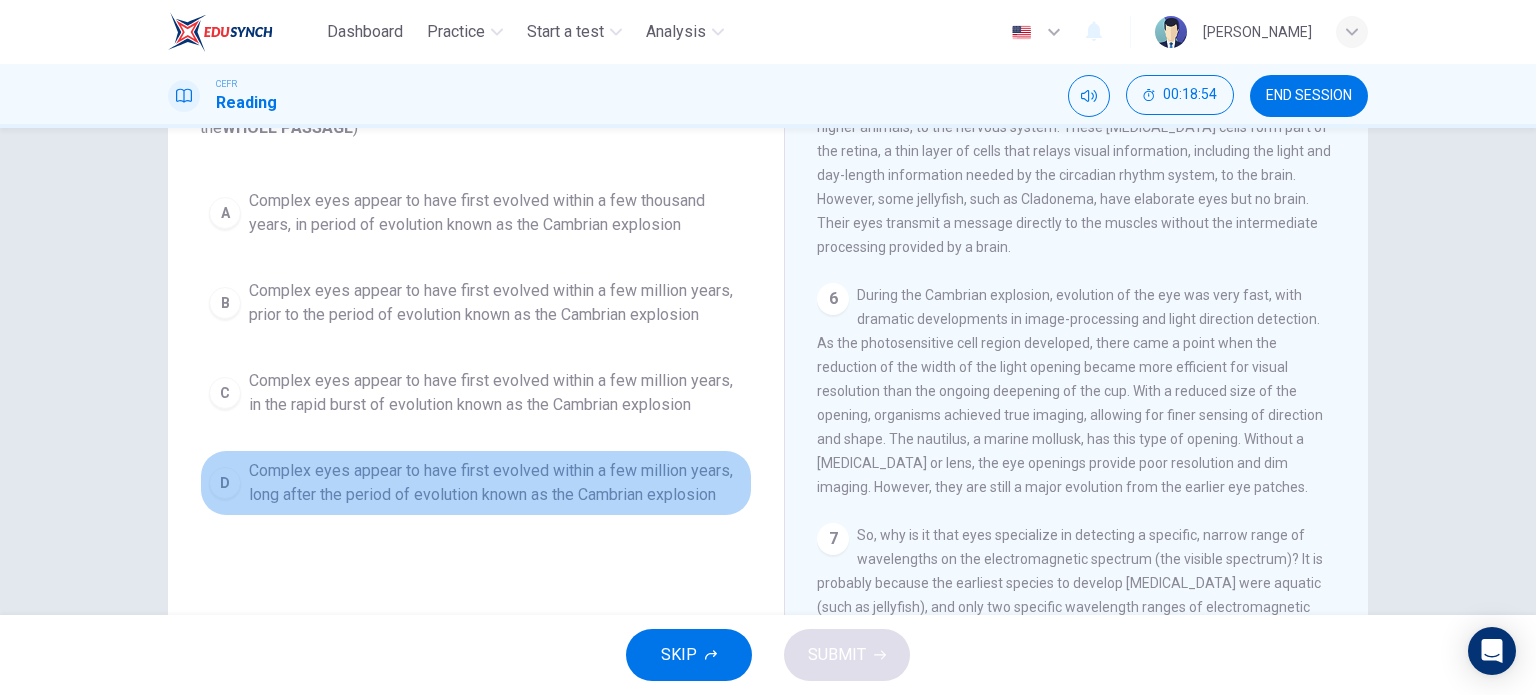click on "D" at bounding box center [225, 483] 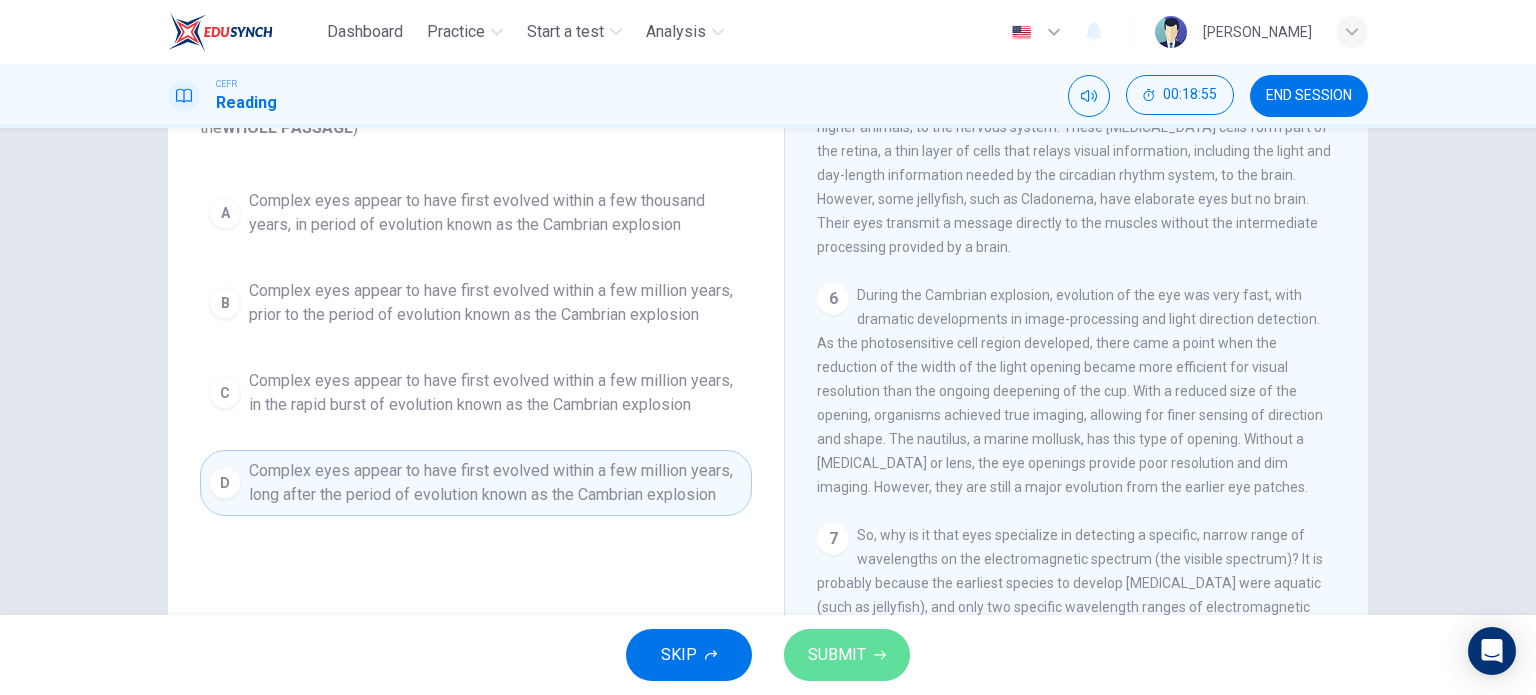 click on "SUBMIT" at bounding box center [837, 655] 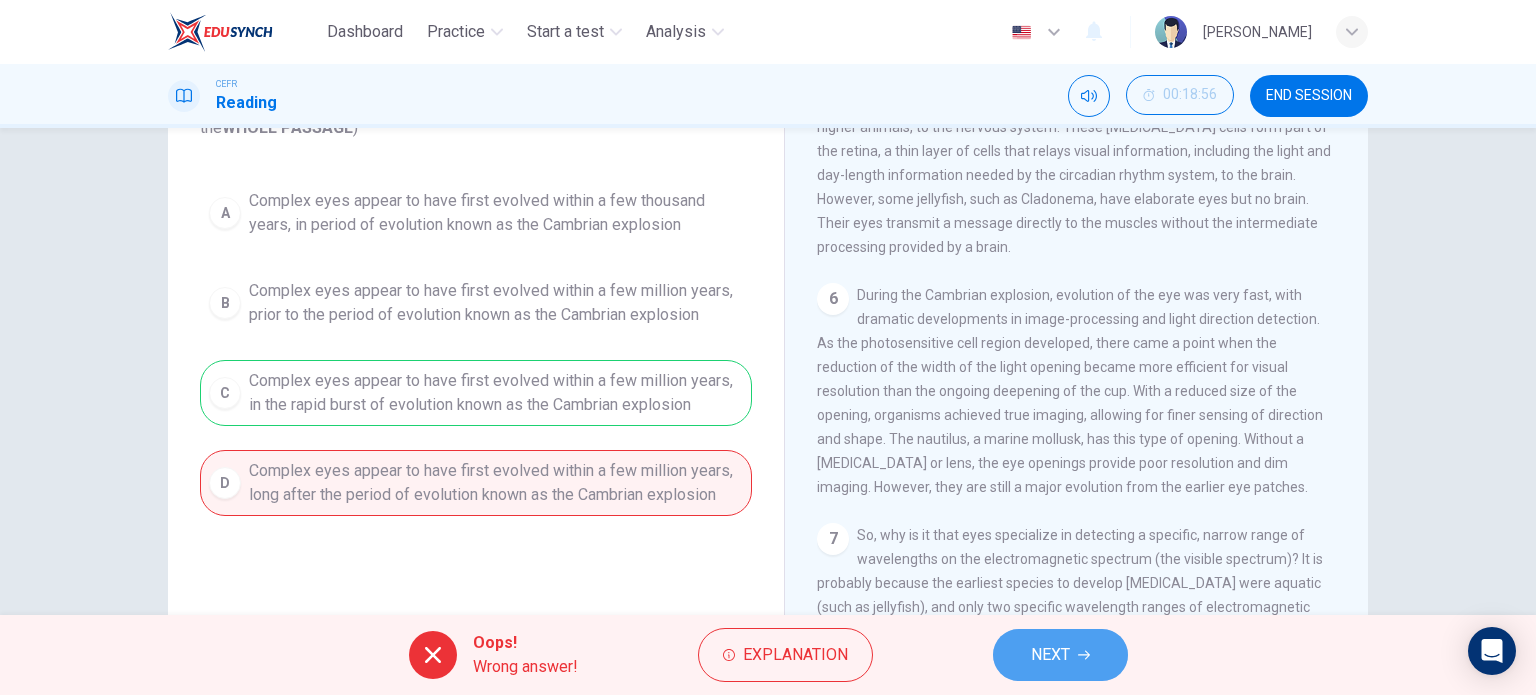 click on "NEXT" at bounding box center [1050, 655] 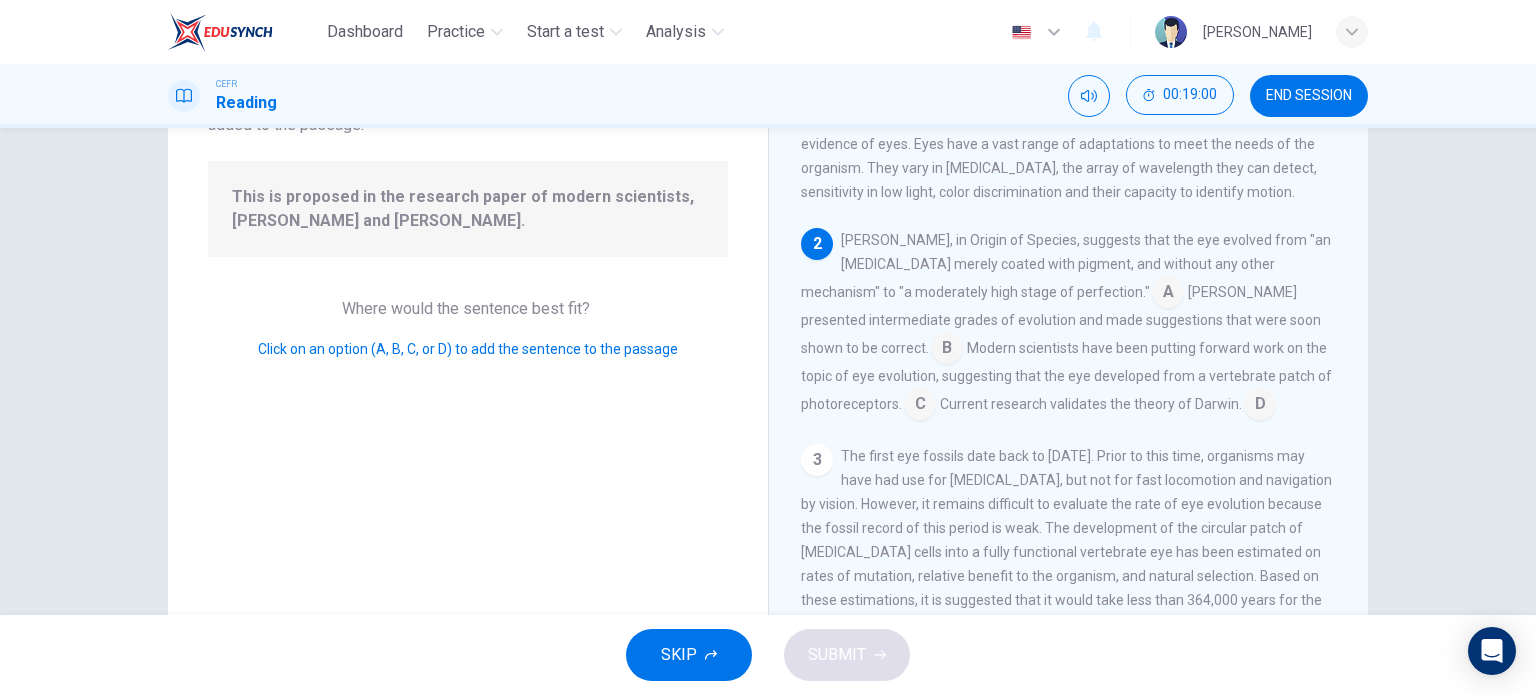 scroll, scrollTop: 0, scrollLeft: 0, axis: both 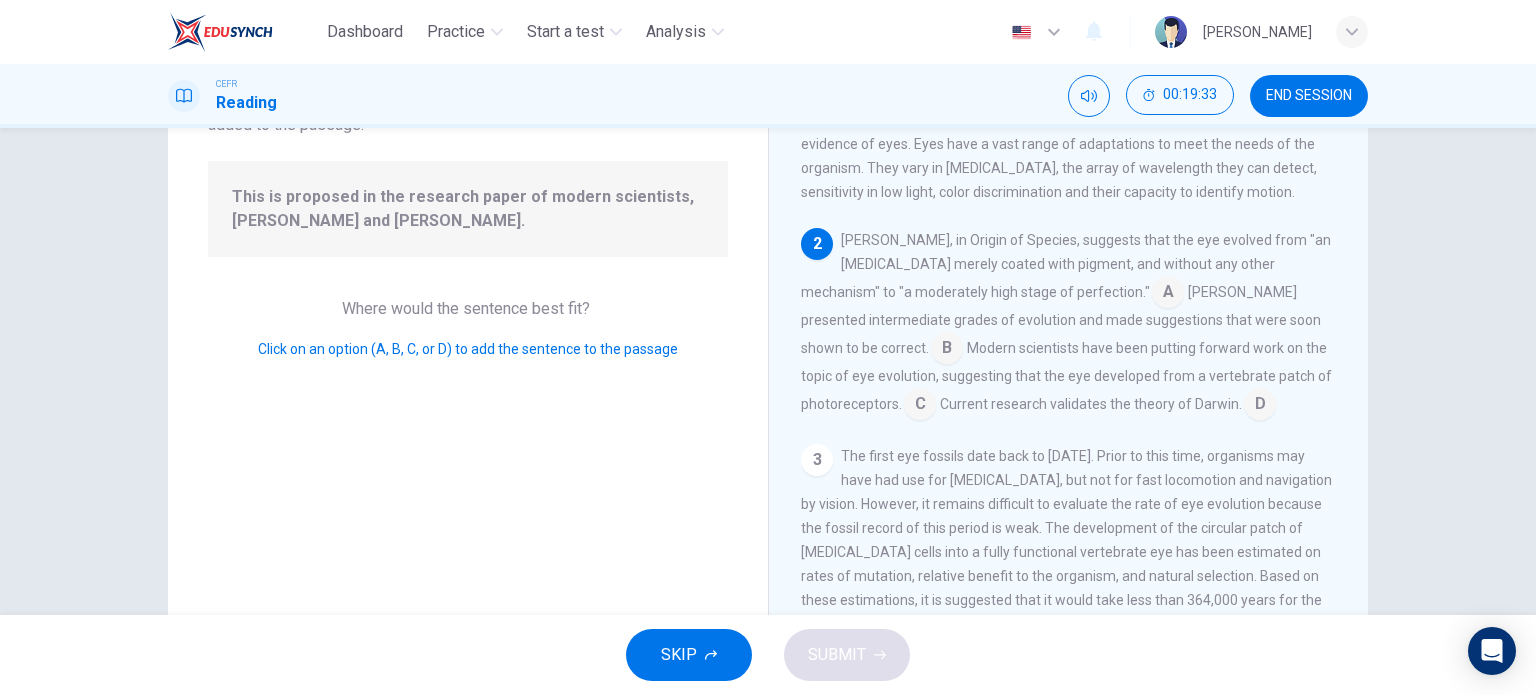 click at bounding box center (1260, 406) 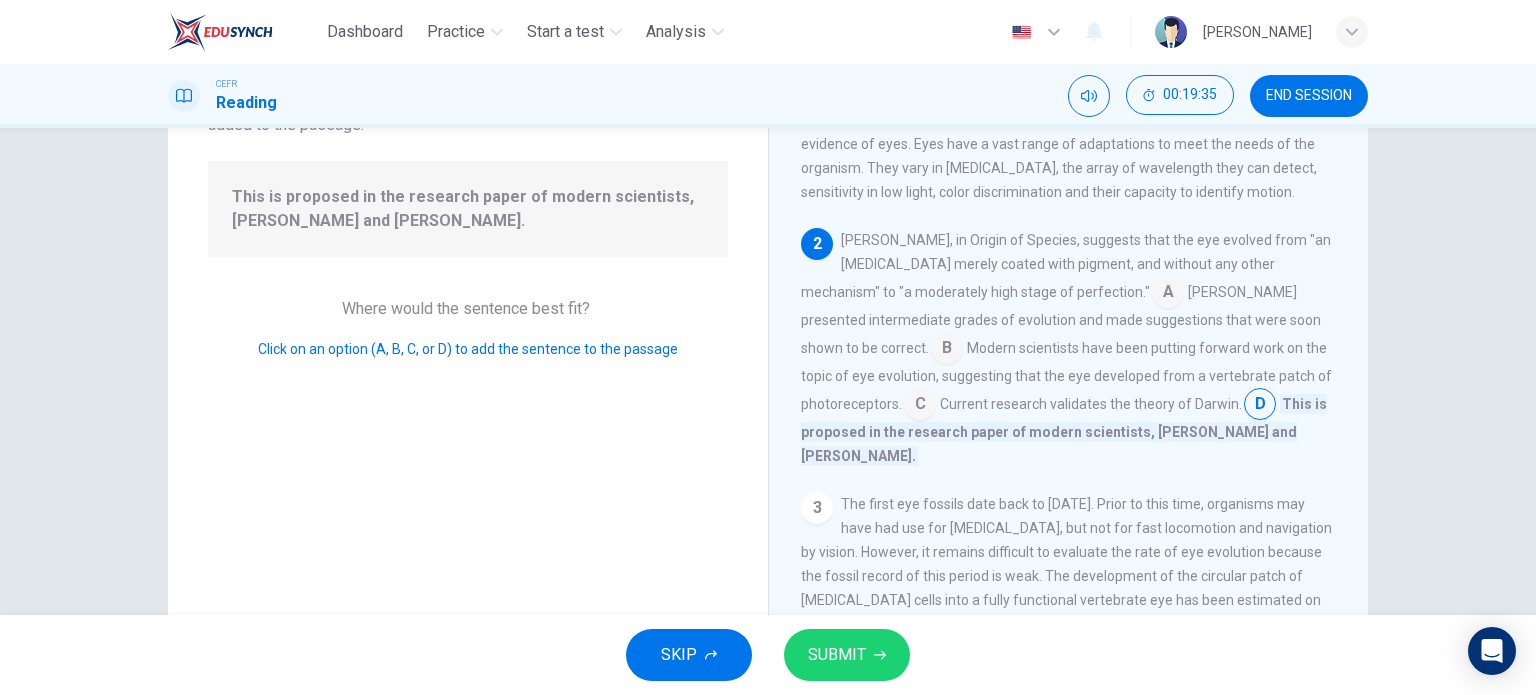 click at bounding box center [920, 406] 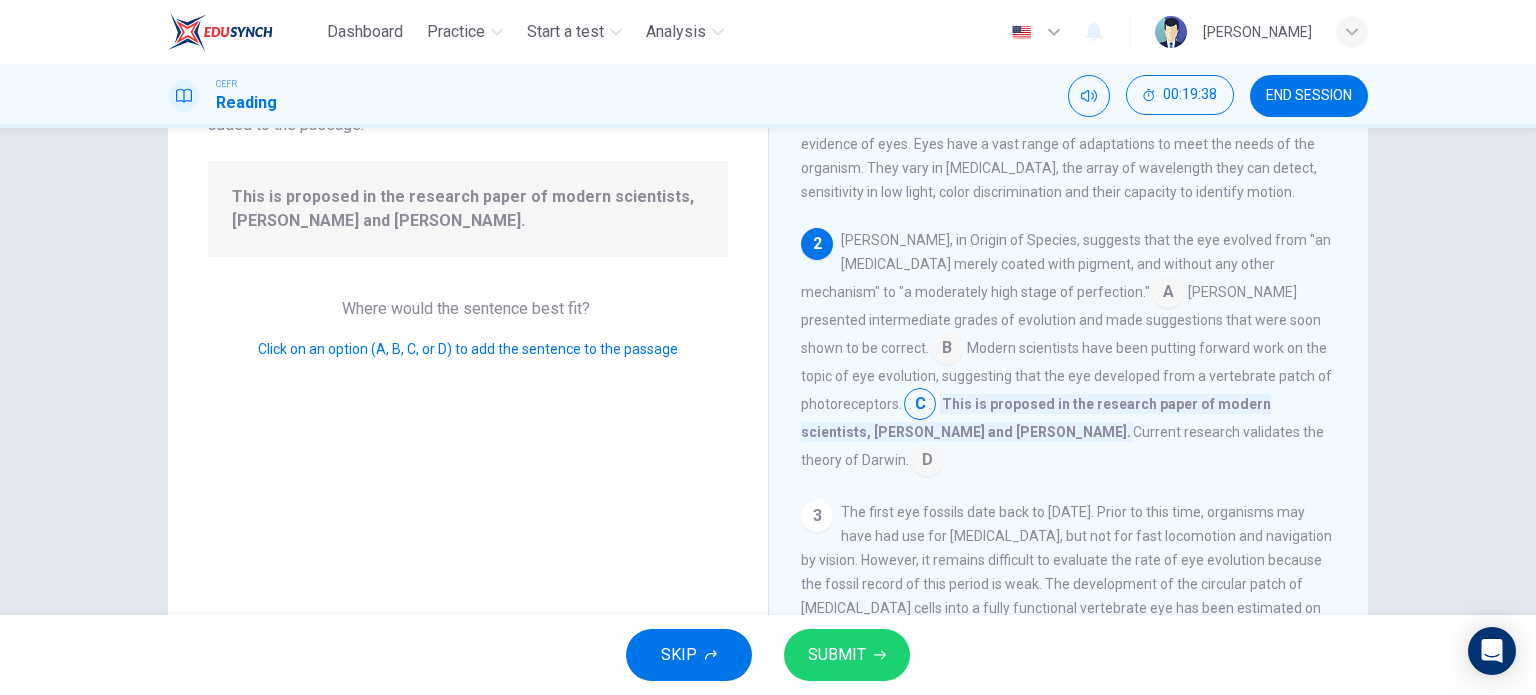 click at bounding box center [1168, 294] 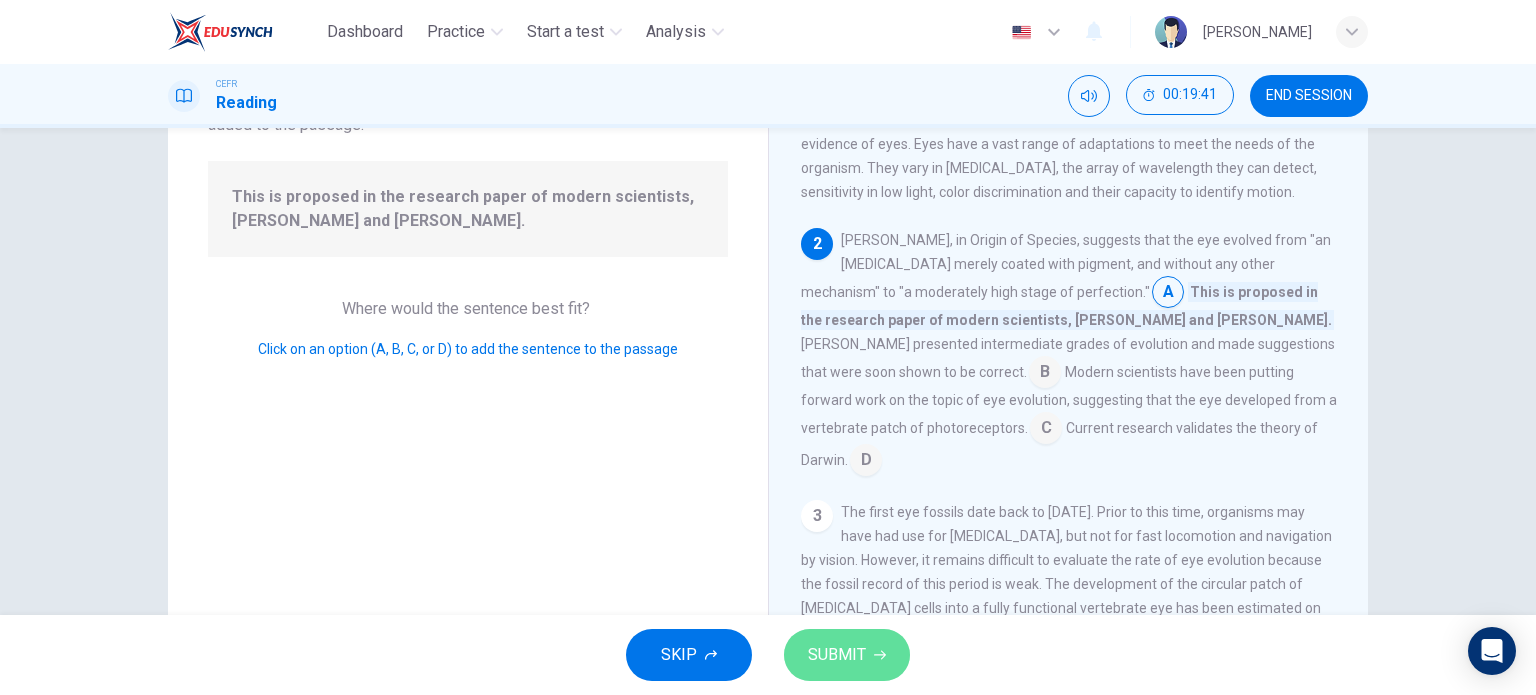 click on "SUBMIT" at bounding box center (837, 655) 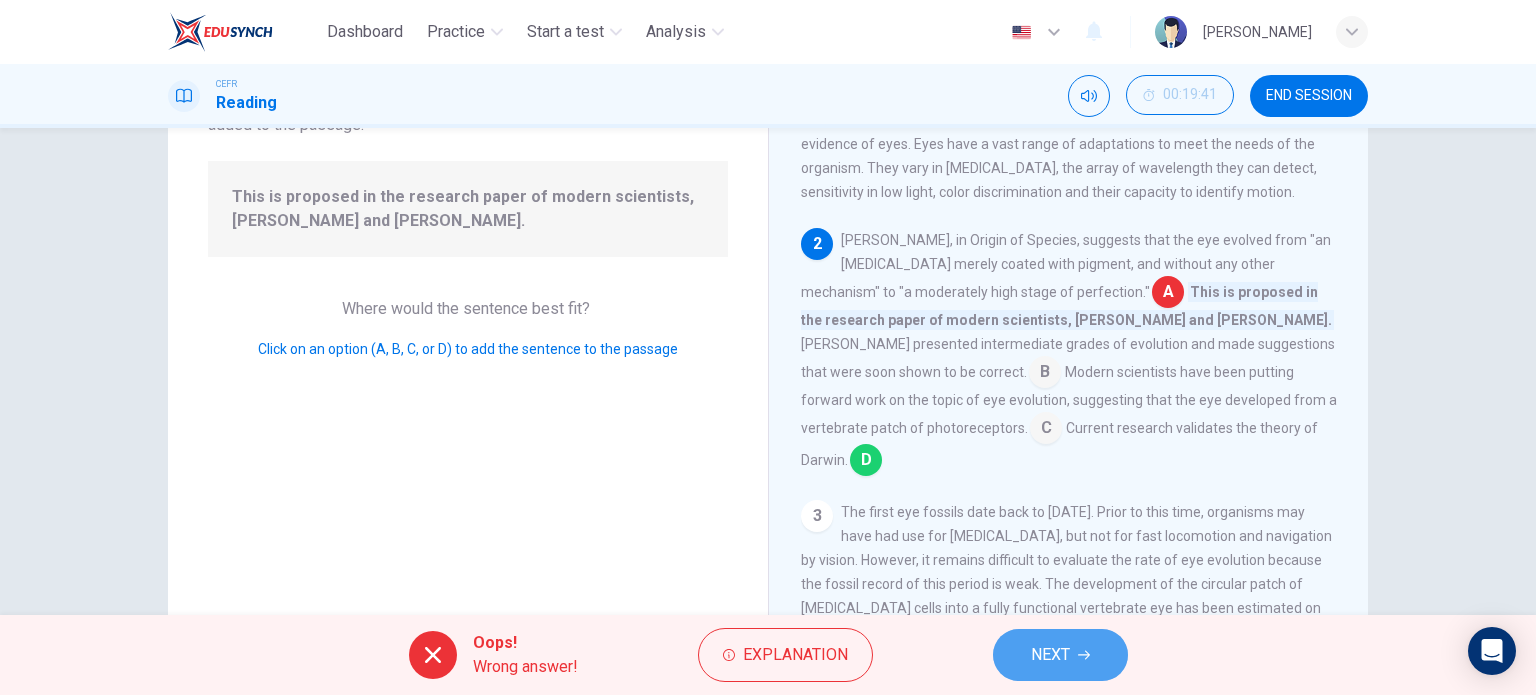 click on "NEXT" at bounding box center [1060, 655] 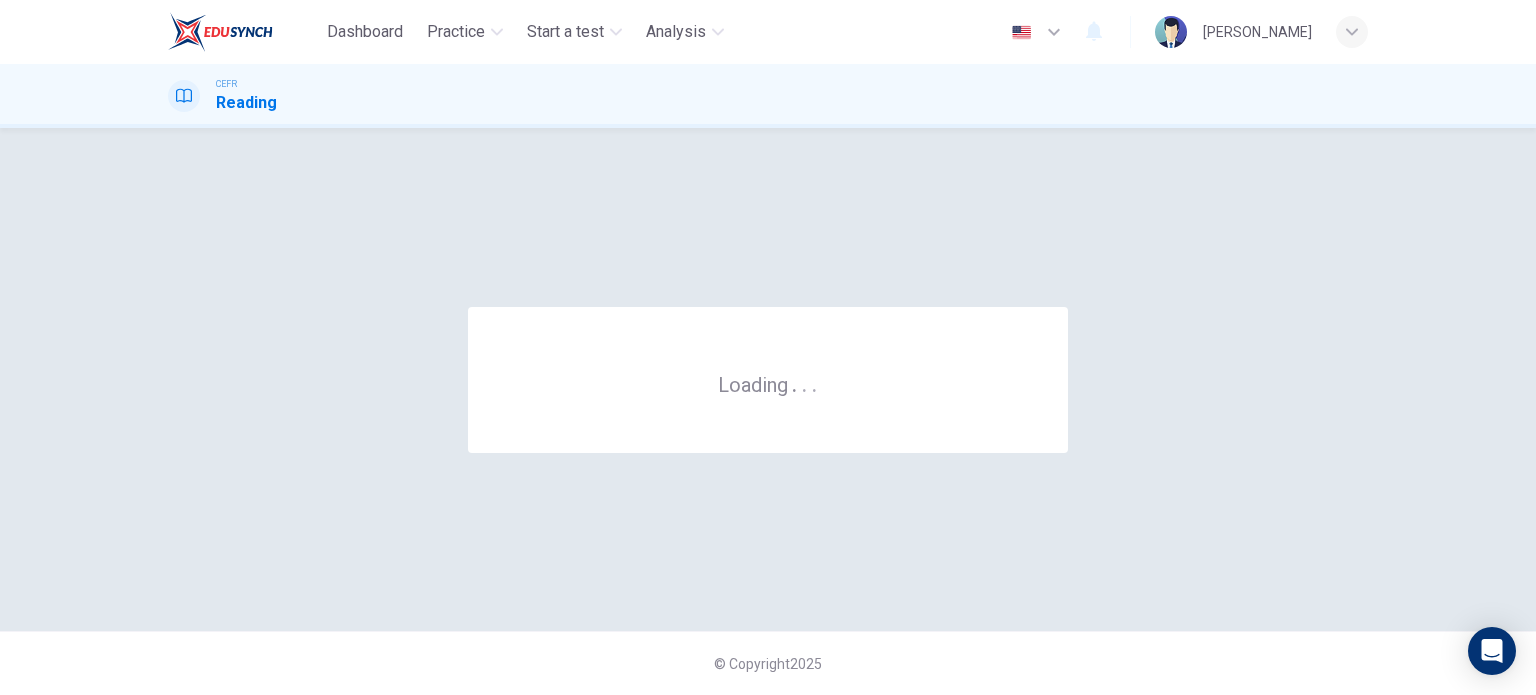 scroll, scrollTop: 0, scrollLeft: 0, axis: both 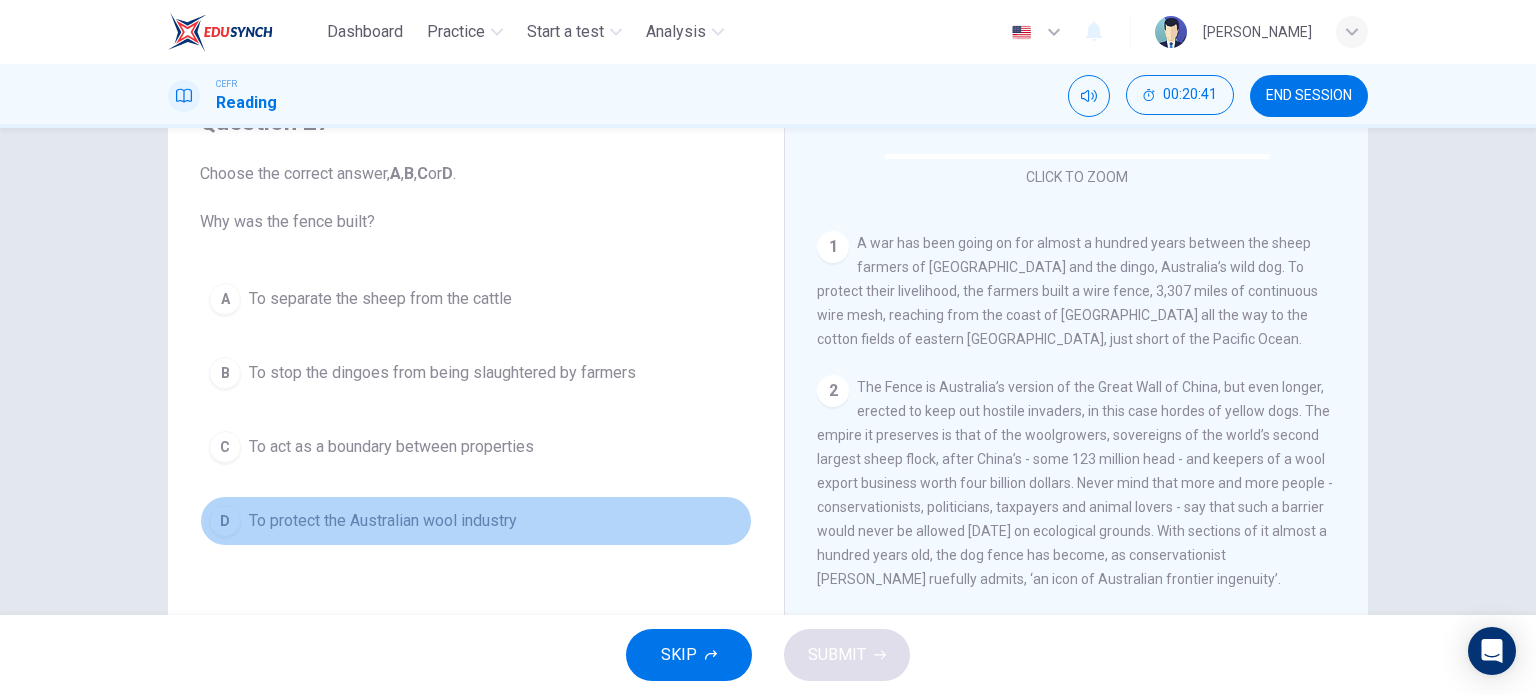 click on "D To protect the Australian wool industry" at bounding box center (476, 521) 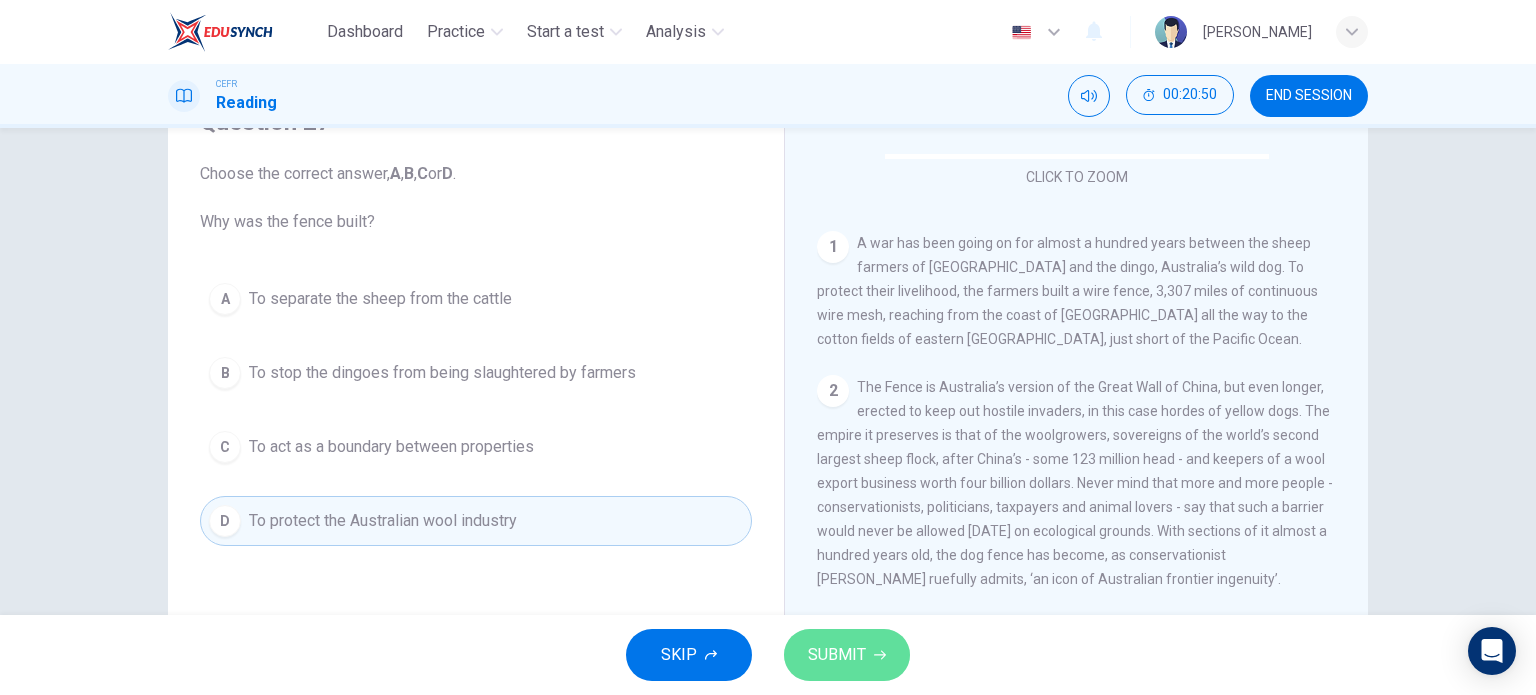 click on "SUBMIT" at bounding box center [847, 655] 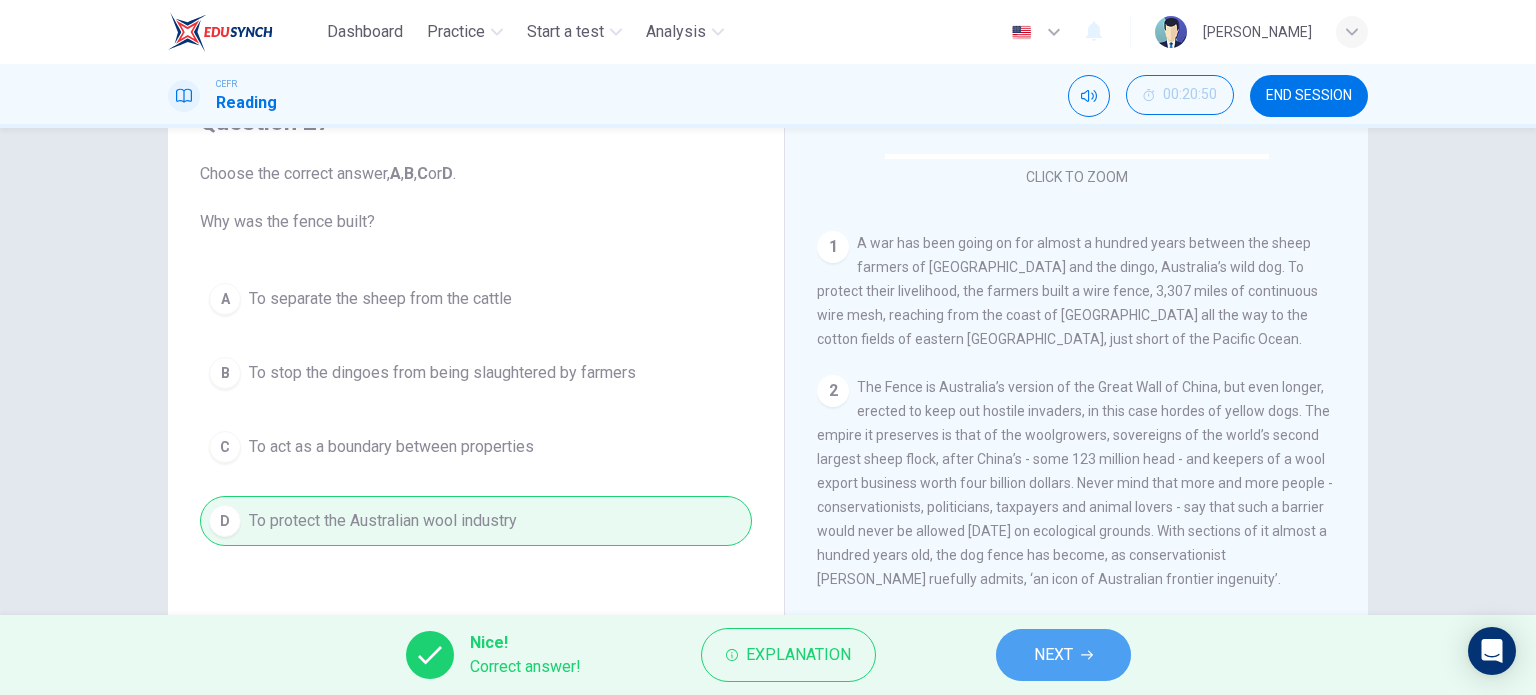 click on "NEXT" at bounding box center [1053, 655] 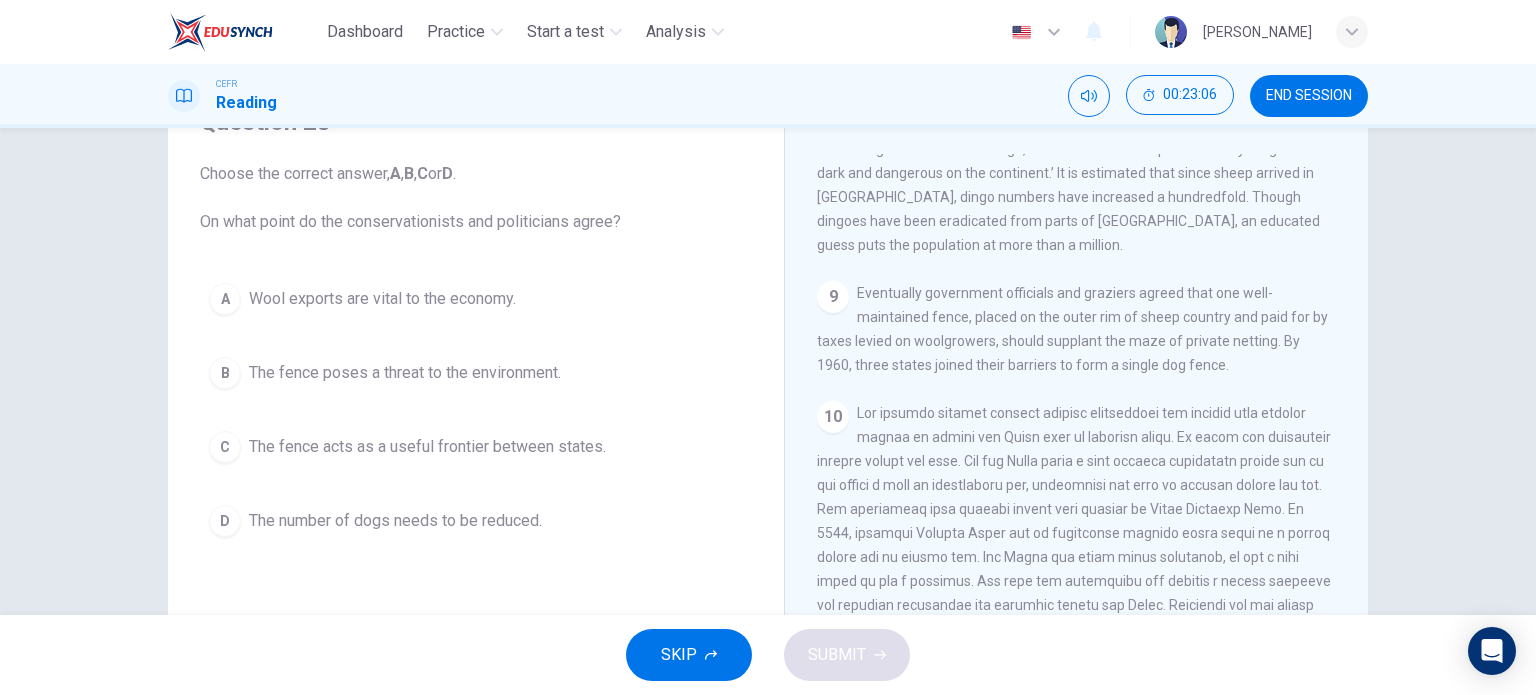 scroll, scrollTop: 1837, scrollLeft: 0, axis: vertical 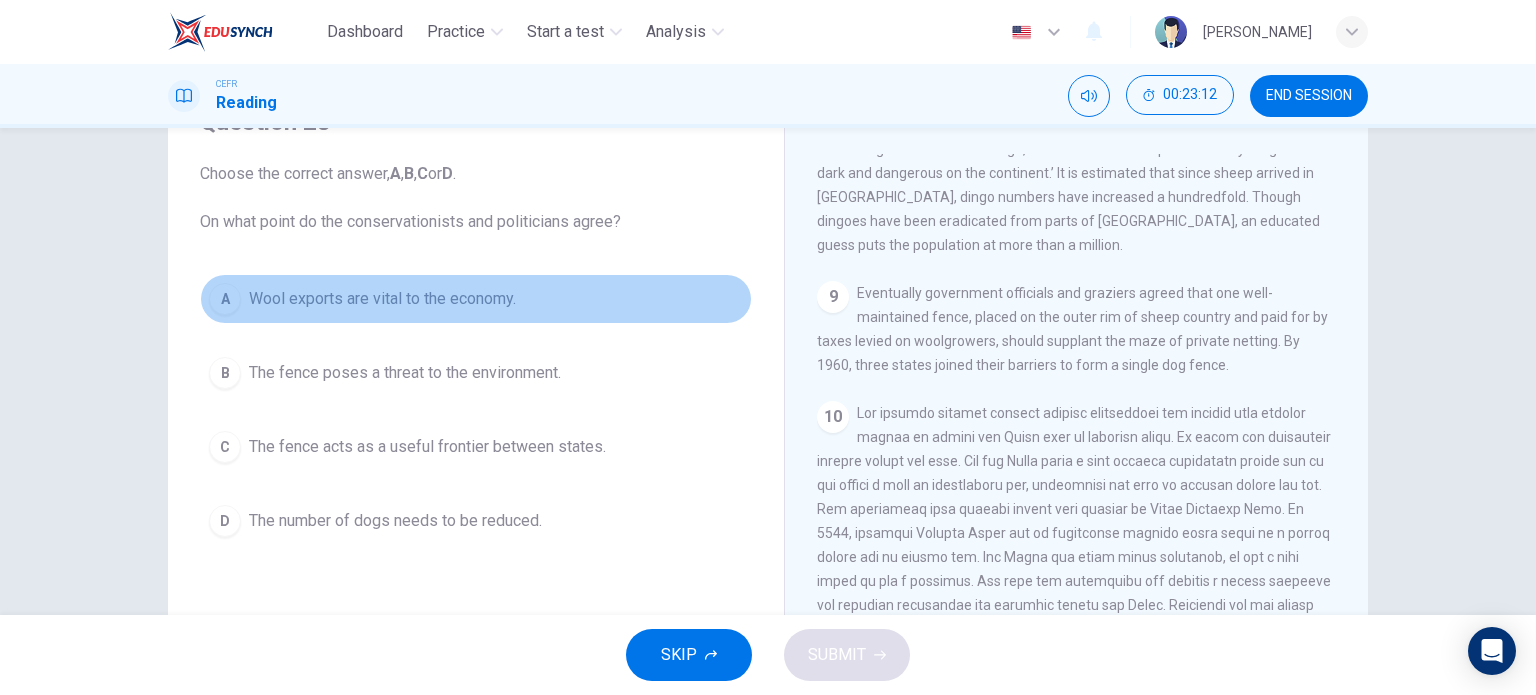 click on "Wool exports are vital to the economy." at bounding box center (382, 299) 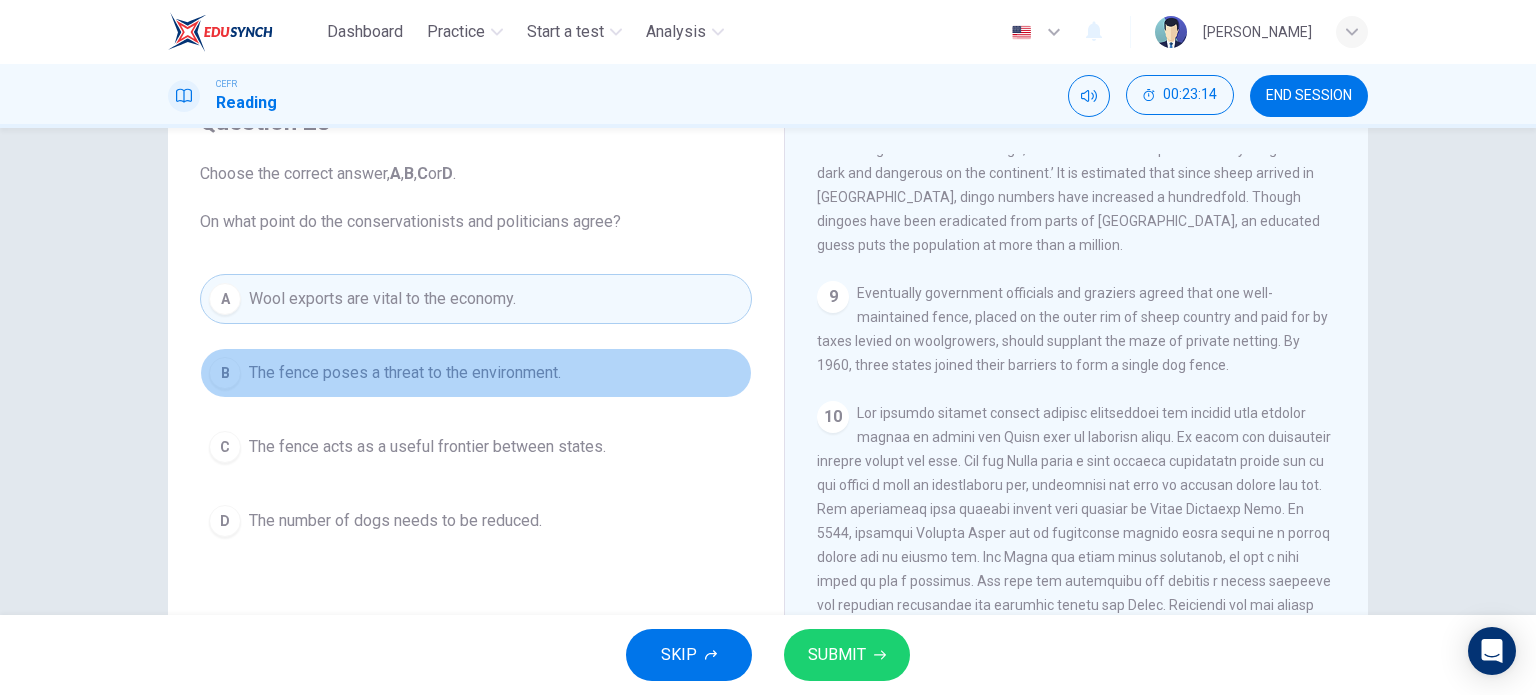 click on "B" at bounding box center [225, 373] 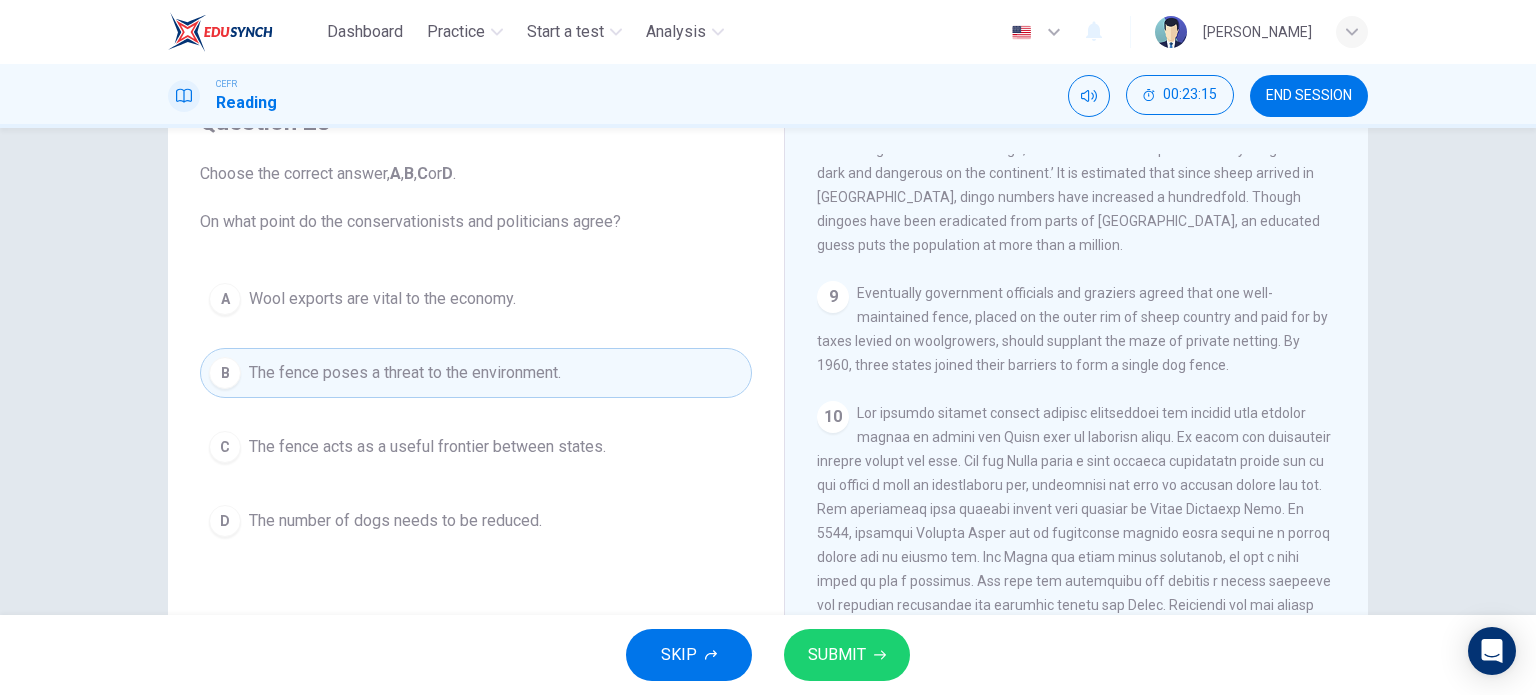 click on "C" at bounding box center (225, 447) 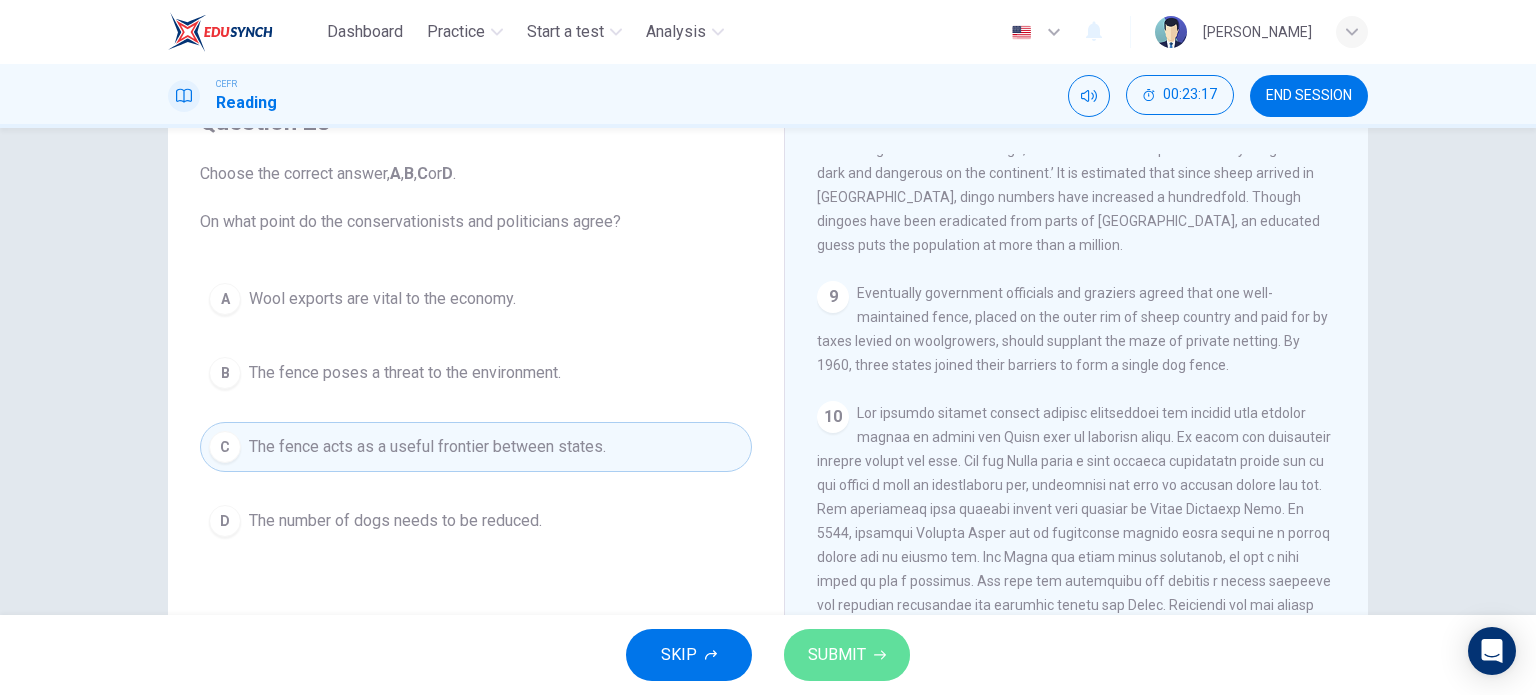click on "SUBMIT" at bounding box center (847, 655) 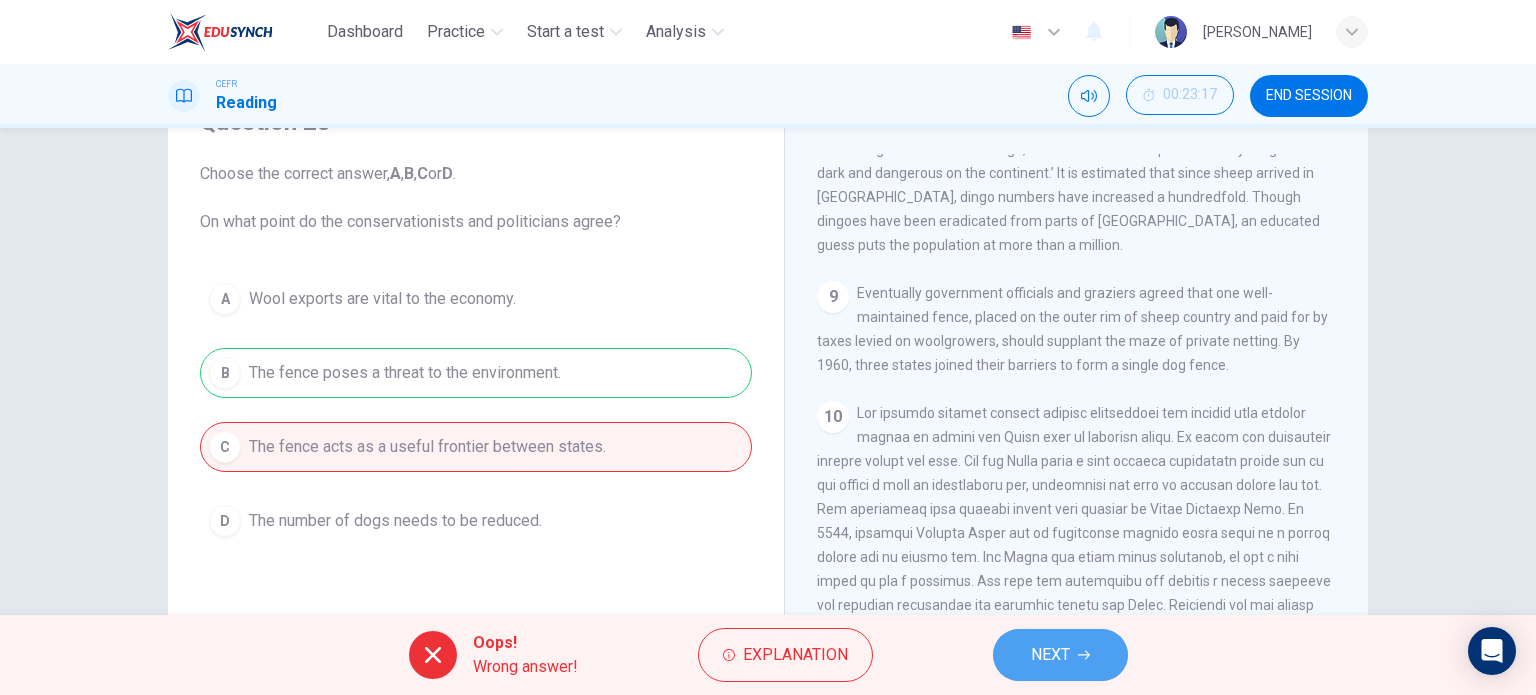click on "NEXT" at bounding box center (1060, 655) 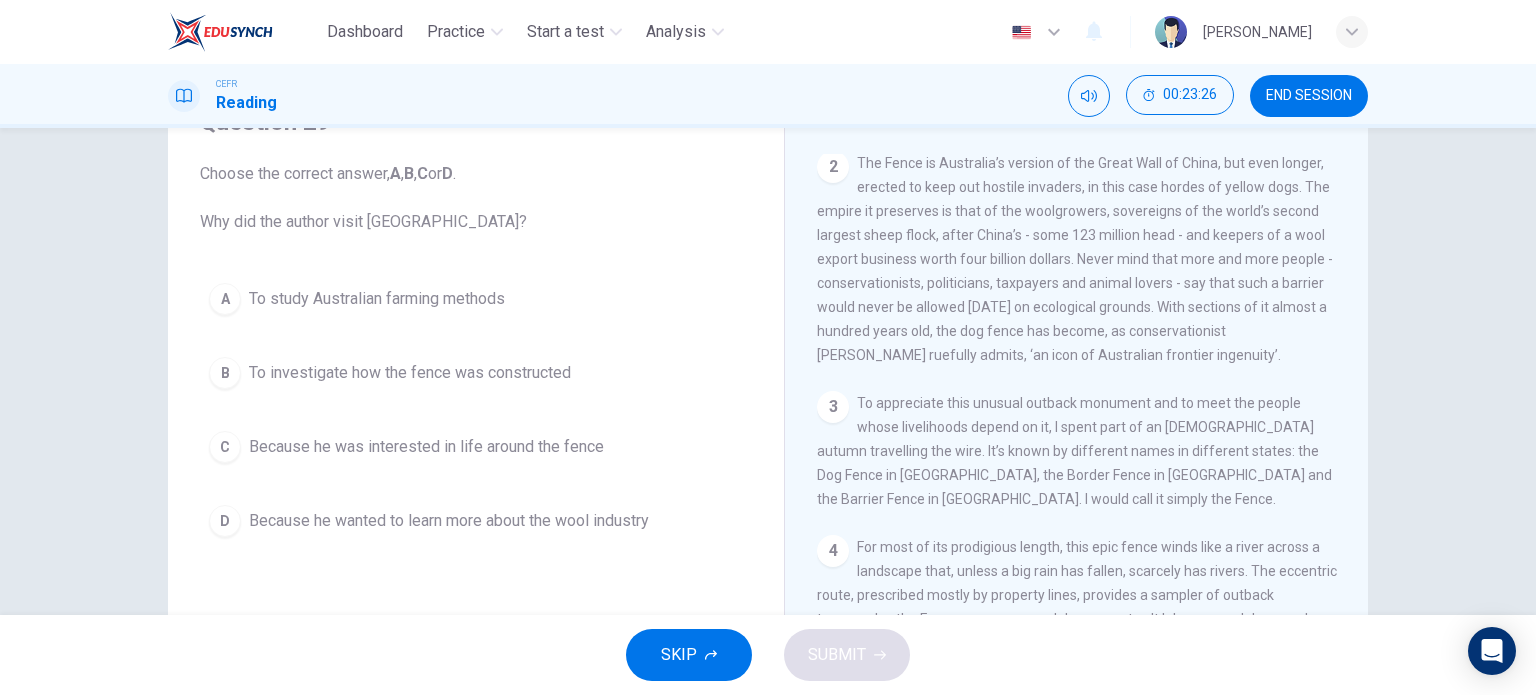 scroll, scrollTop: 572, scrollLeft: 0, axis: vertical 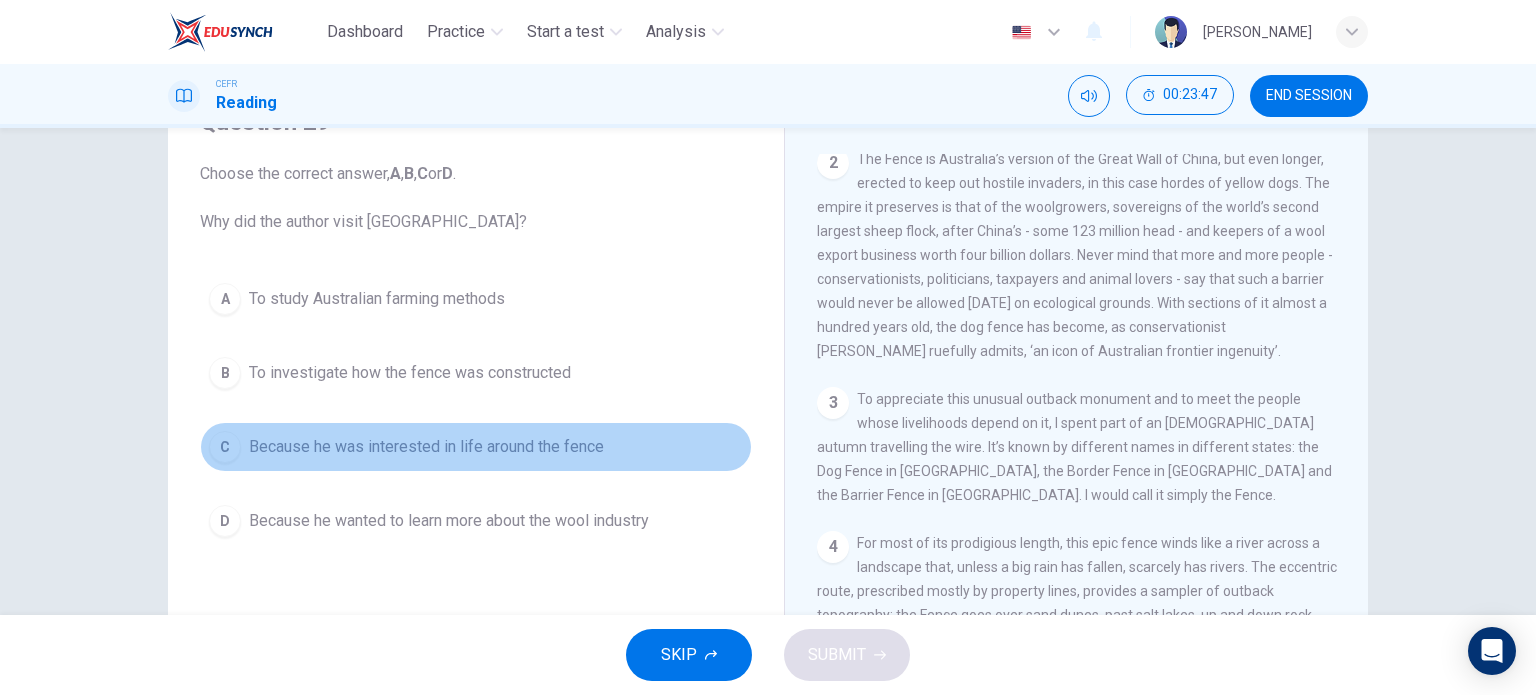 click on "C" at bounding box center (225, 447) 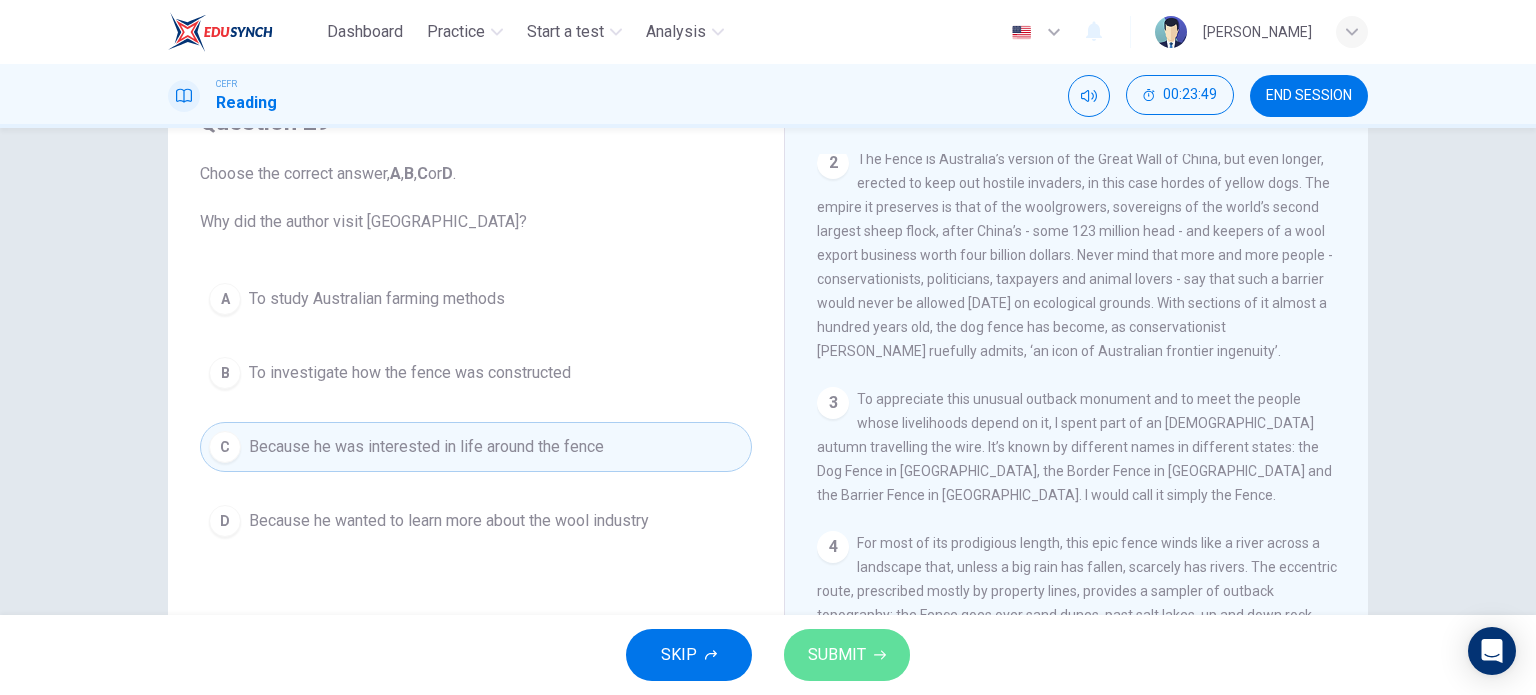 click on "SUBMIT" at bounding box center (837, 655) 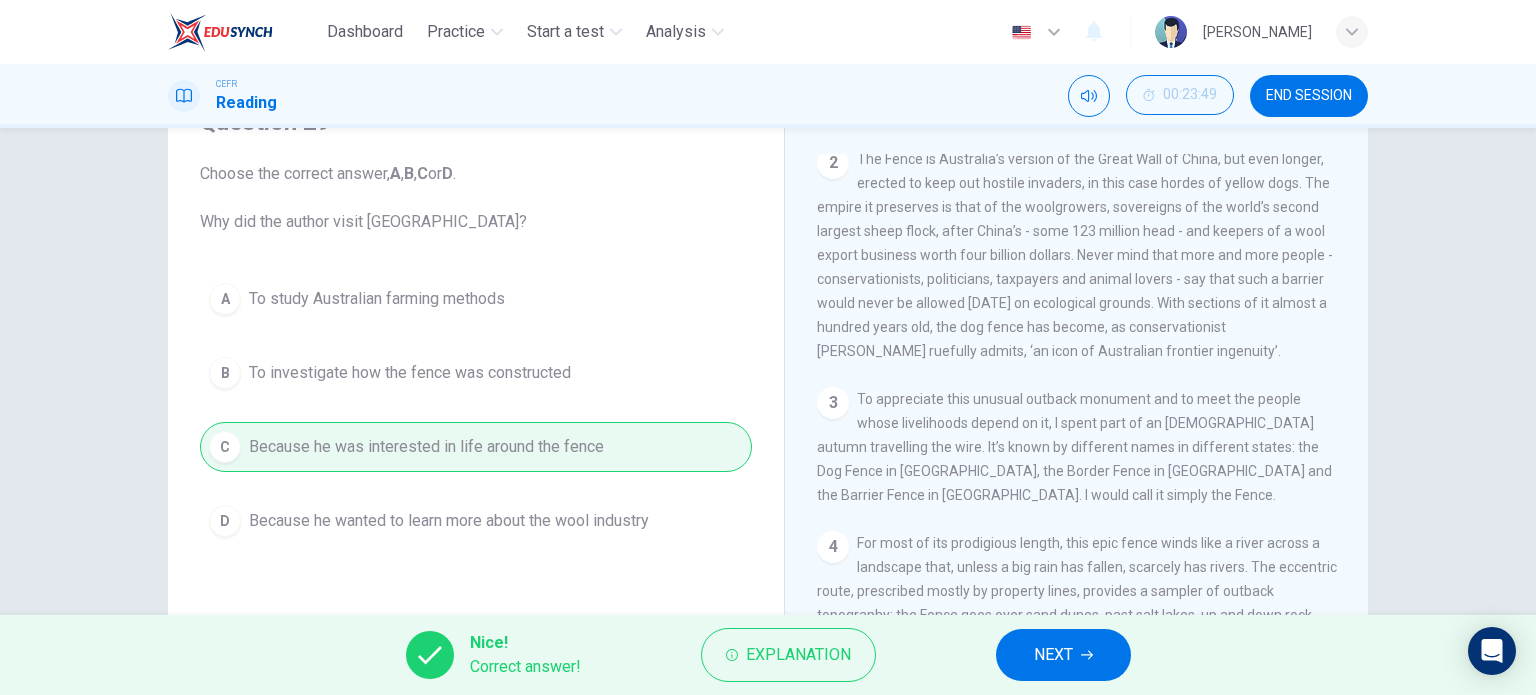 drag, startPoint x: 1132, startPoint y: 655, endPoint x: 1067, endPoint y: 650, distance: 65.192024 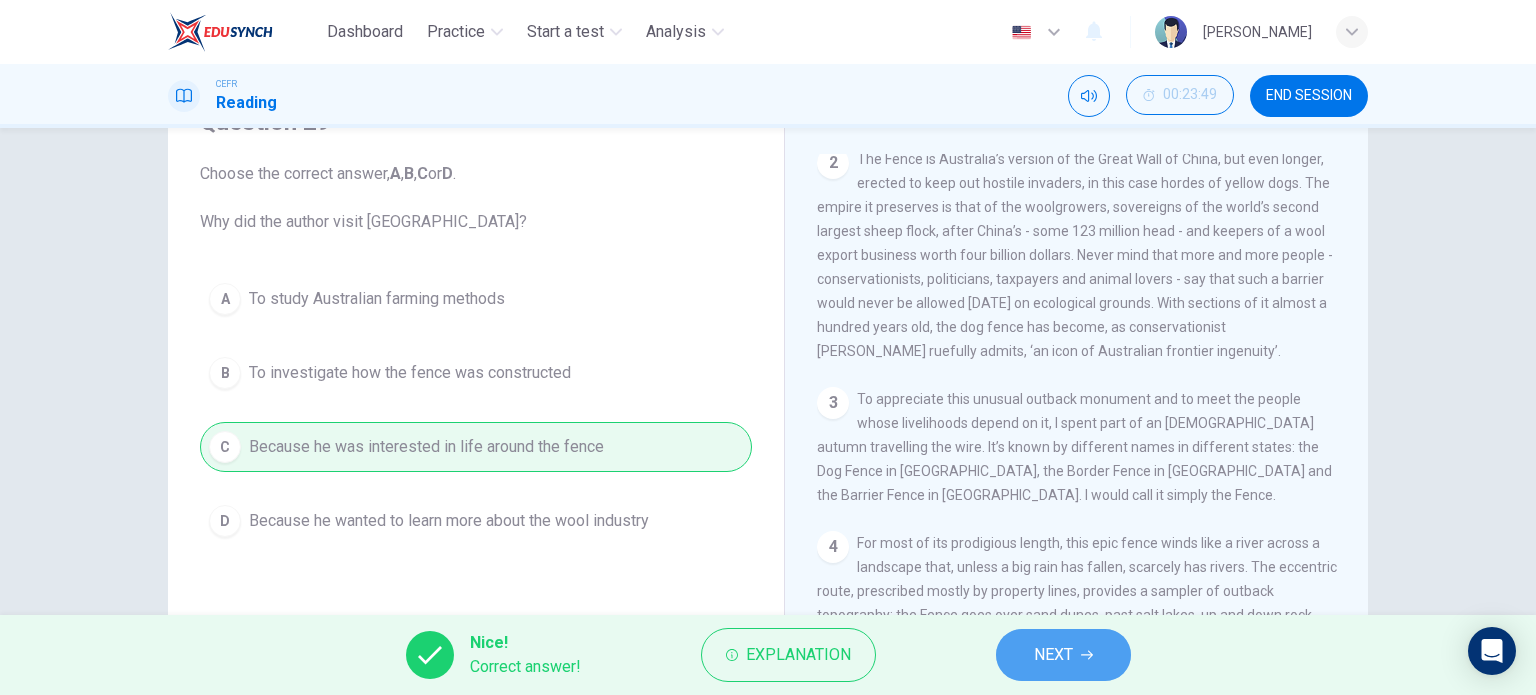 click on "NEXT" at bounding box center [1053, 655] 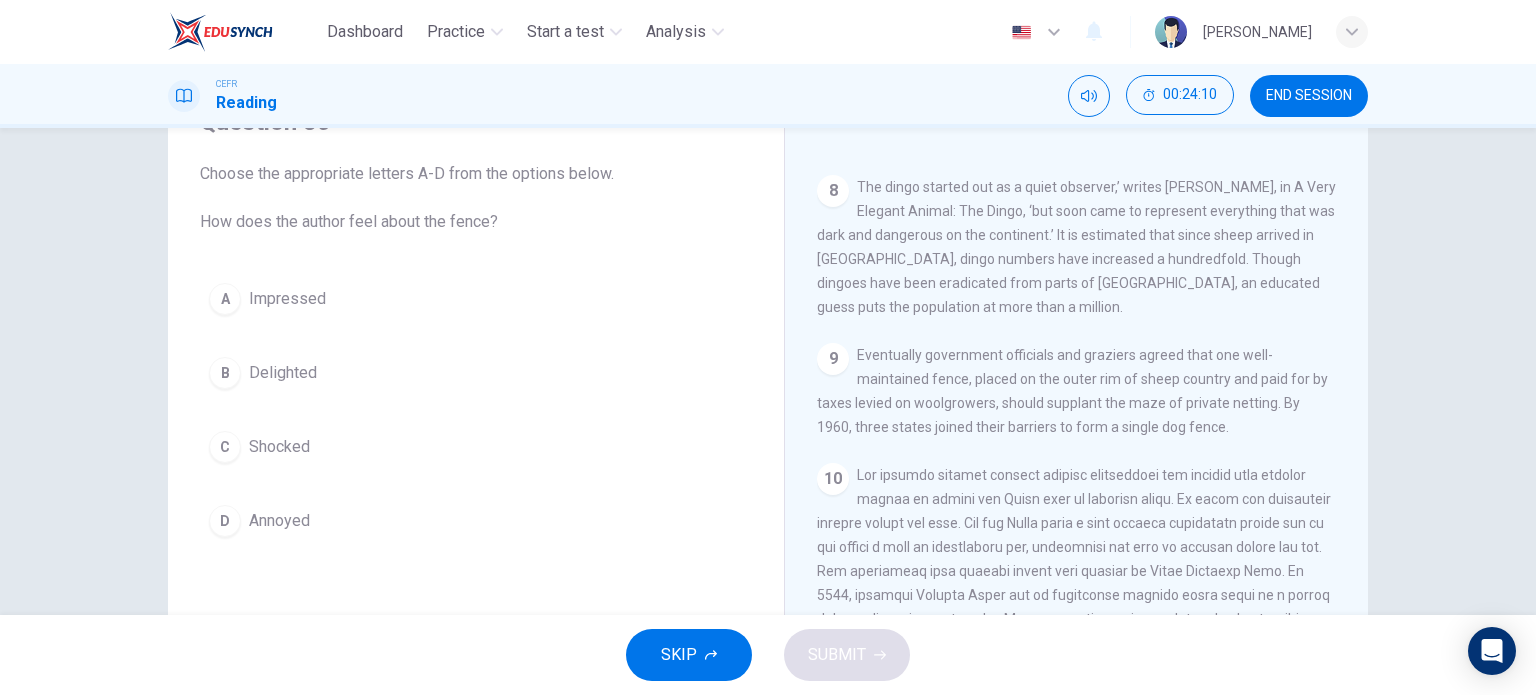 scroll, scrollTop: 1839, scrollLeft: 0, axis: vertical 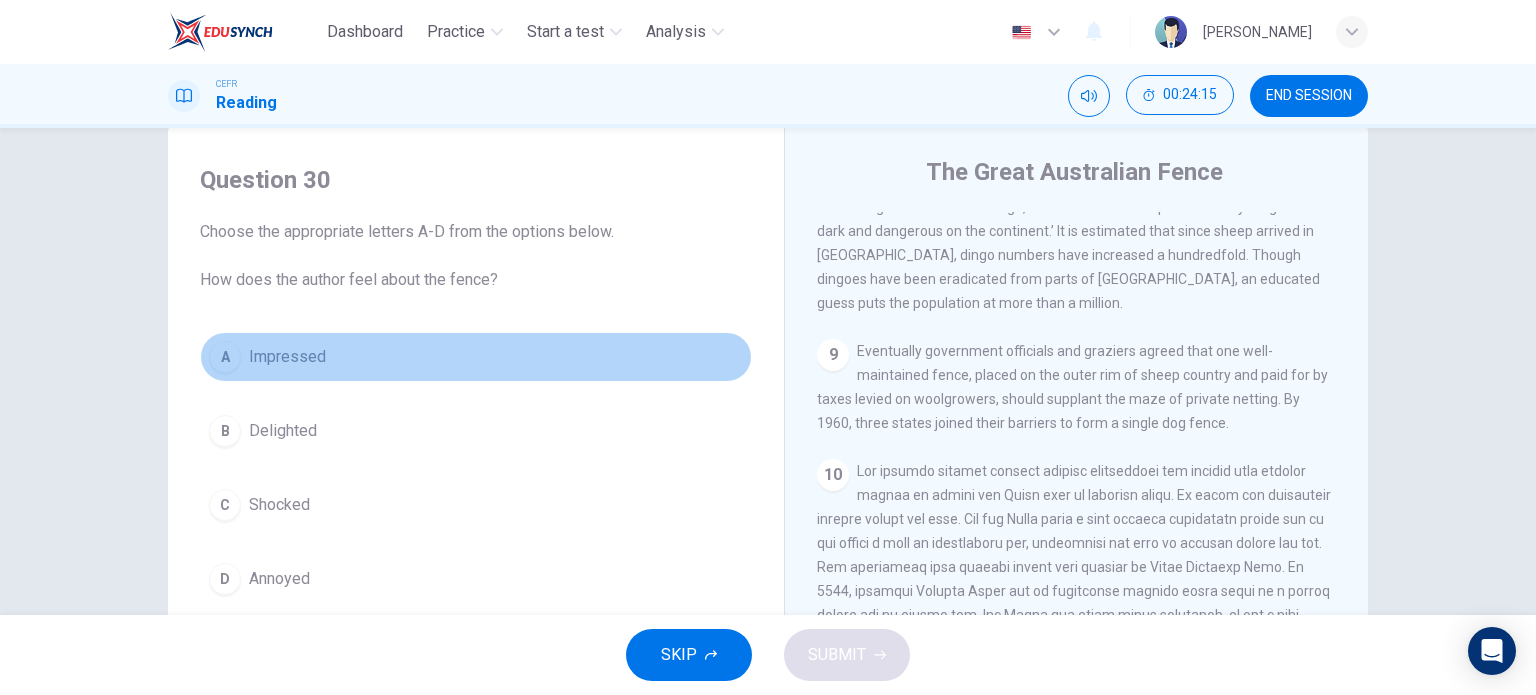 click on "A" at bounding box center (225, 357) 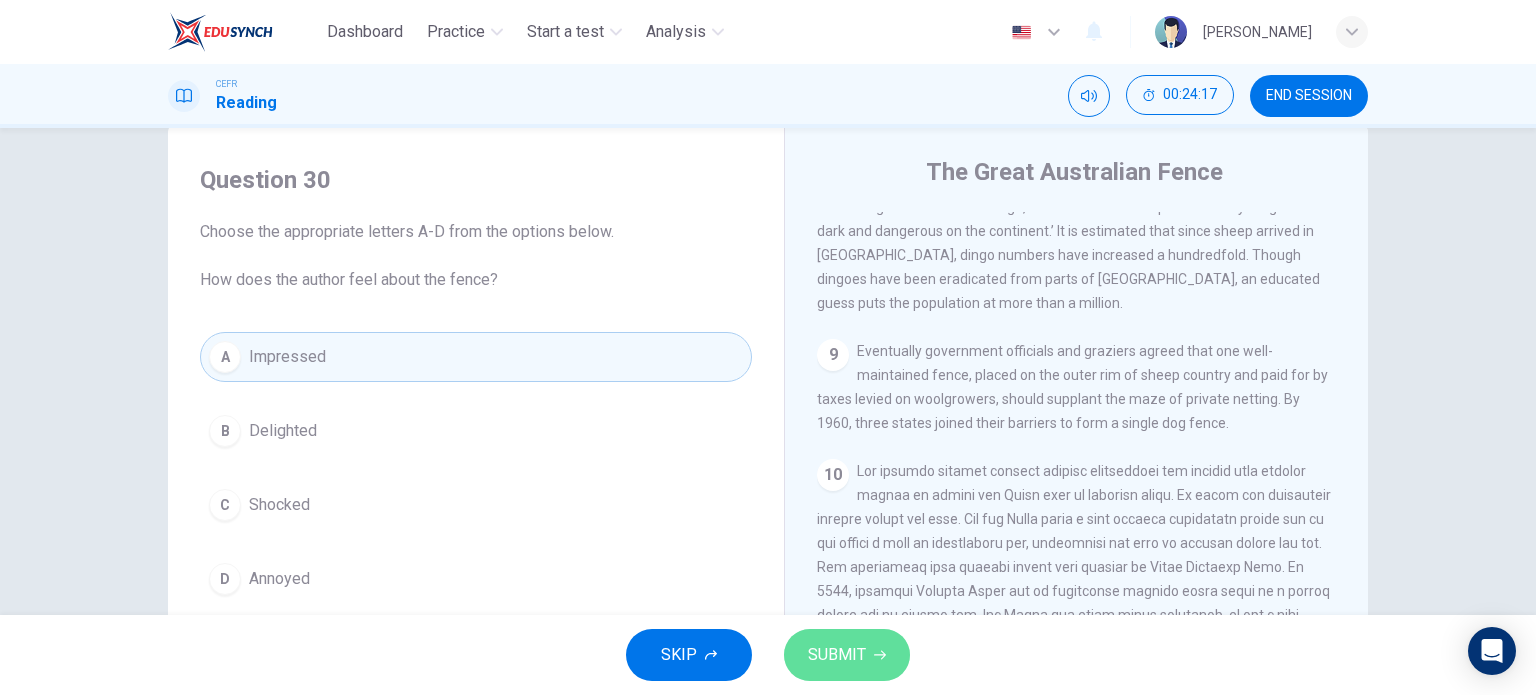 click on "SUBMIT" at bounding box center [837, 655] 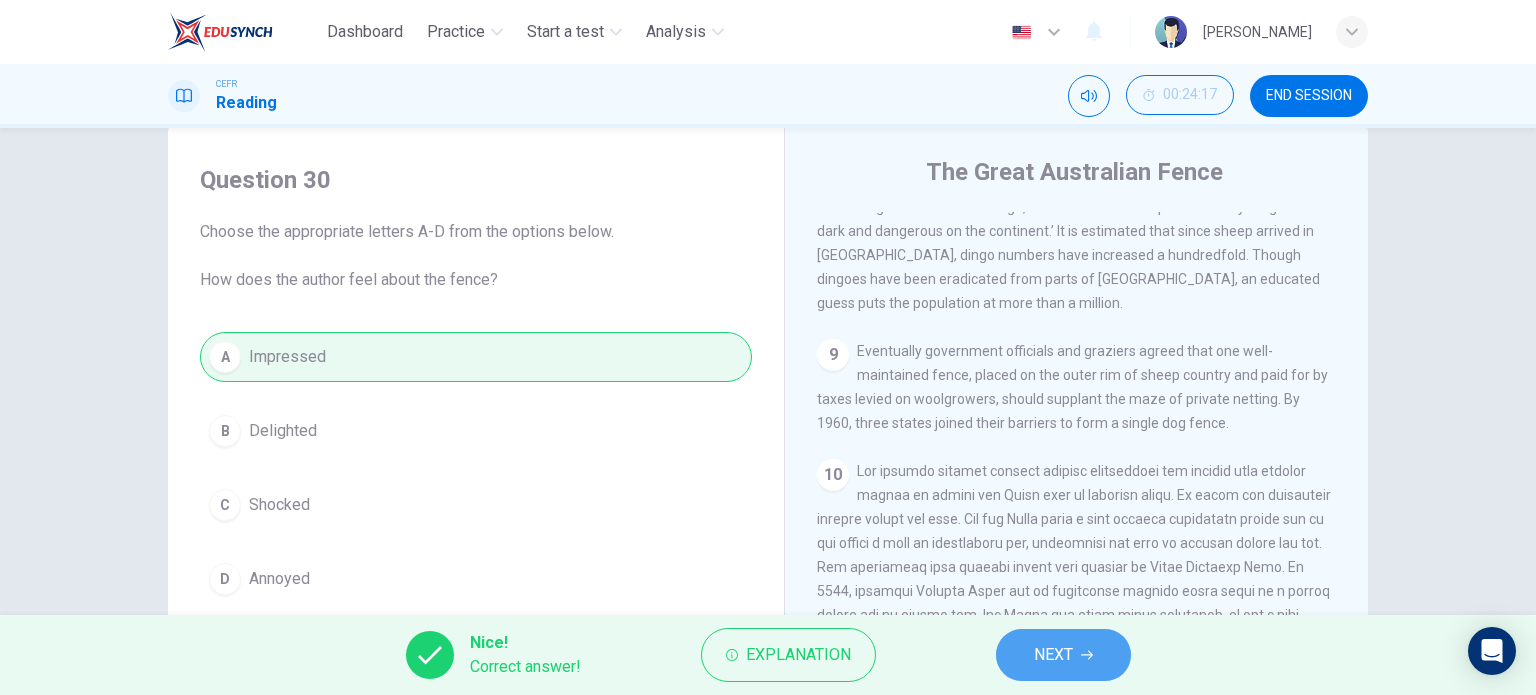 click on "NEXT" at bounding box center [1053, 655] 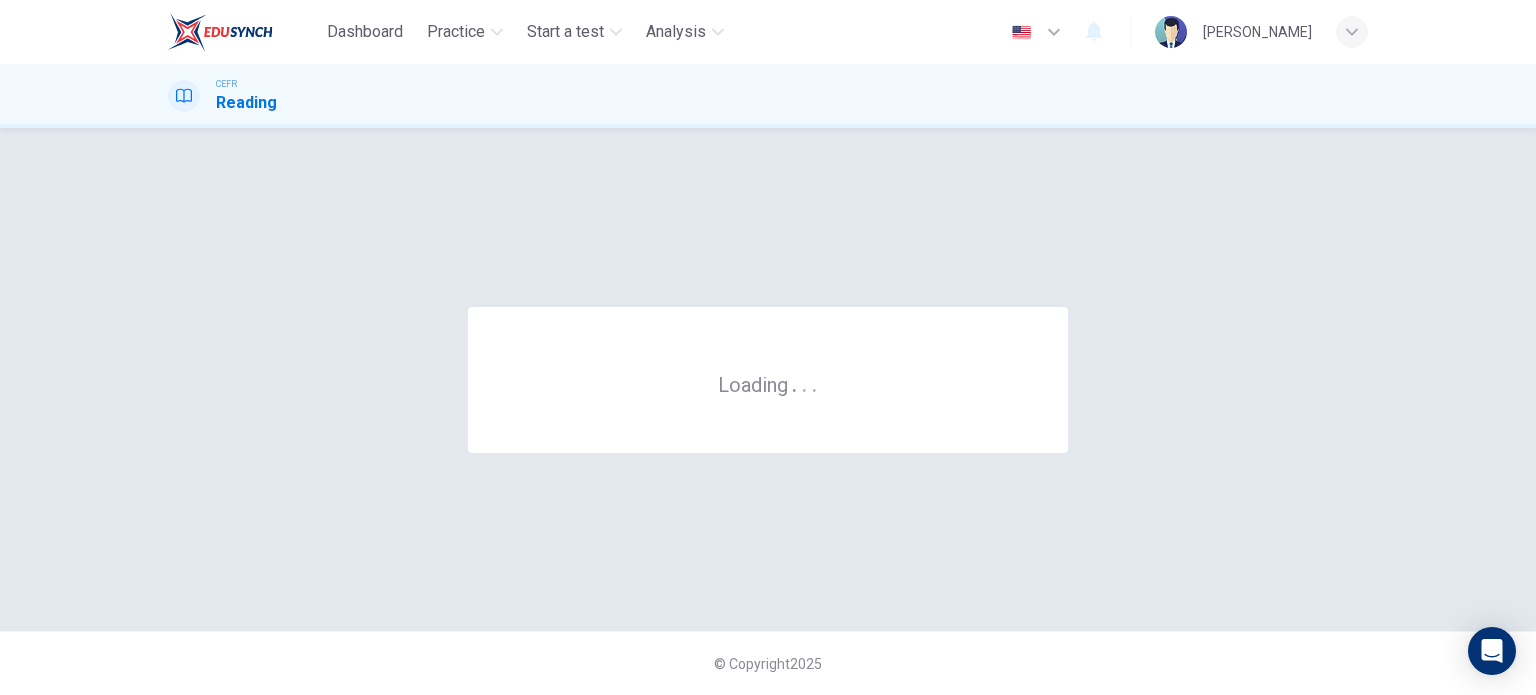 scroll, scrollTop: 0, scrollLeft: 0, axis: both 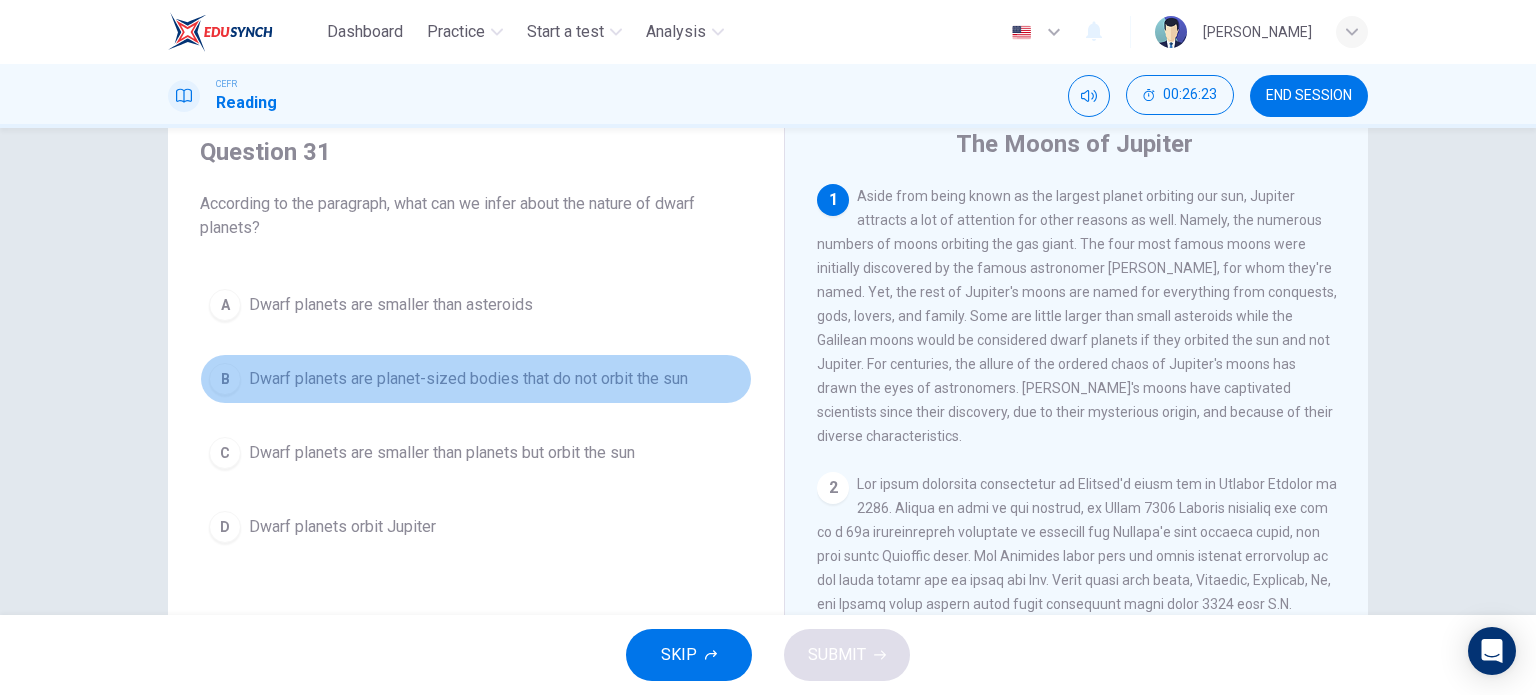 click on "Dwarf planets are planet-sized bodies that do not orbit the sun" at bounding box center [468, 379] 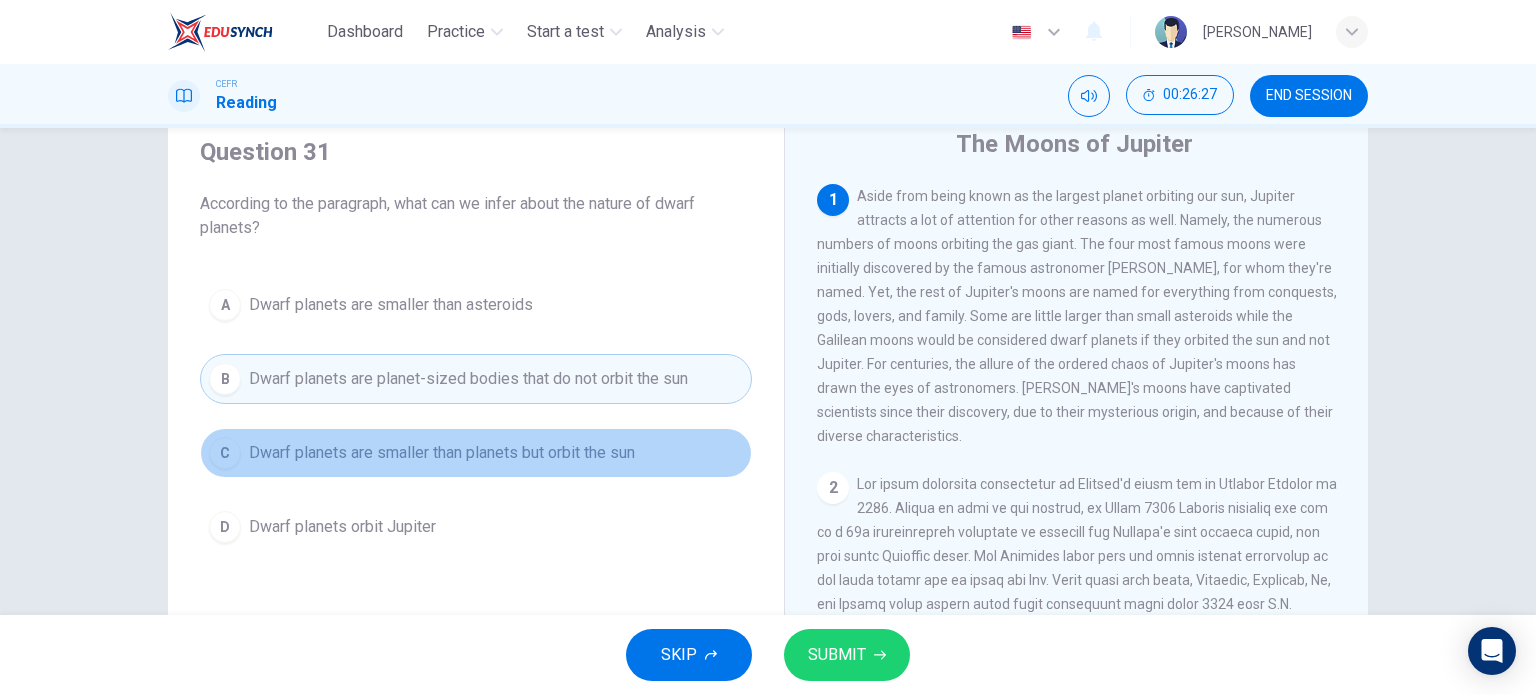 click on "C Dwarf planets are smaller than planets but orbit the sun" at bounding box center (476, 453) 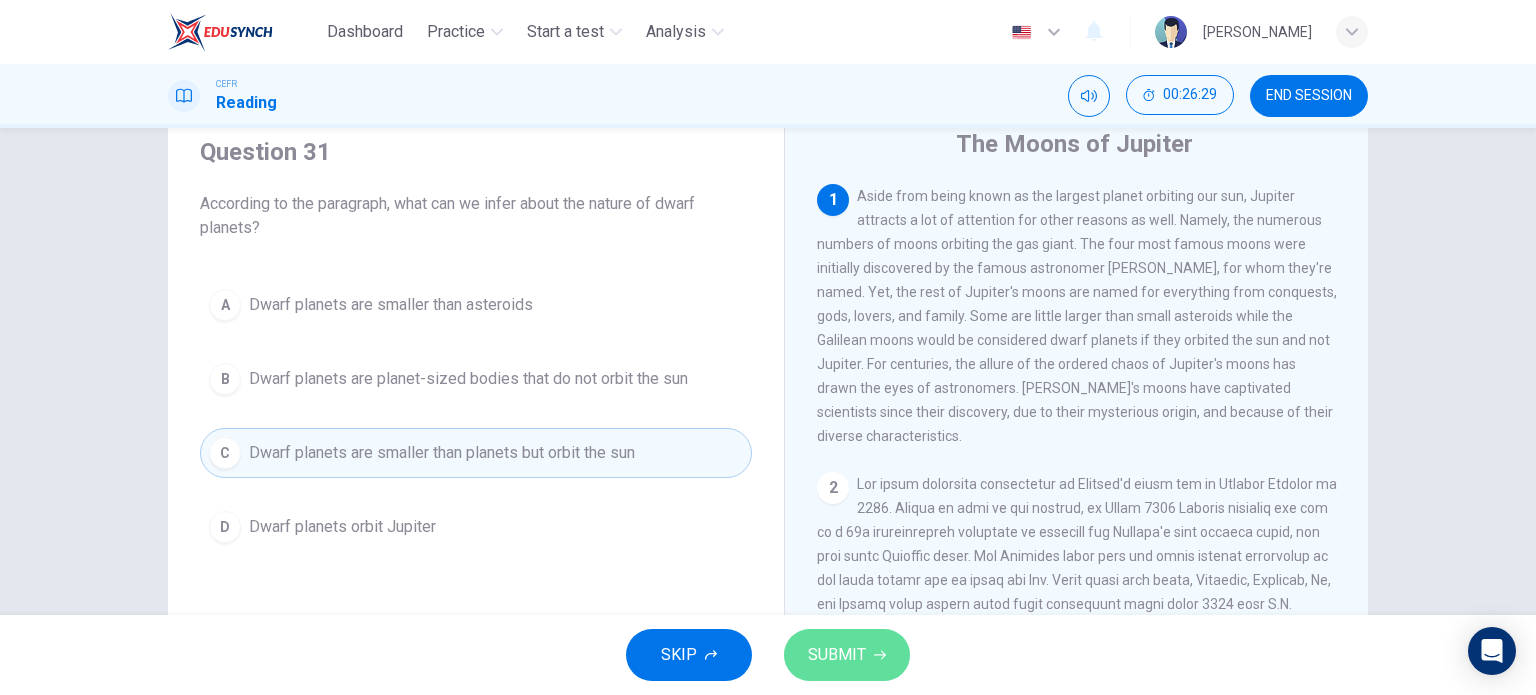 click on "SUBMIT" at bounding box center [837, 655] 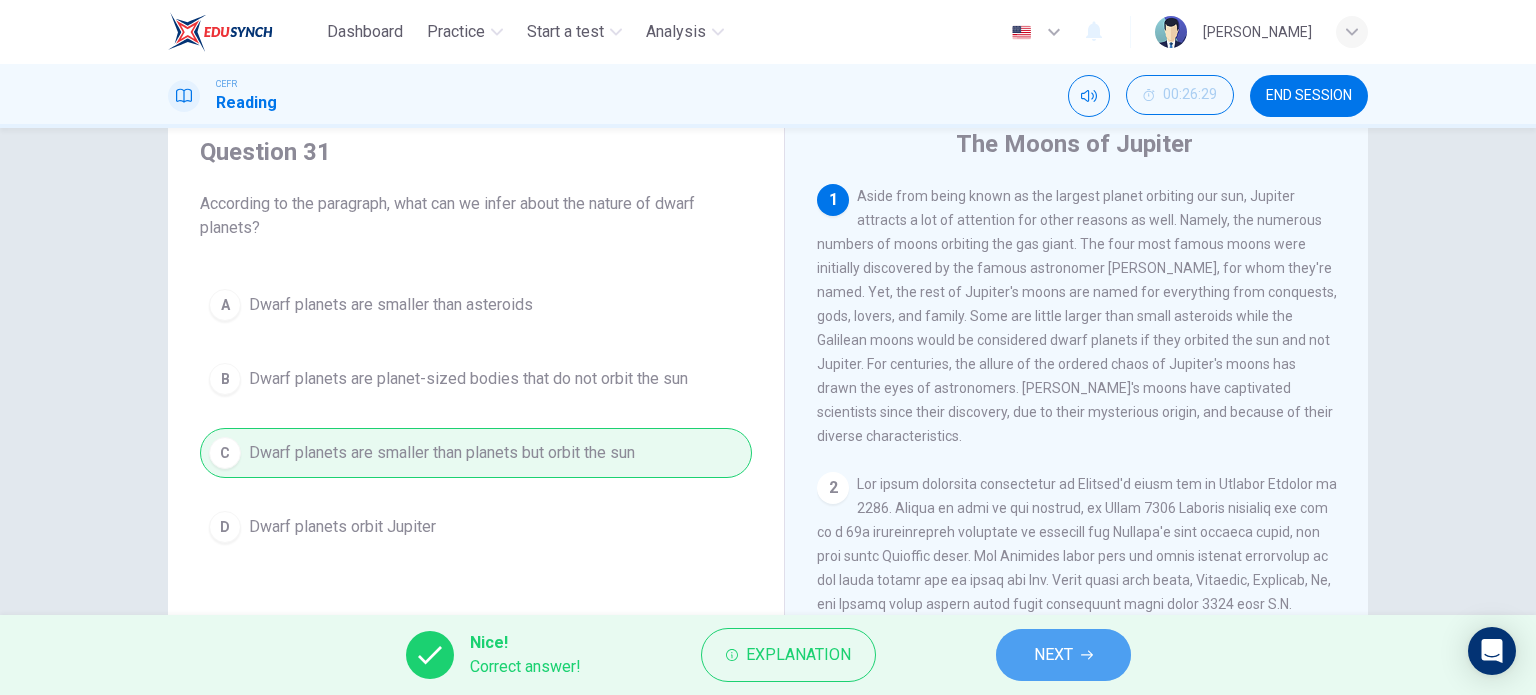 click on "NEXT" at bounding box center [1053, 655] 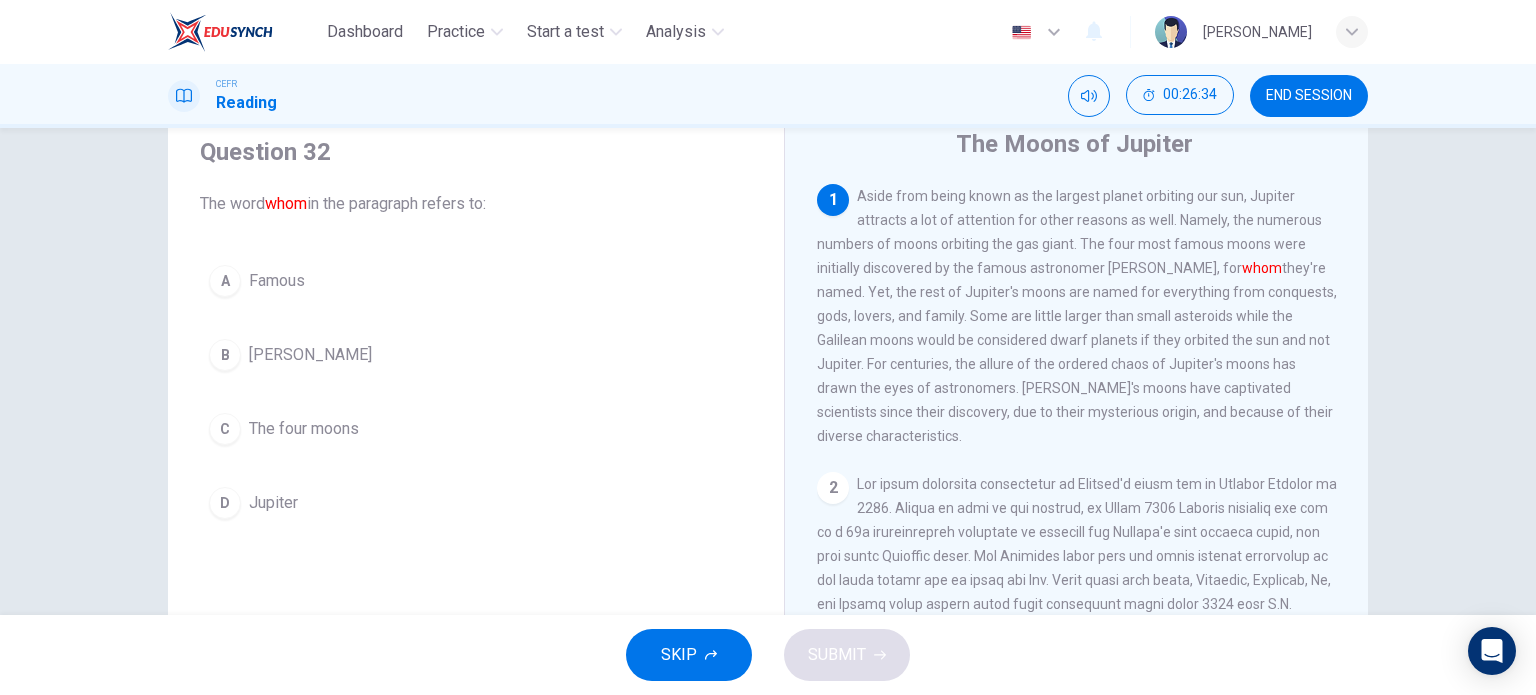click on "[PERSON_NAME]" at bounding box center [310, 355] 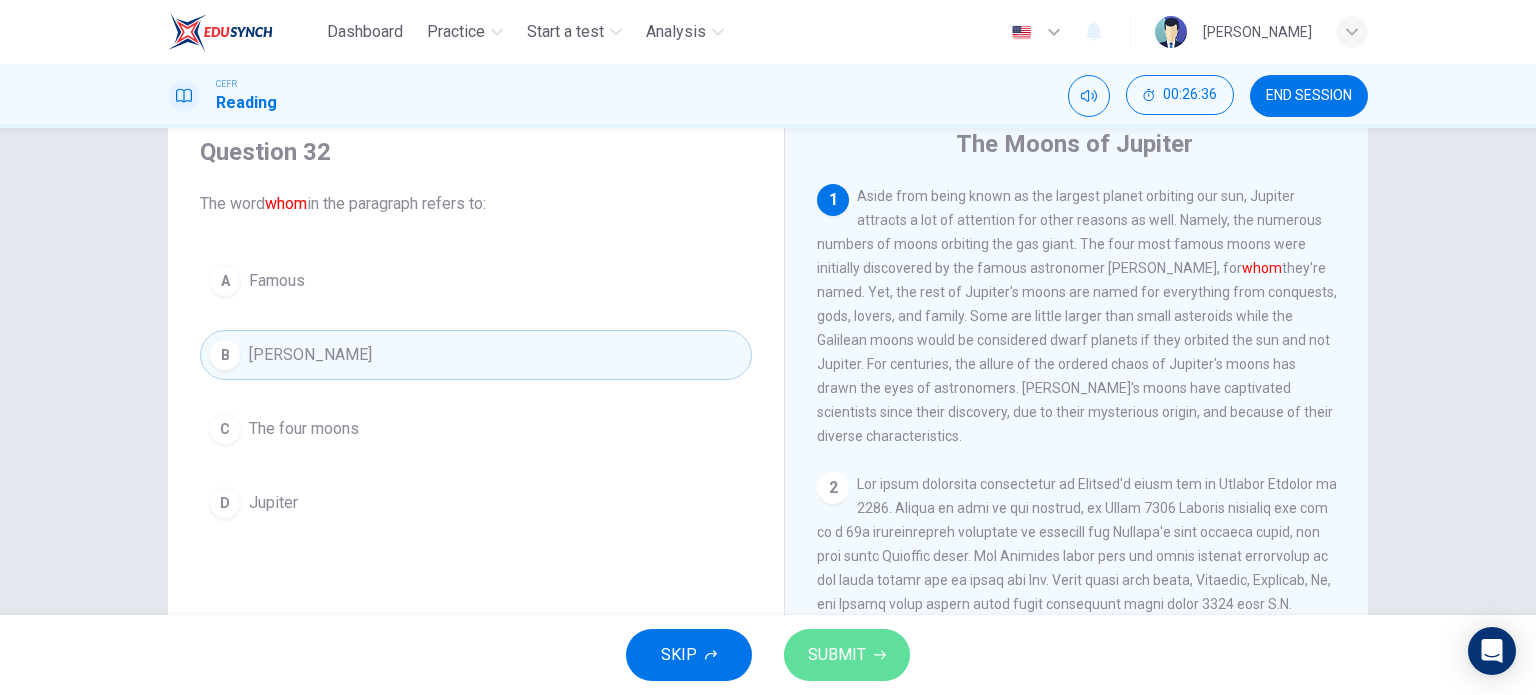 click on "SUBMIT" at bounding box center [837, 655] 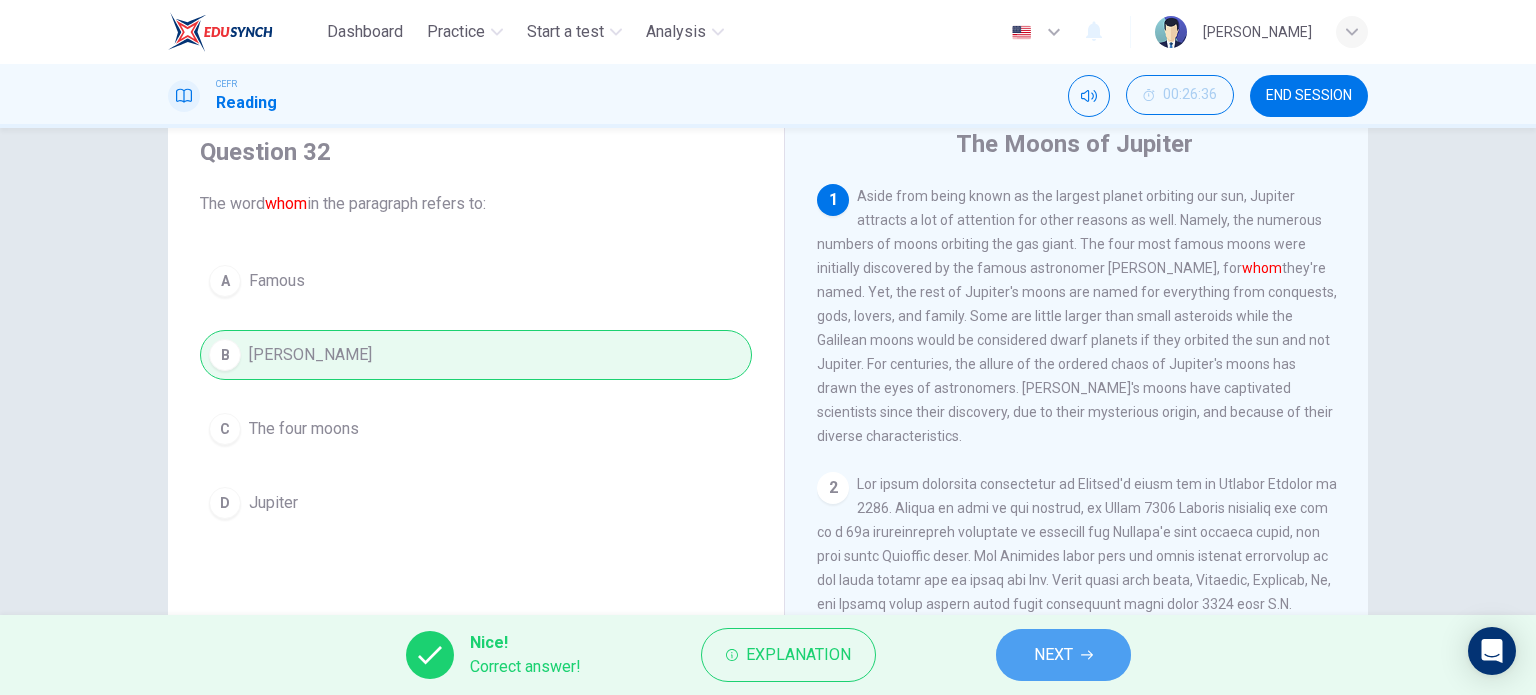 click on "NEXT" at bounding box center [1053, 655] 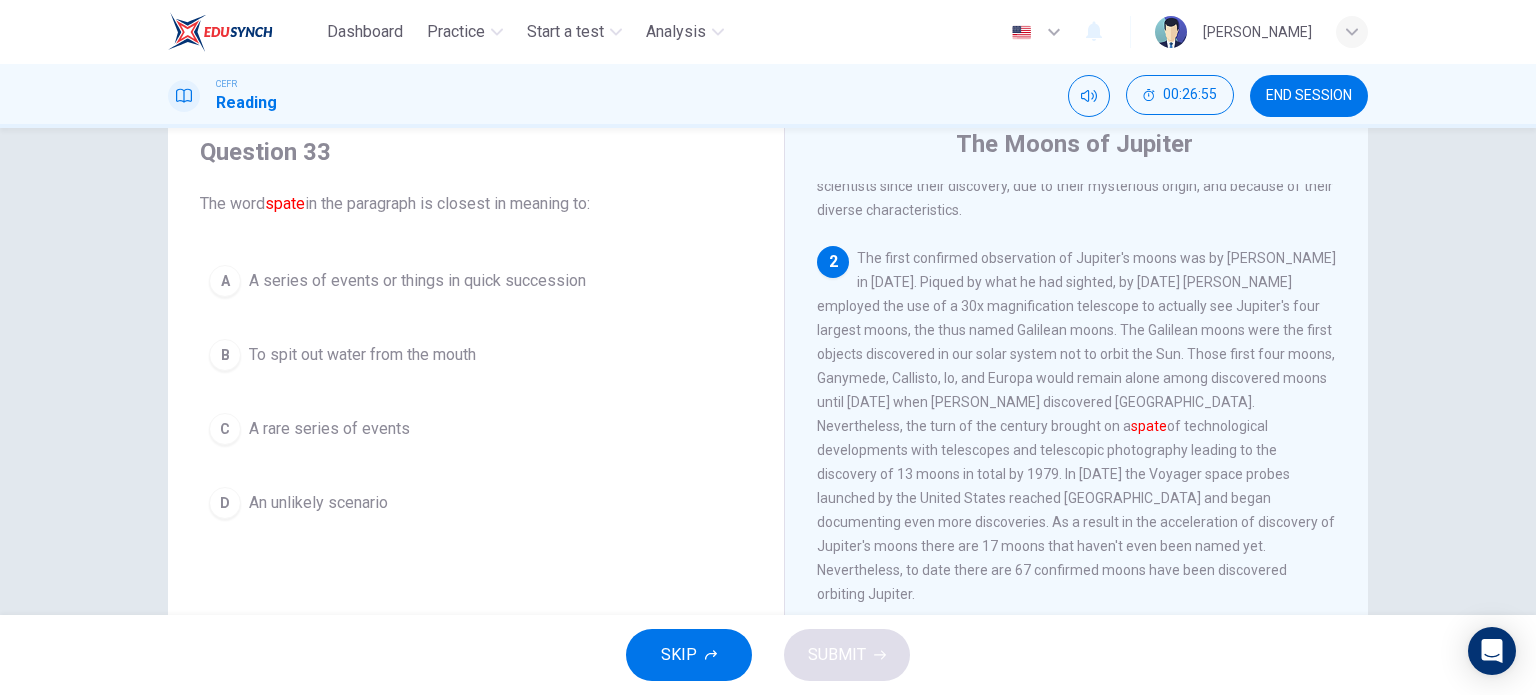 scroll, scrollTop: 227, scrollLeft: 0, axis: vertical 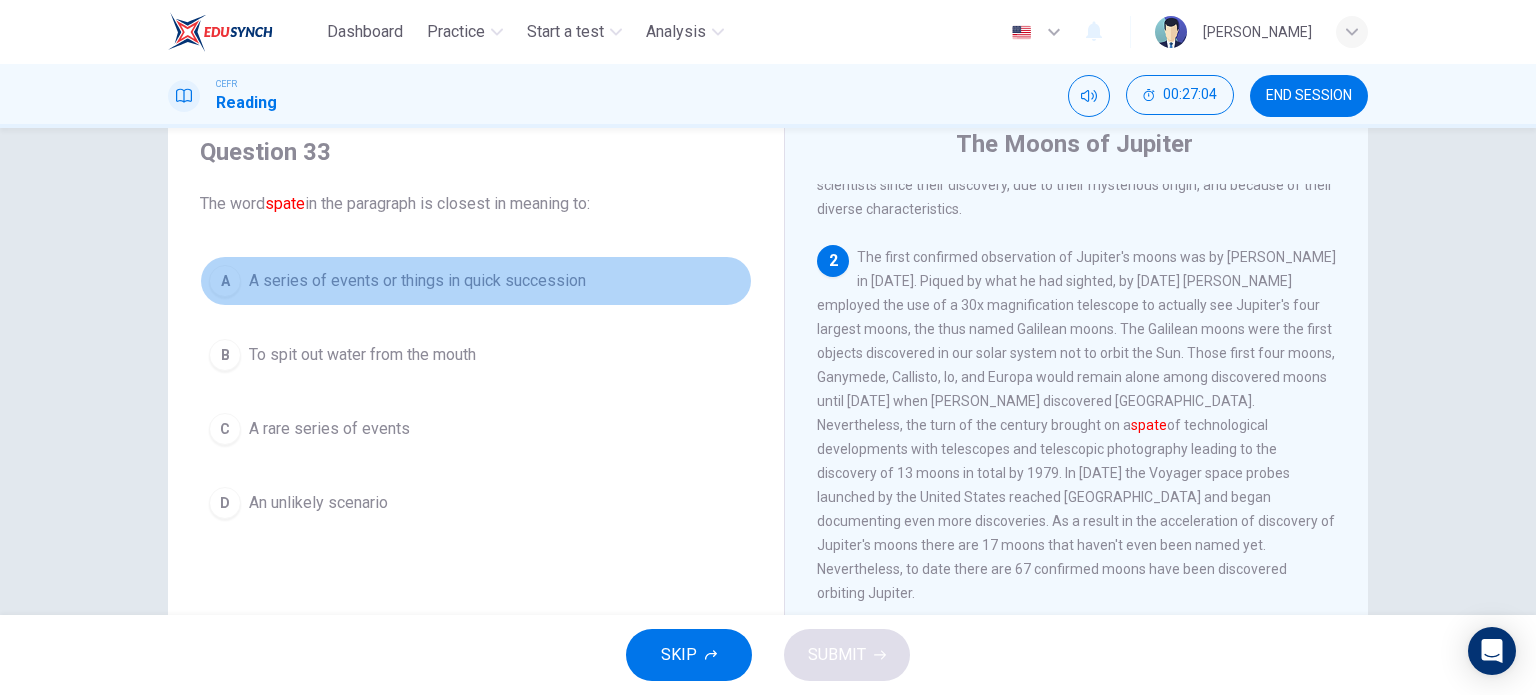 click on "A series of events or things in quick succession" at bounding box center [417, 281] 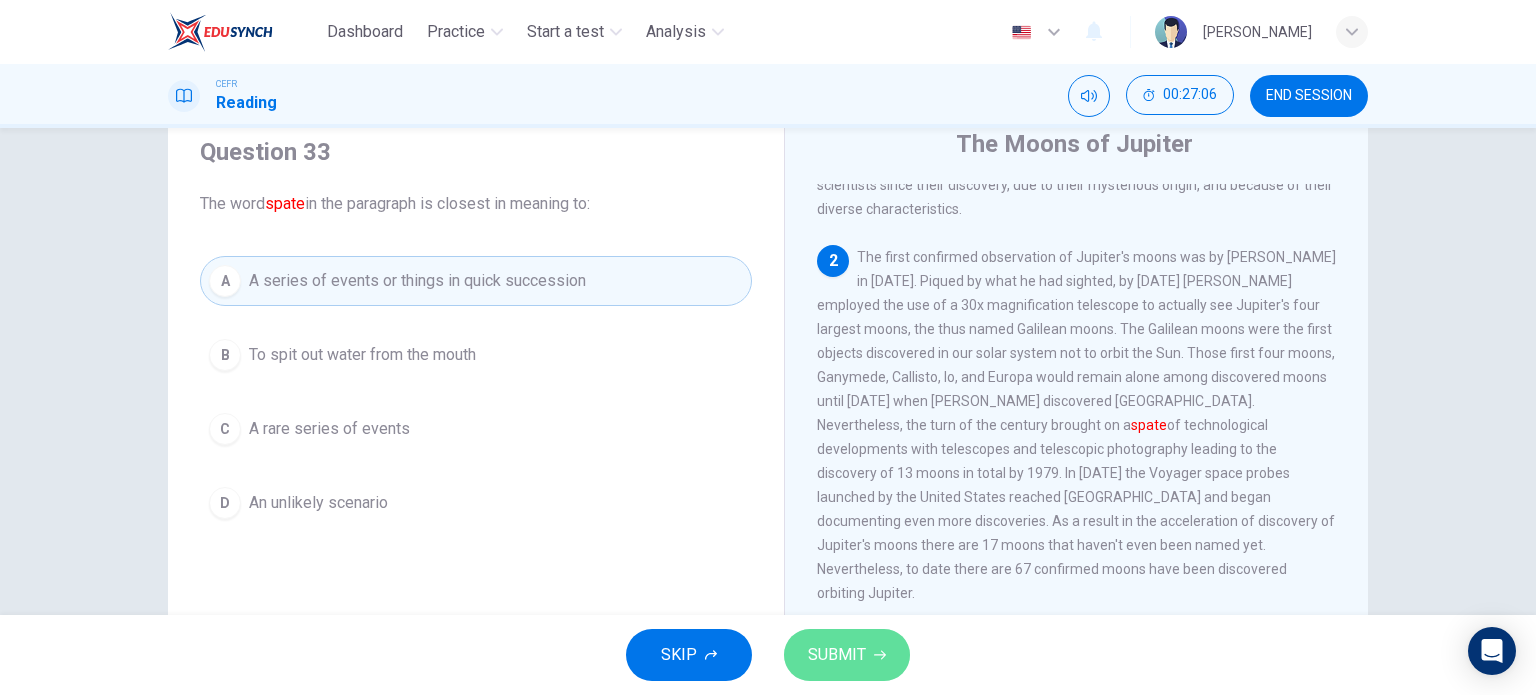 click on "SUBMIT" at bounding box center (847, 655) 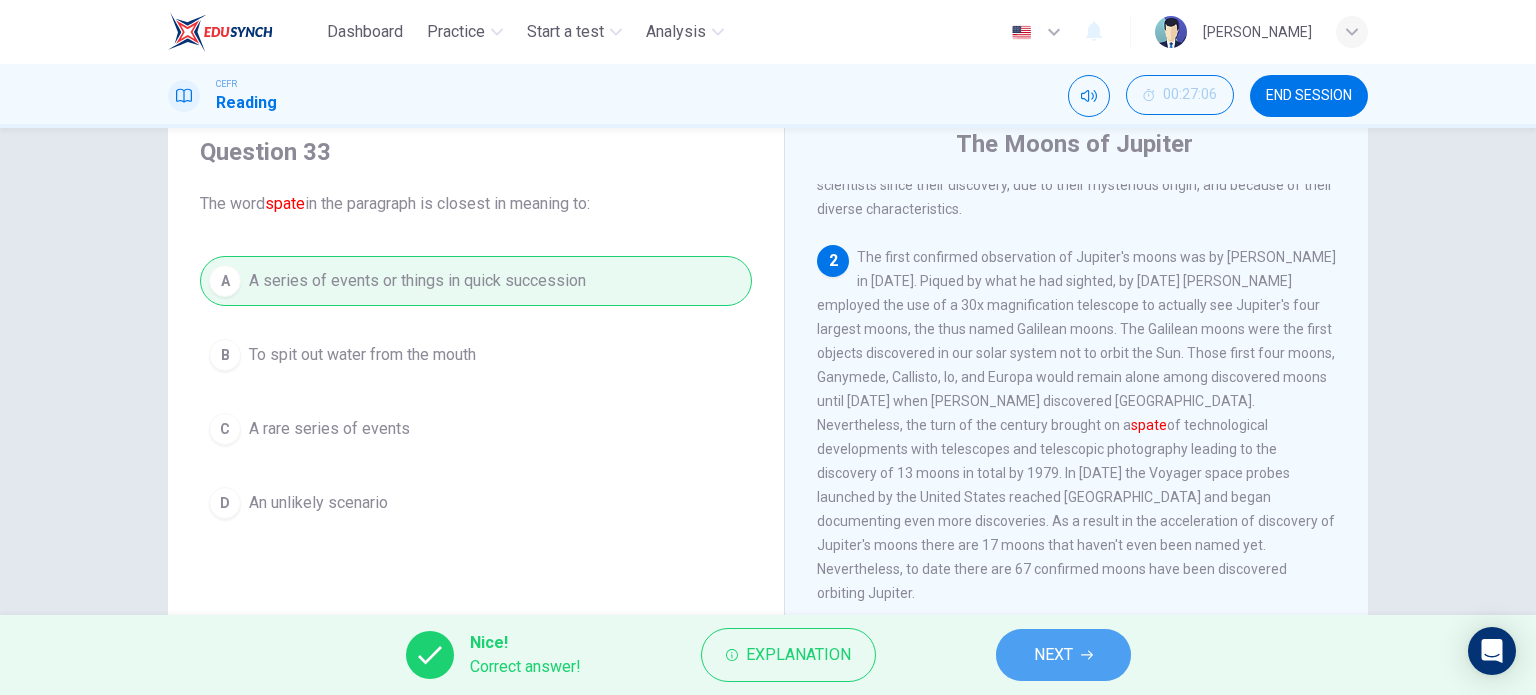 click on "NEXT" at bounding box center [1063, 655] 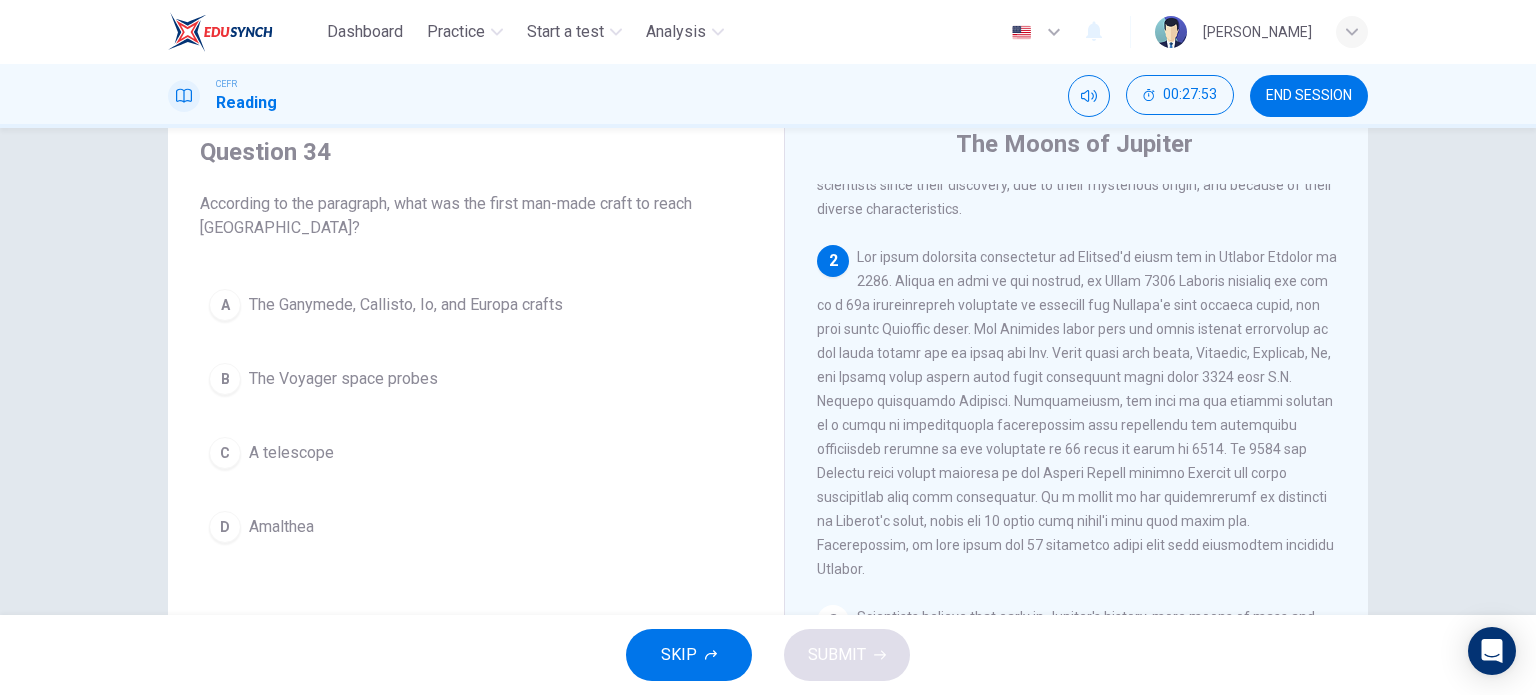 click on "B" at bounding box center [225, 379] 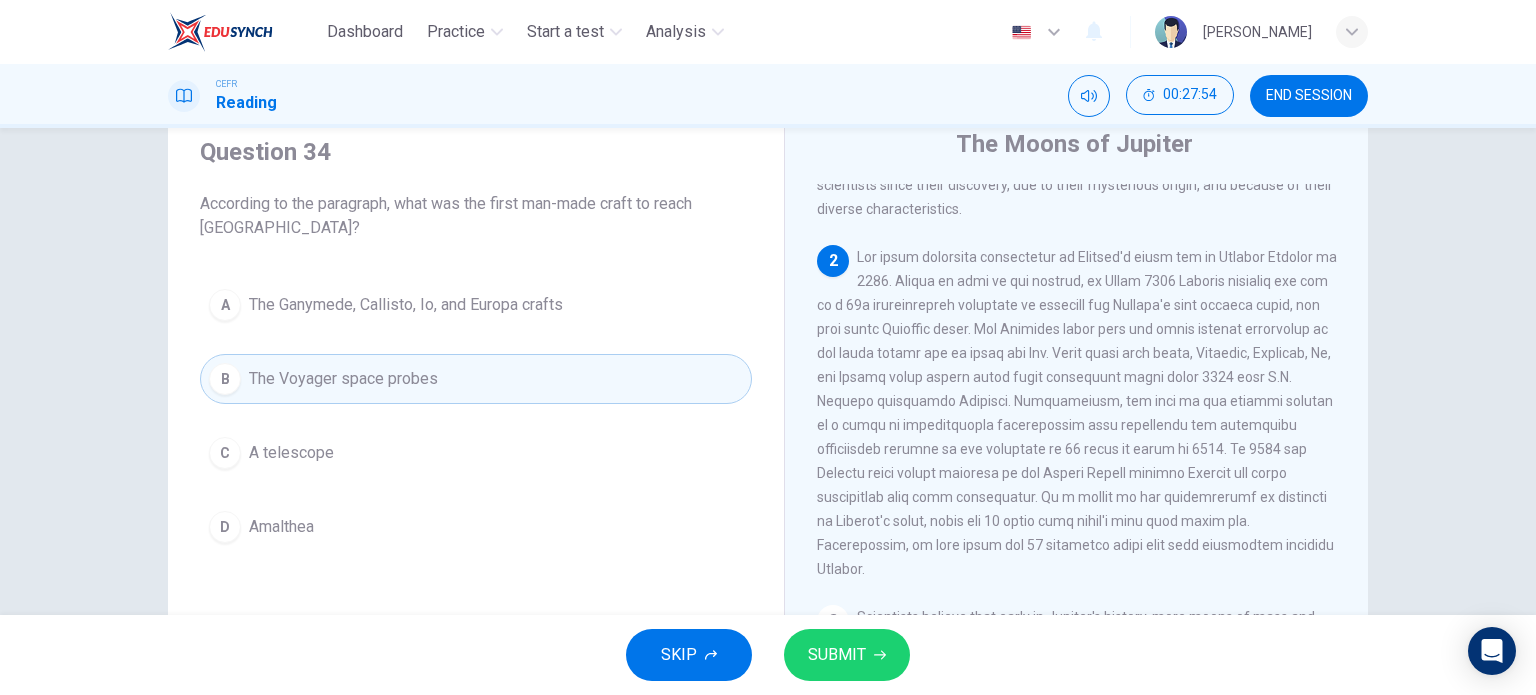 click on "SUBMIT" at bounding box center (837, 655) 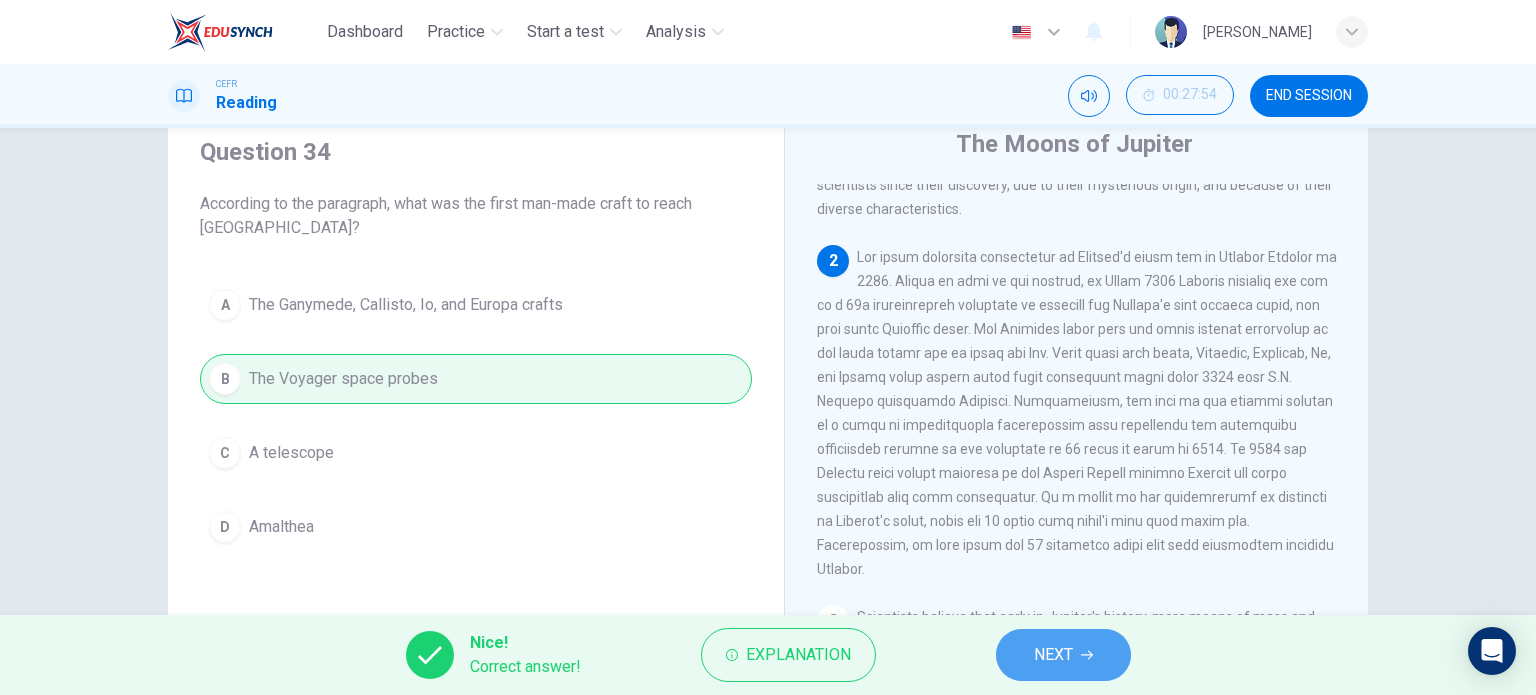 click 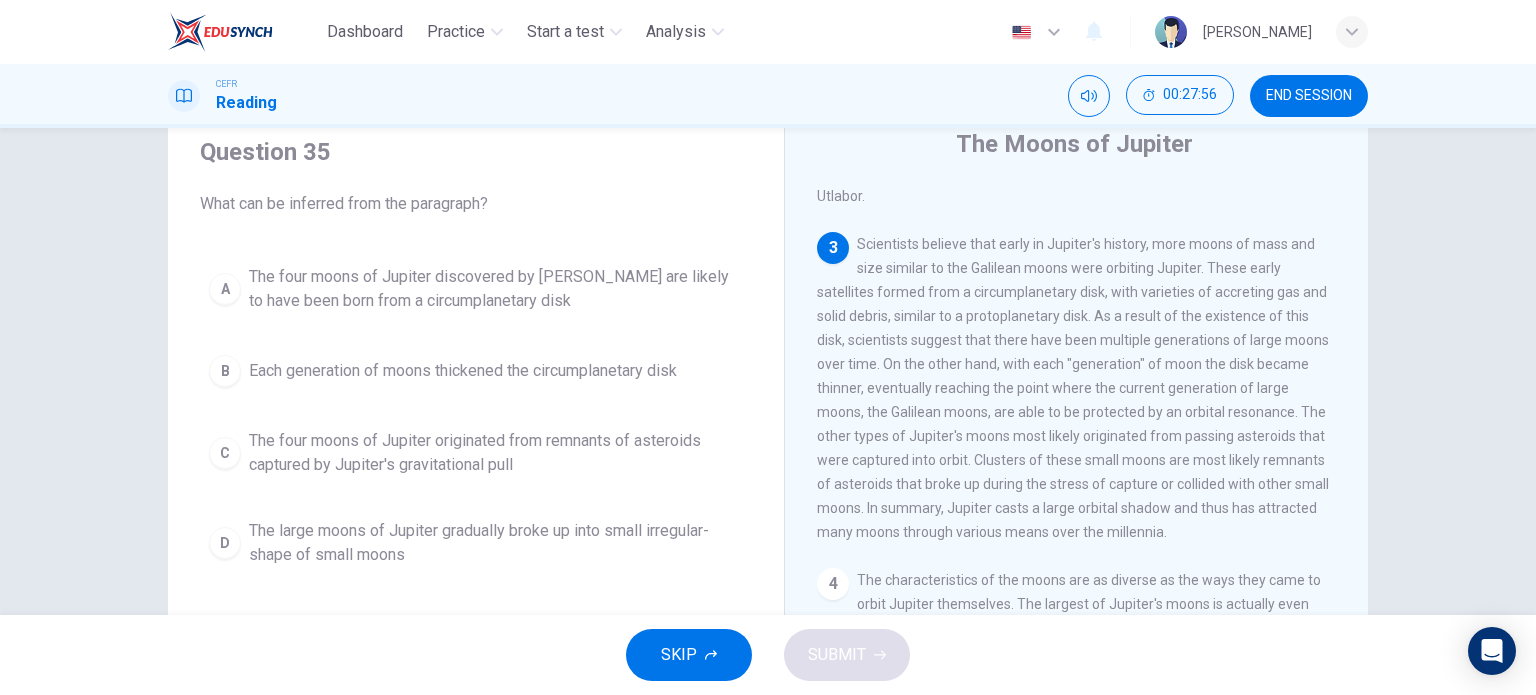 scroll, scrollTop: 599, scrollLeft: 0, axis: vertical 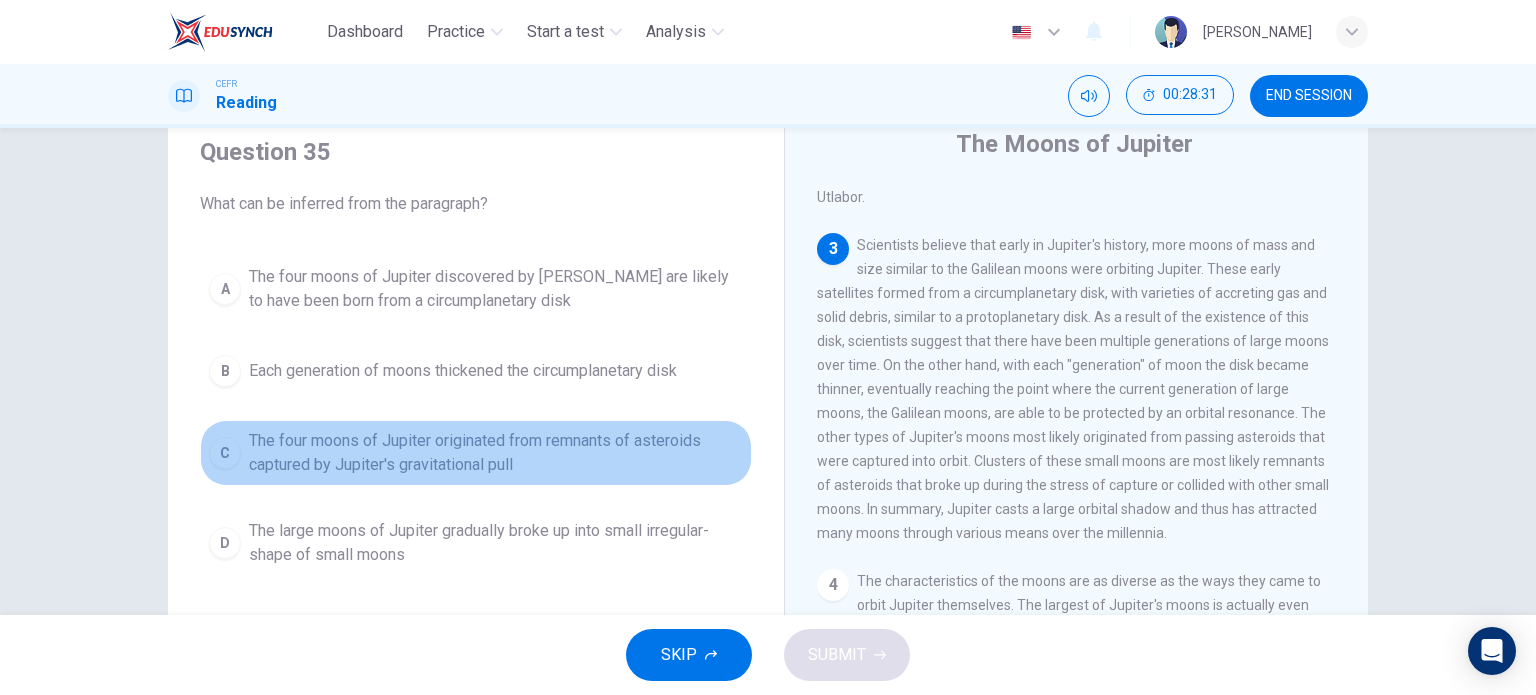 click on "C" at bounding box center [225, 453] 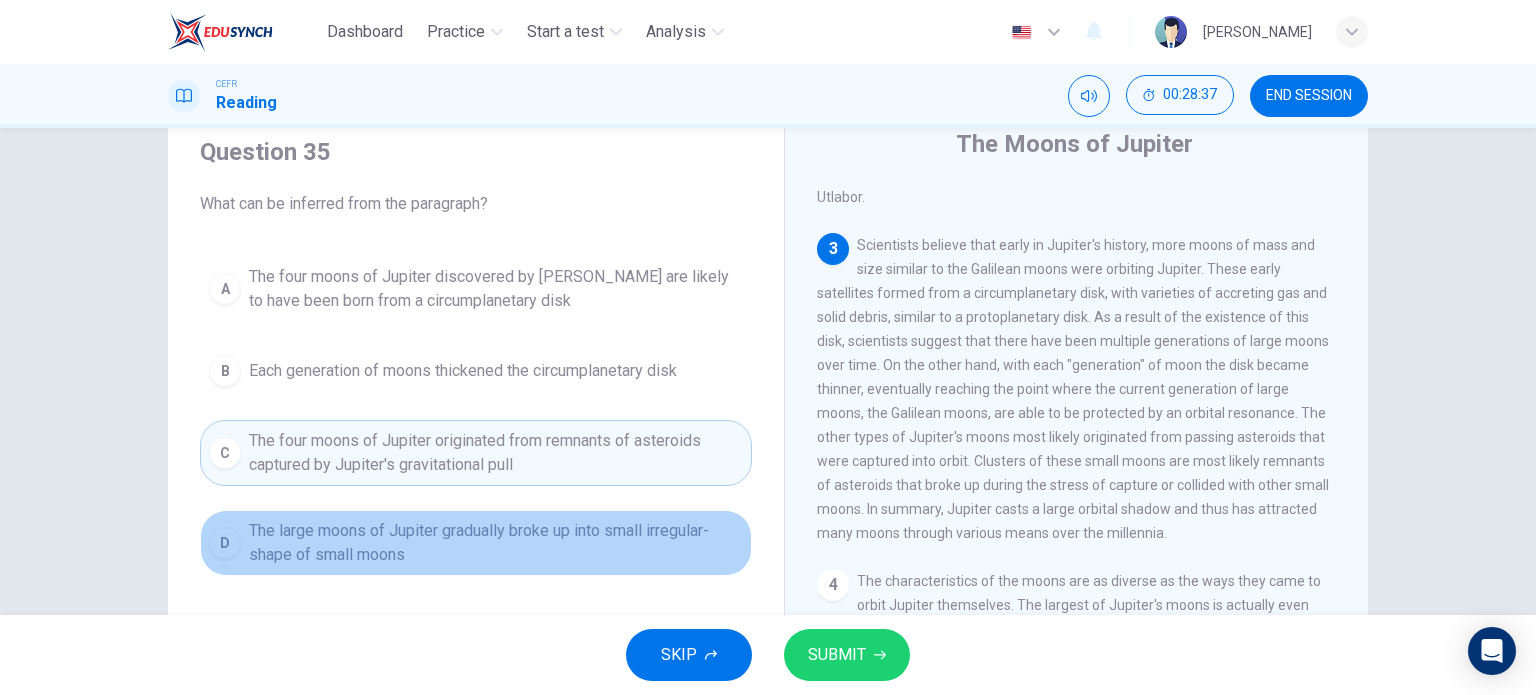 click on "The large moons of Jupiter gradually broke up into small irregular-shape of small moons" at bounding box center (496, 543) 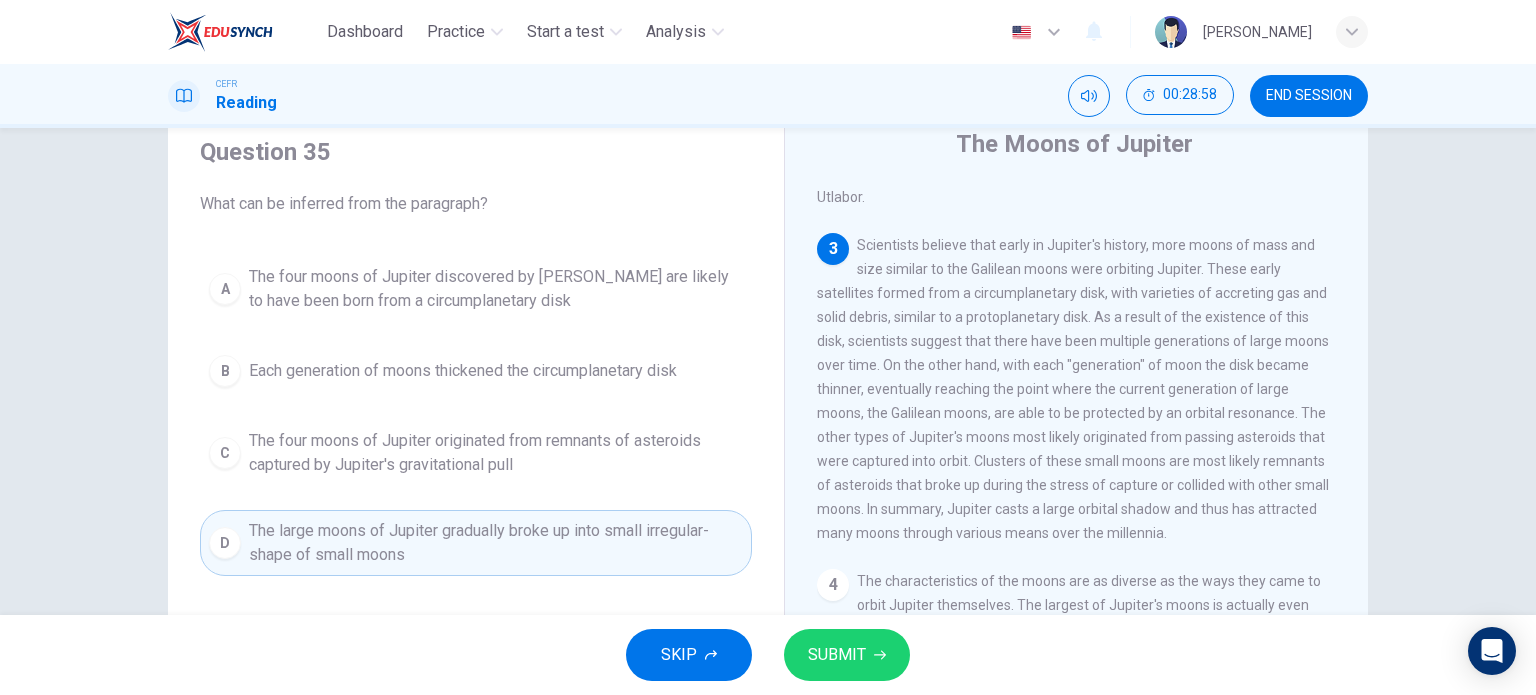 click on "A The four moons of Jupiter discovered by [PERSON_NAME] are likely to have been born from a circumplanetary disk B Each generation of moons thickened the circumplanetary disk C The four moons of Jupiter originated from remnants of asteroids captured by Jupiter's gravitational pull D The large moons of Jupiter gradually broke up into small irregular-shape of small moons" at bounding box center (476, 416) 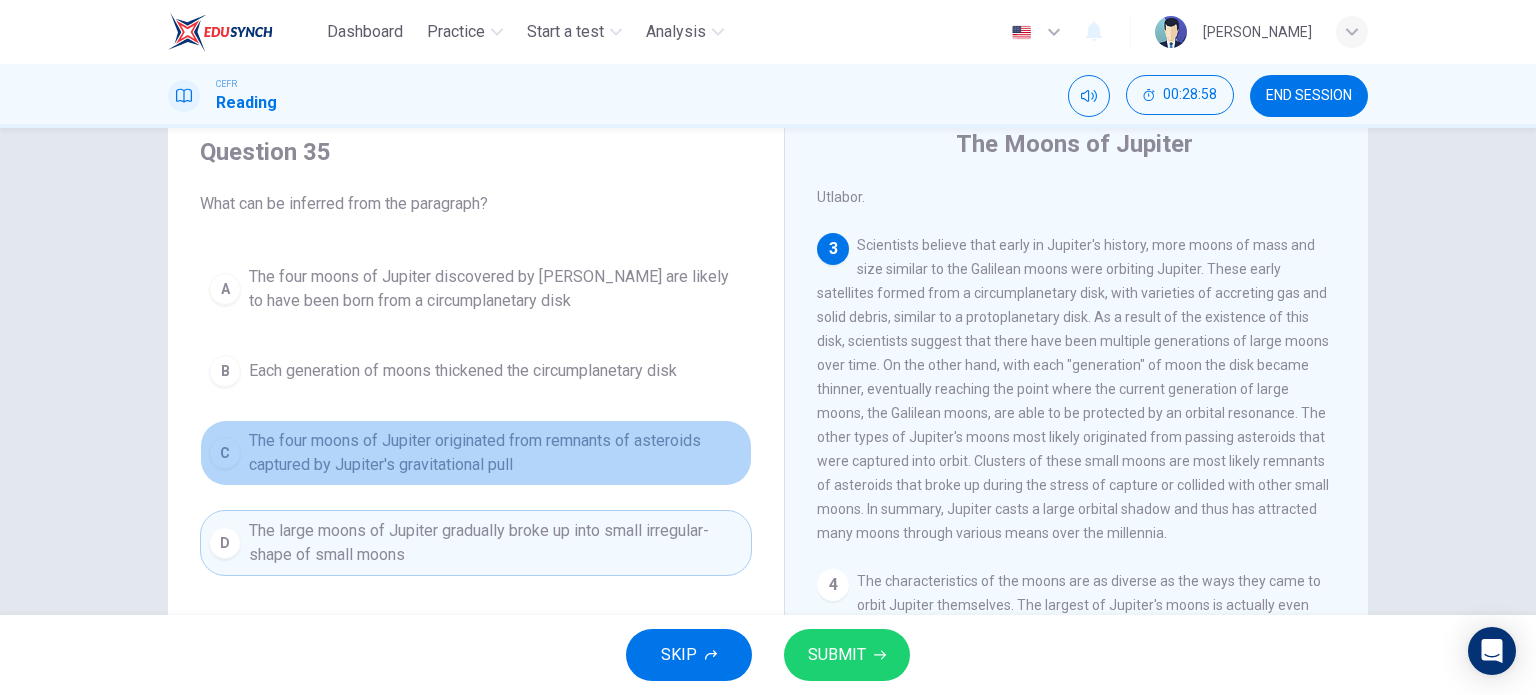 click on "The four moons of Jupiter originated from remnants of asteroids captured by Jupiter's gravitational pull" at bounding box center (496, 453) 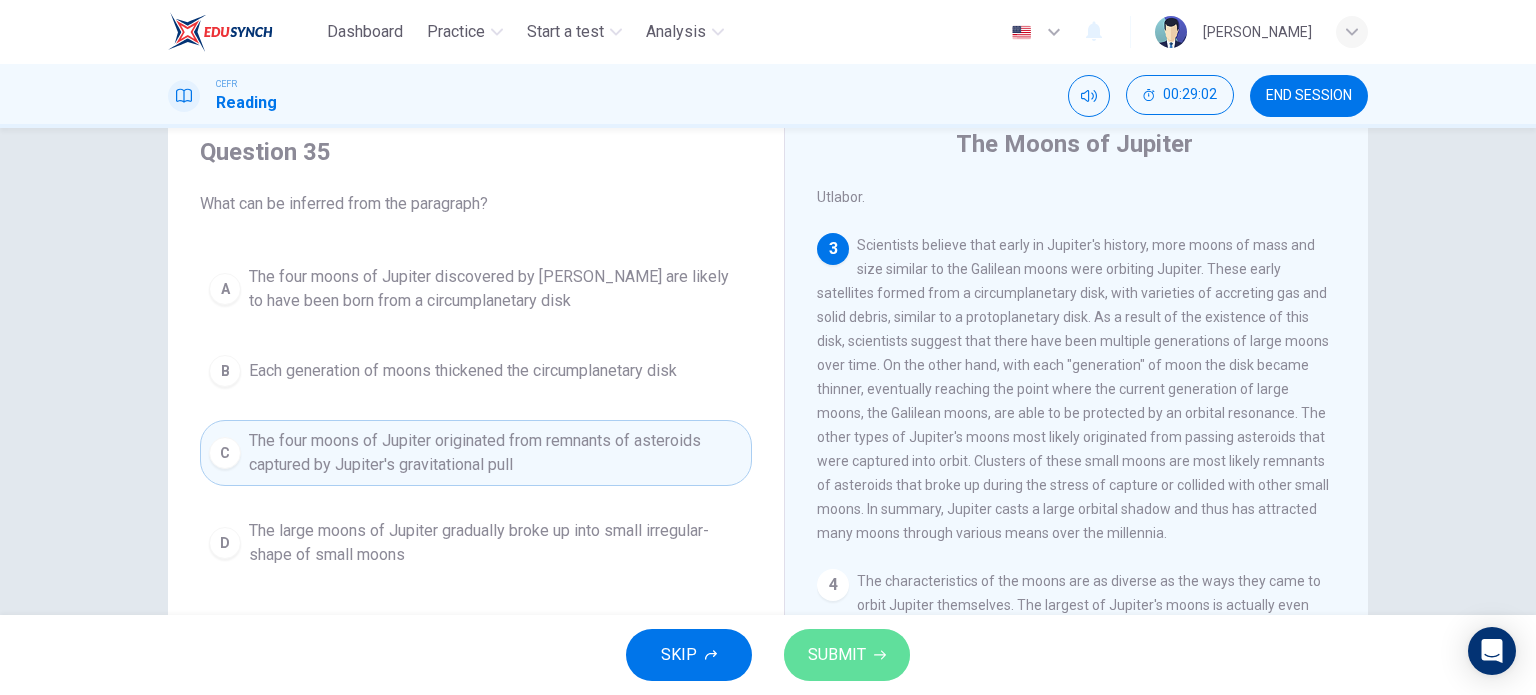 click on "SUBMIT" at bounding box center (837, 655) 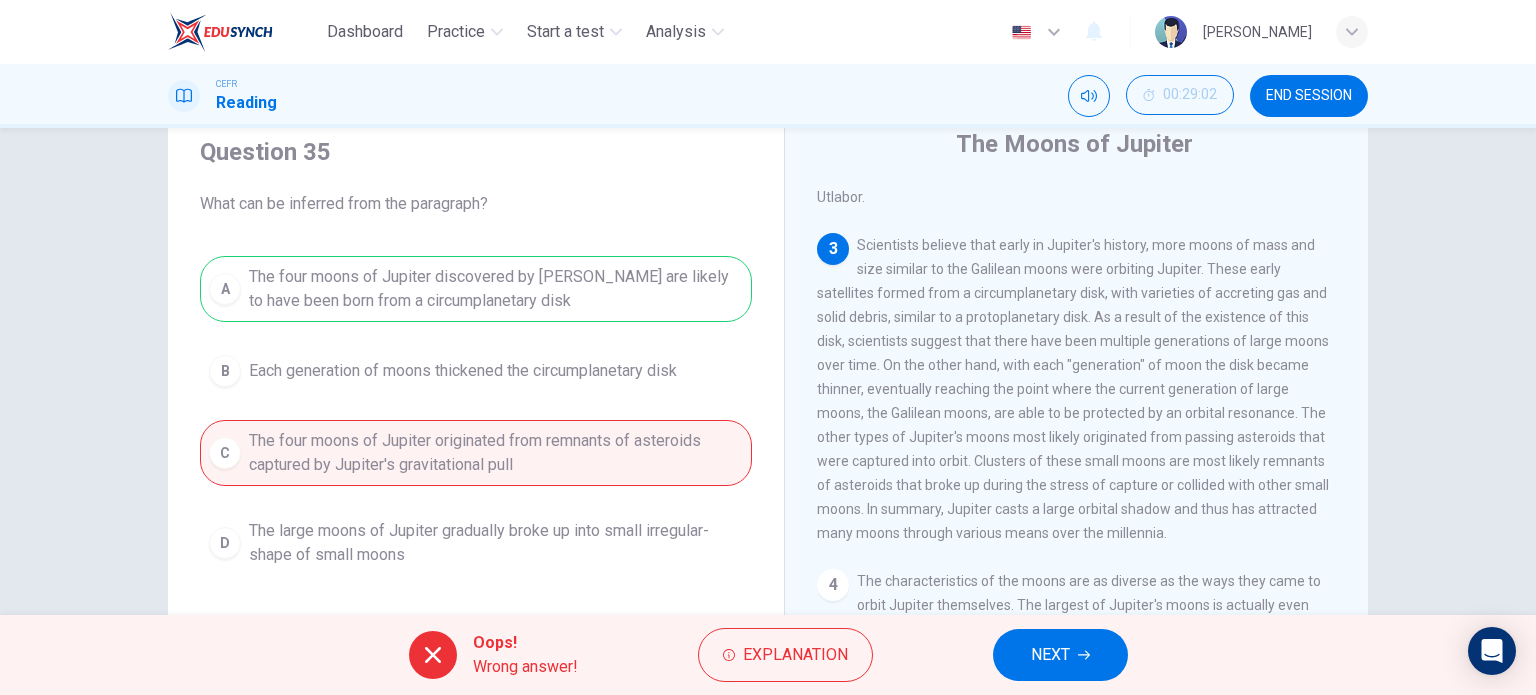 click on "NEXT" at bounding box center (1060, 655) 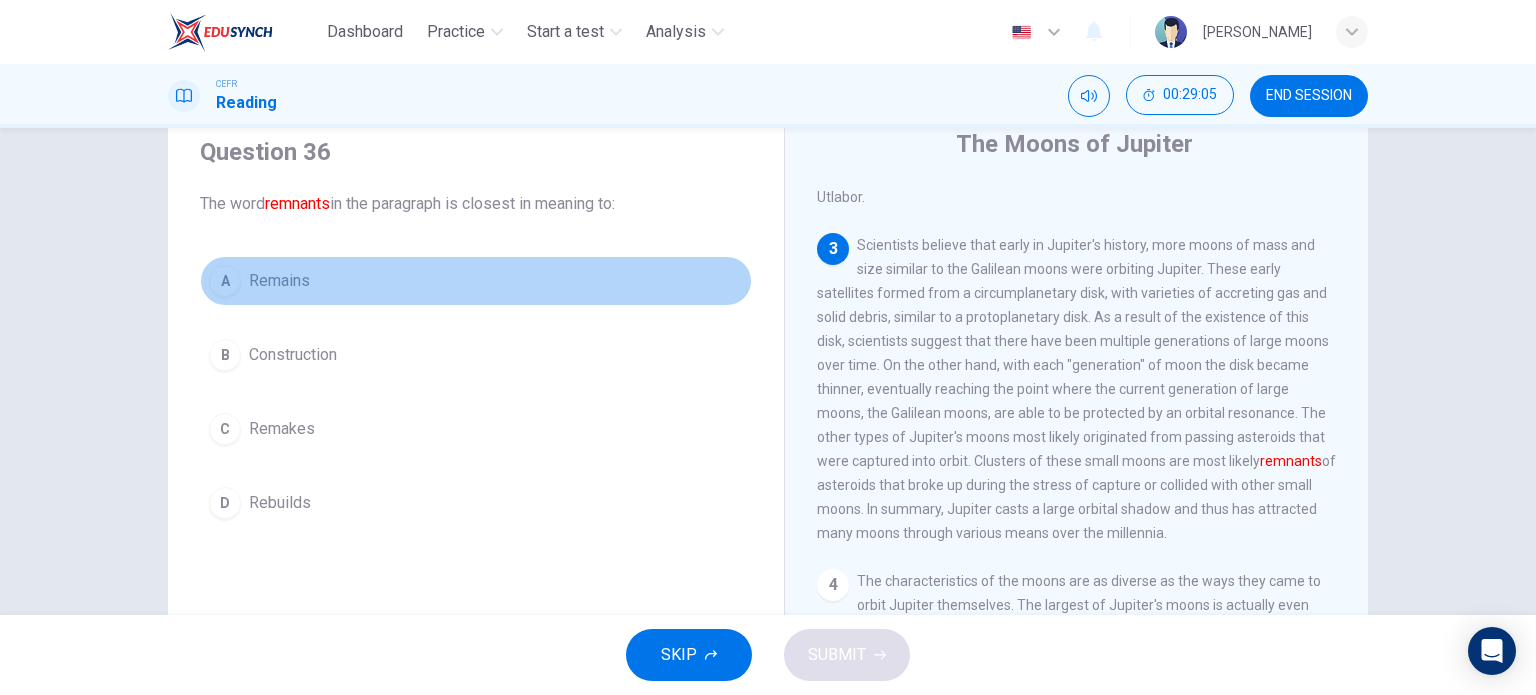 click on "Remains" at bounding box center [279, 281] 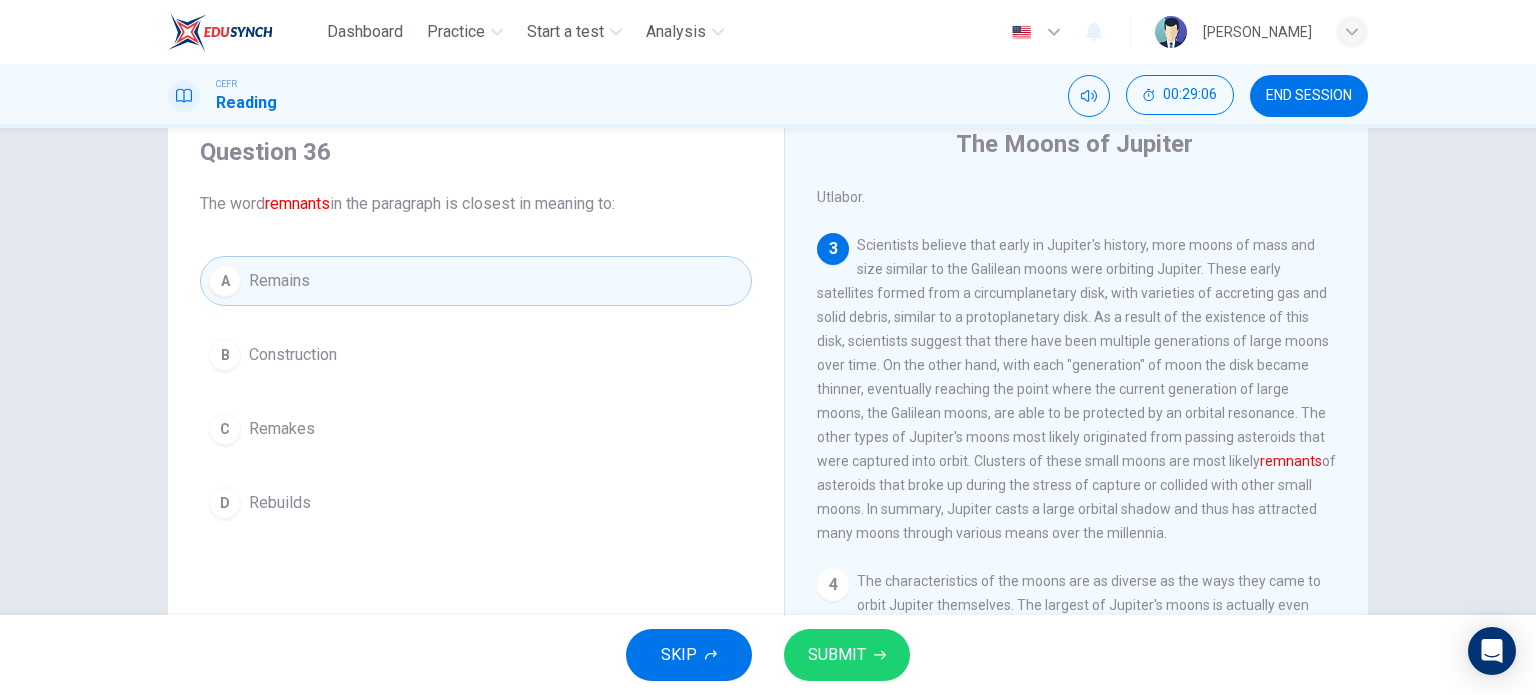 click on "SUBMIT" at bounding box center (847, 655) 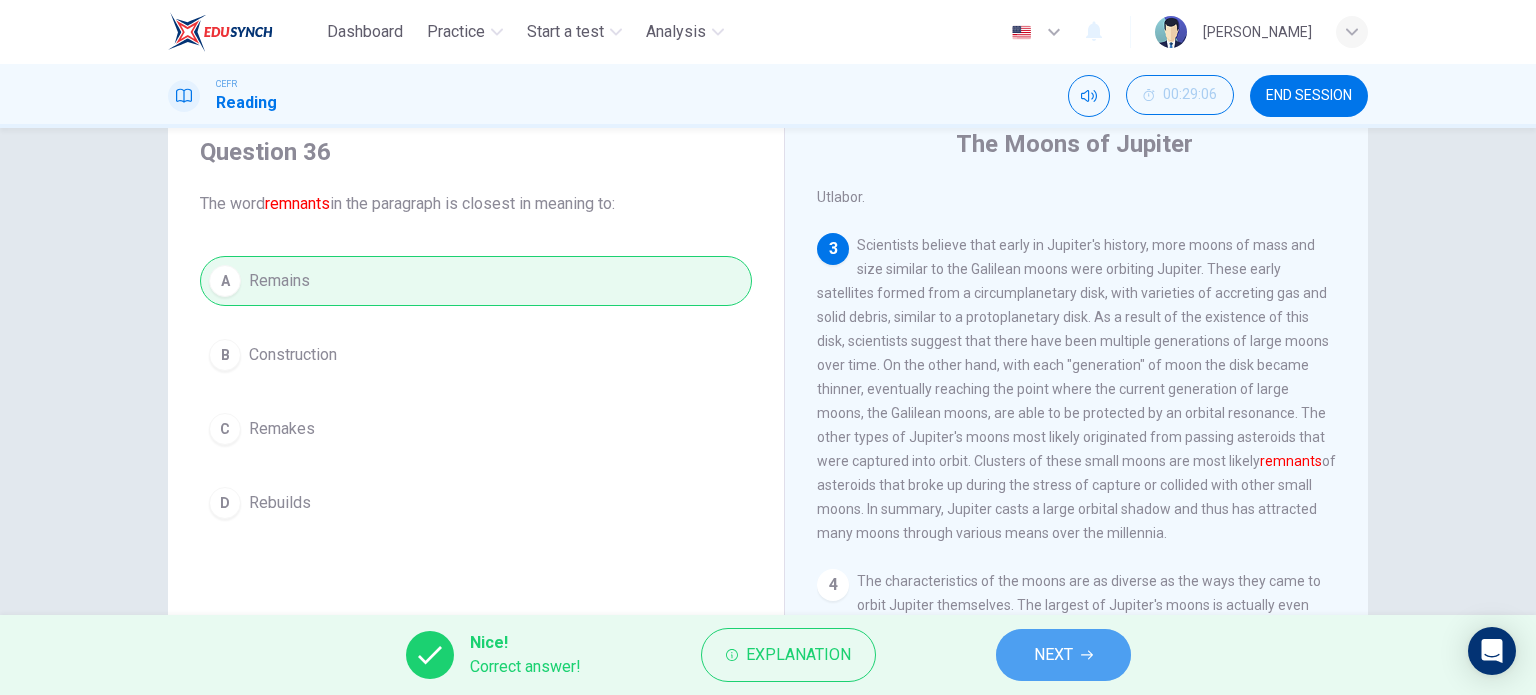 click on "NEXT" at bounding box center (1063, 655) 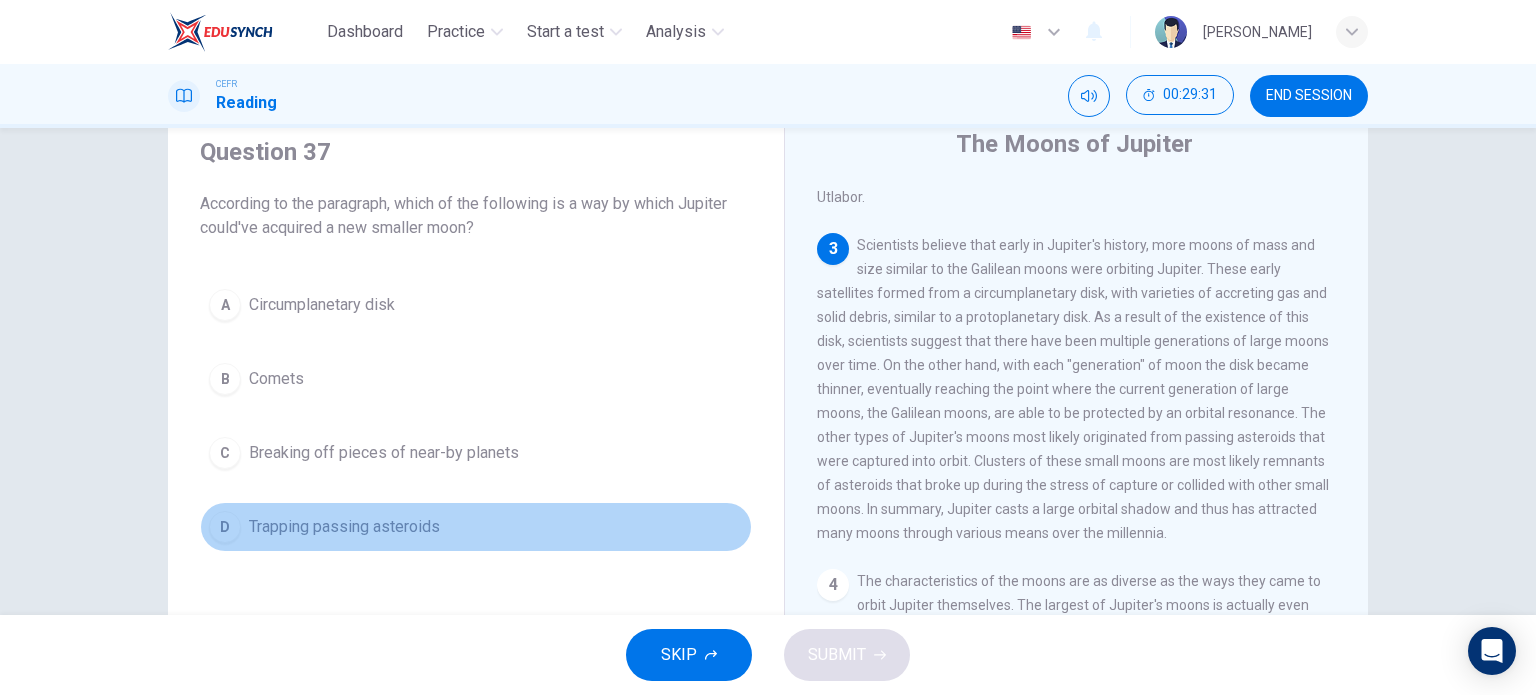 click on "D" at bounding box center (225, 527) 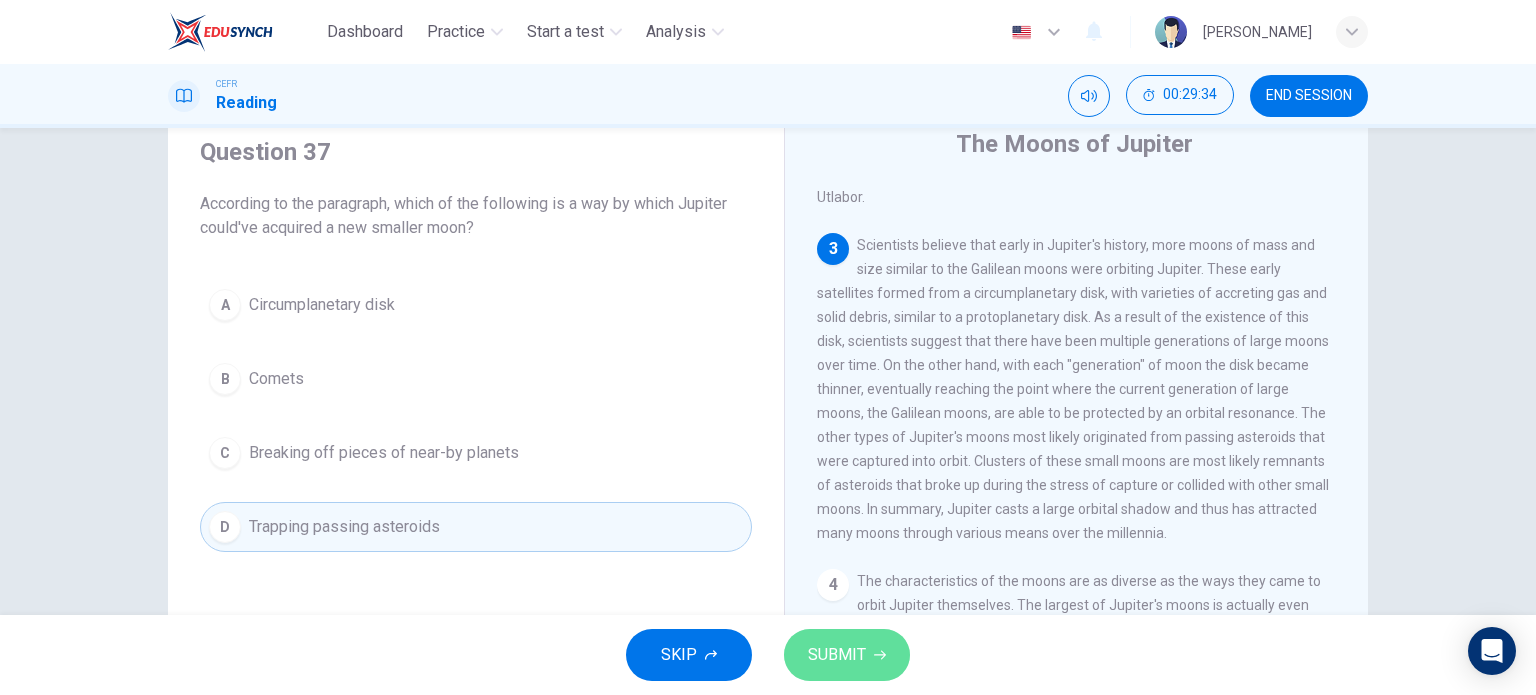 click on "SUBMIT" at bounding box center (847, 655) 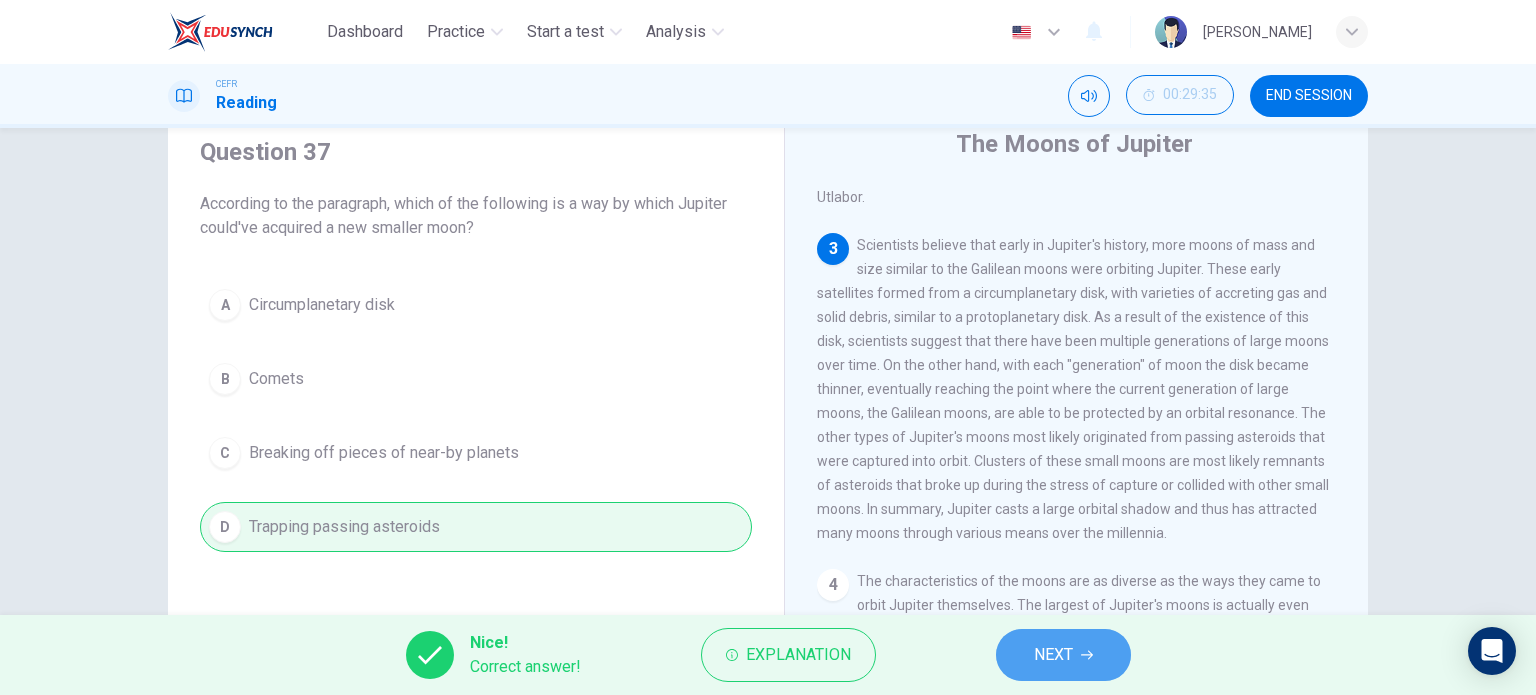 click on "NEXT" at bounding box center [1053, 655] 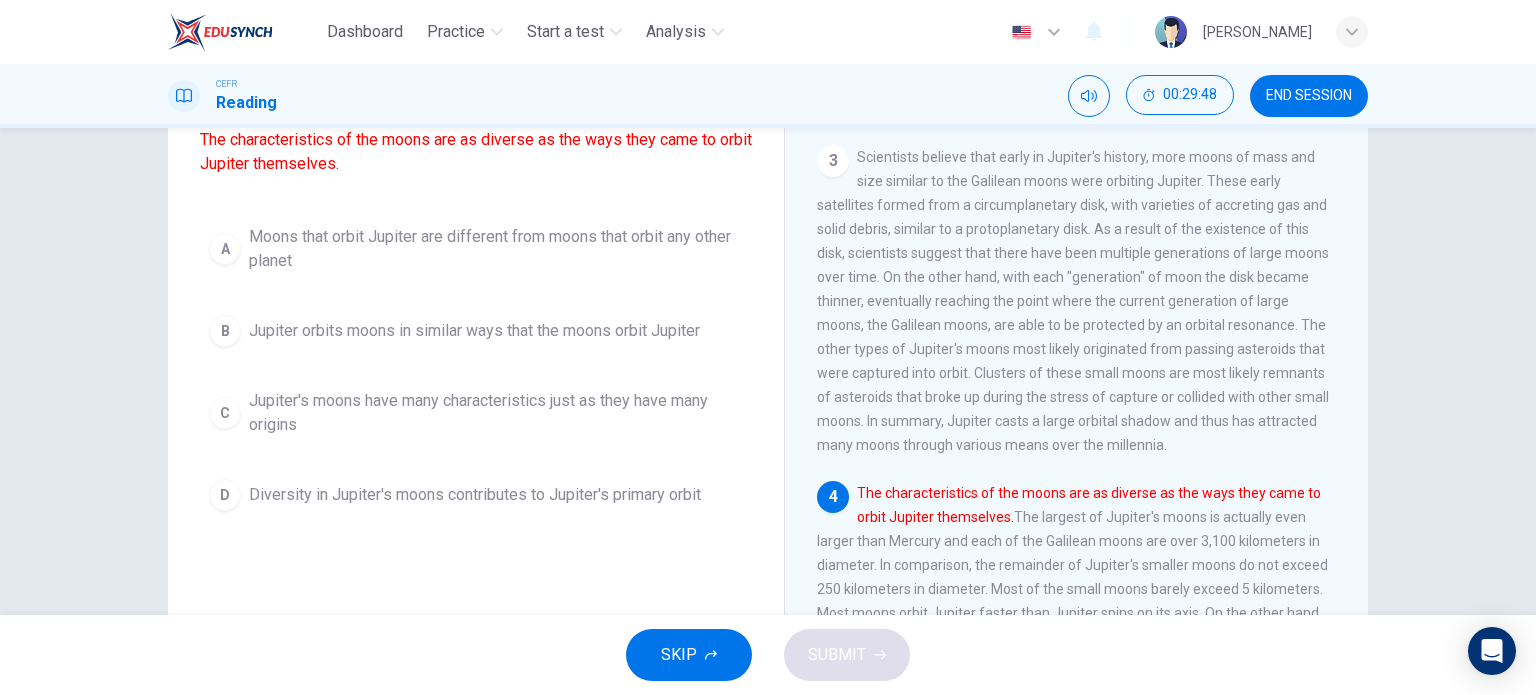 scroll, scrollTop: 160, scrollLeft: 0, axis: vertical 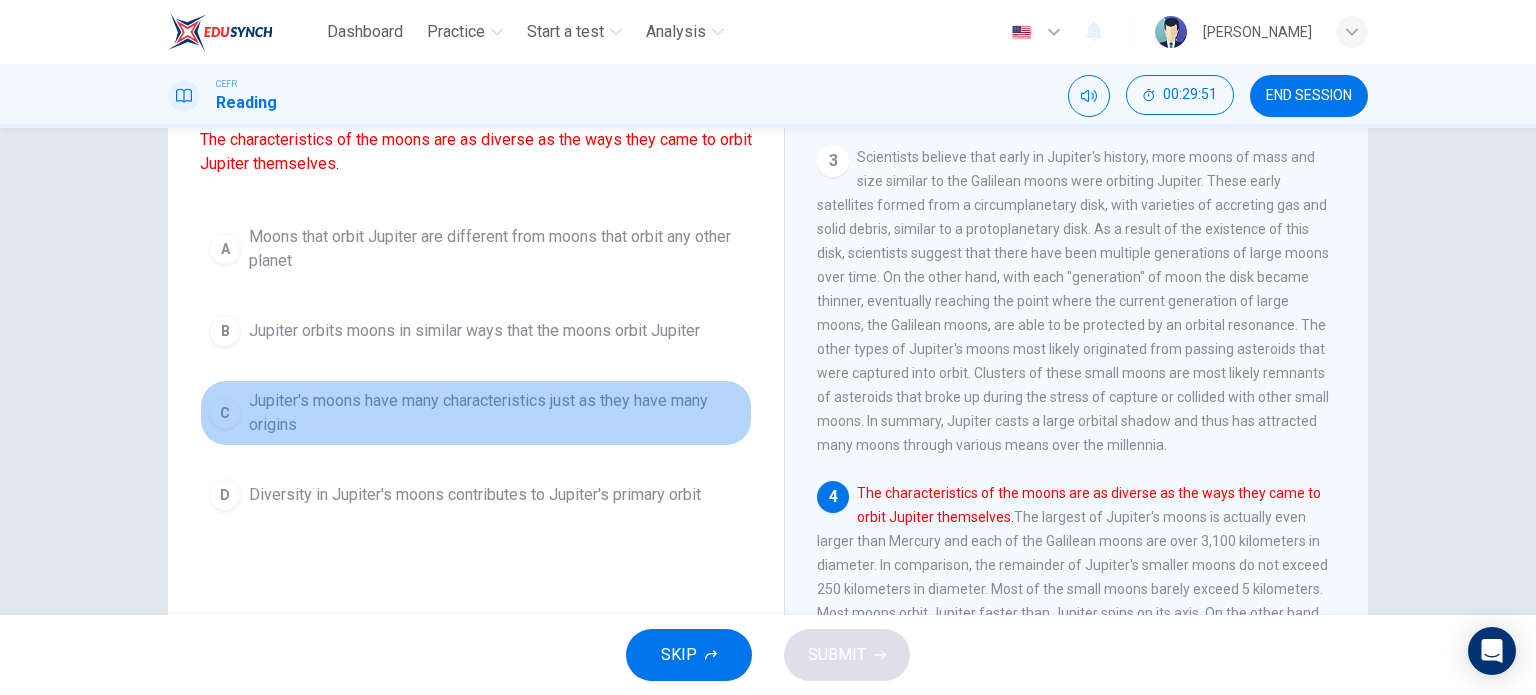 click on "C" at bounding box center [225, 413] 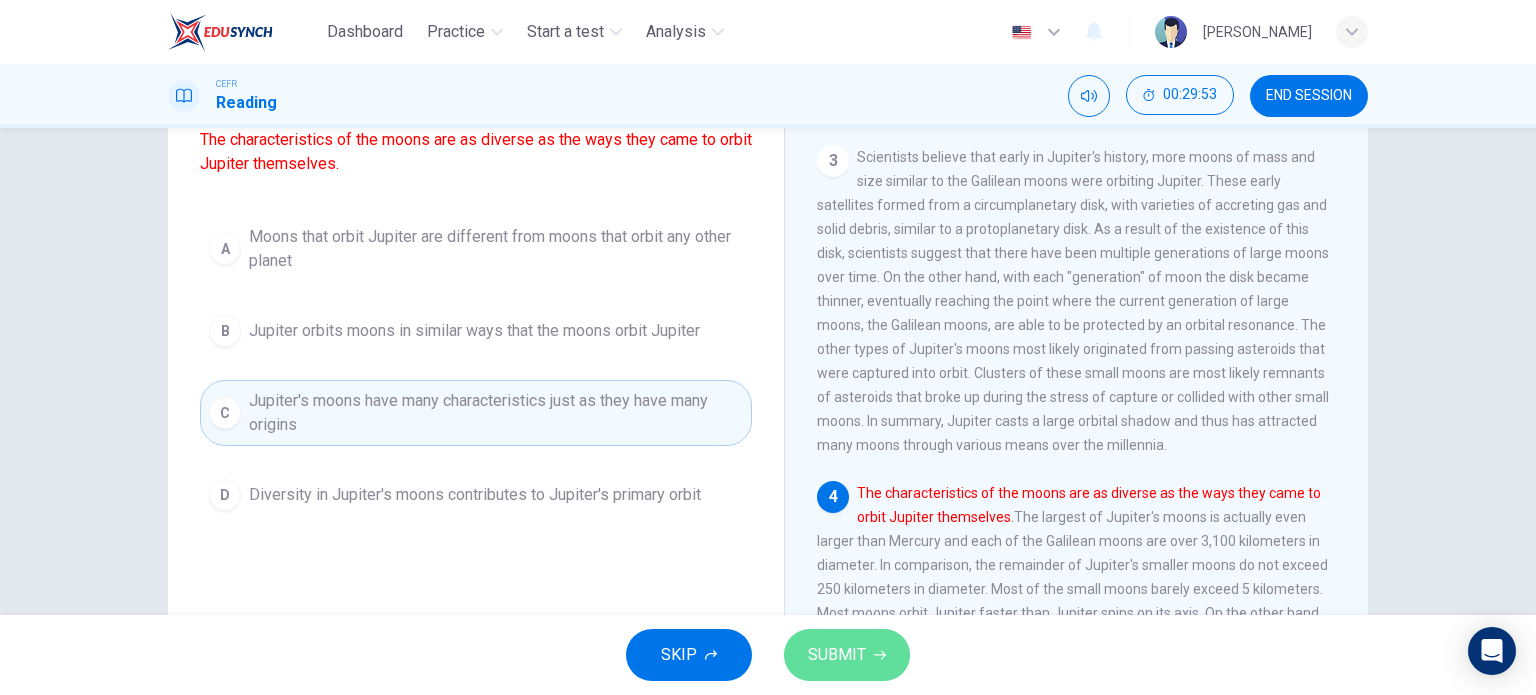 click on "SUBMIT" at bounding box center (847, 655) 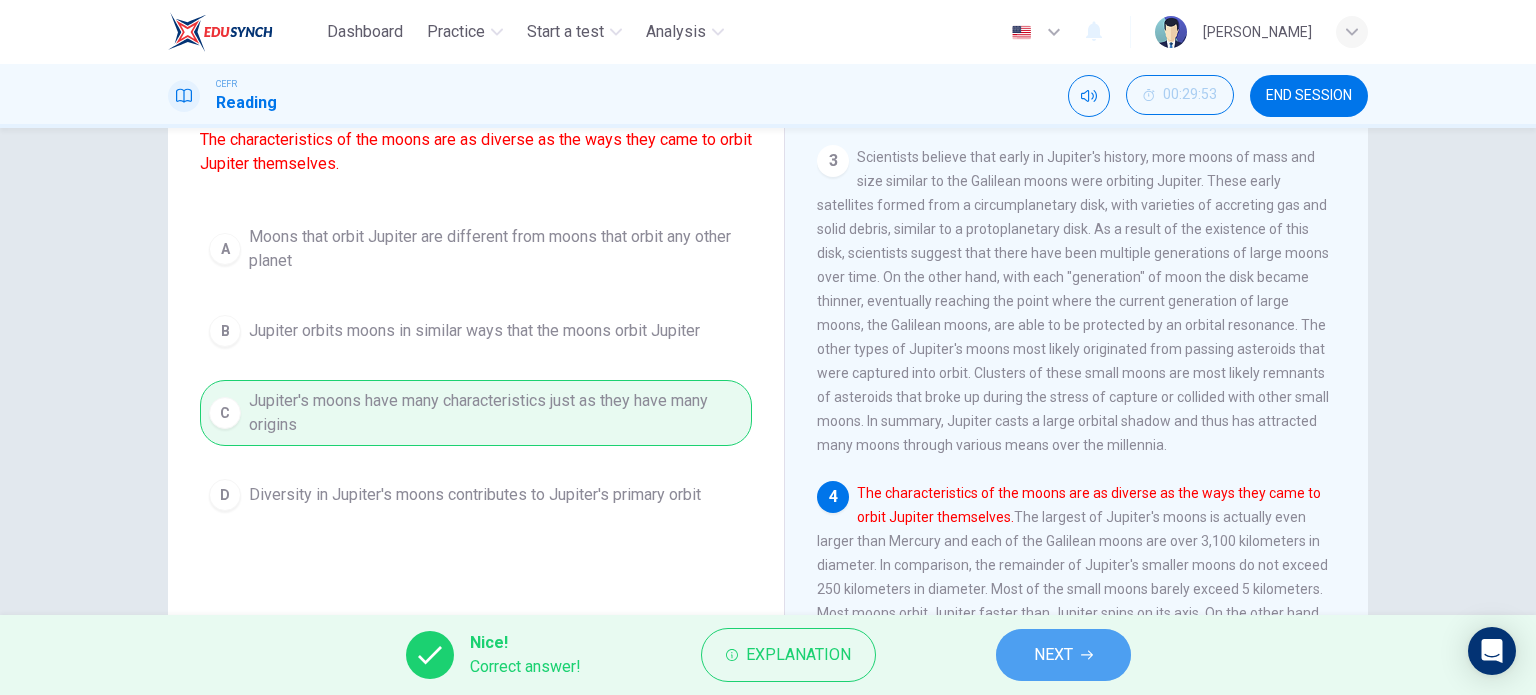 click on "NEXT" at bounding box center [1053, 655] 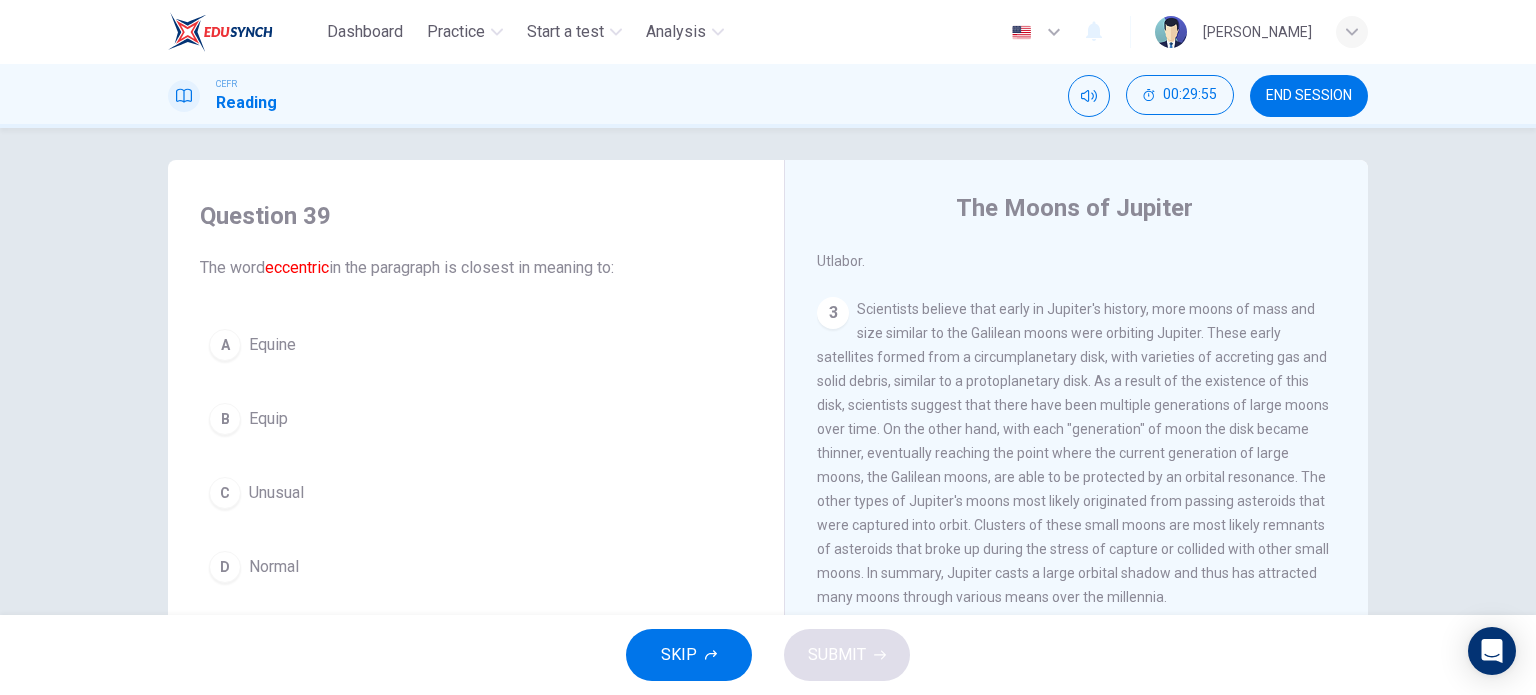 scroll, scrollTop: 56, scrollLeft: 0, axis: vertical 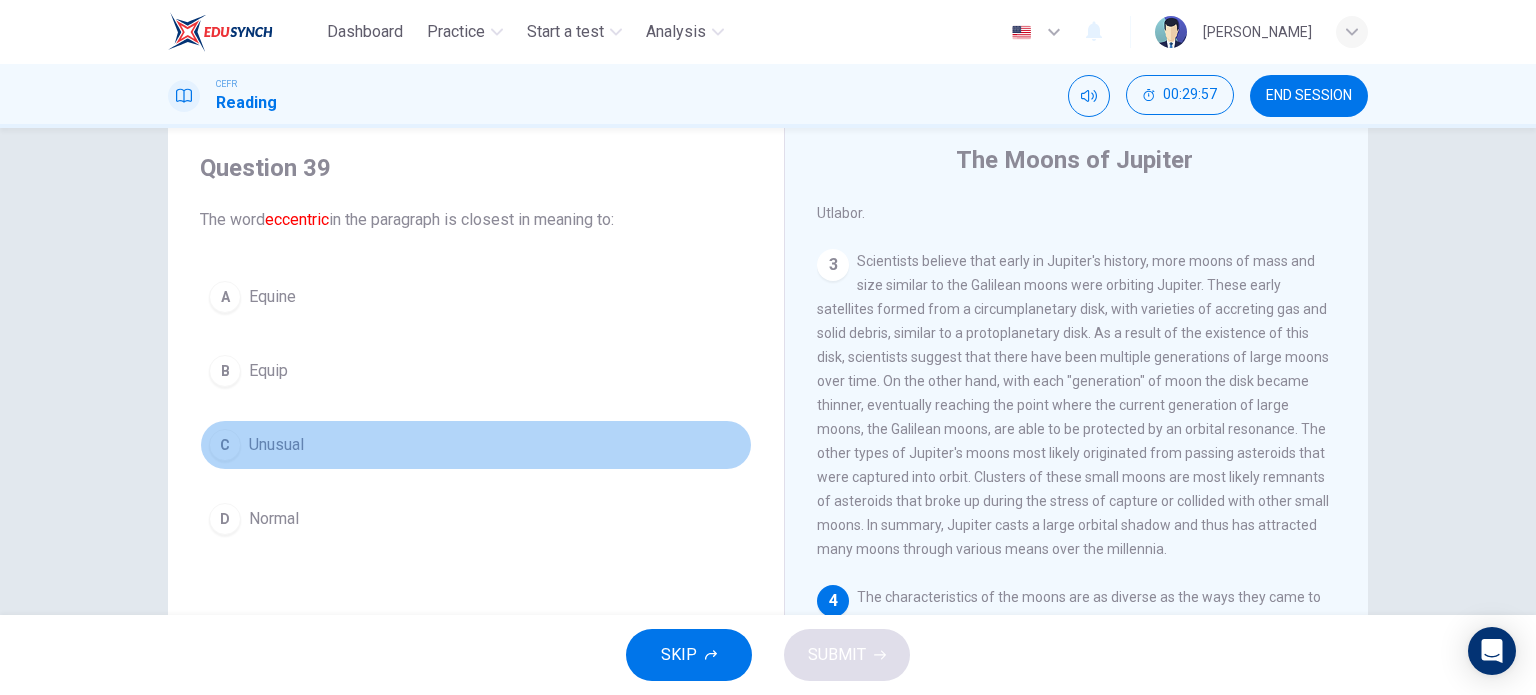 click on "C" at bounding box center (225, 445) 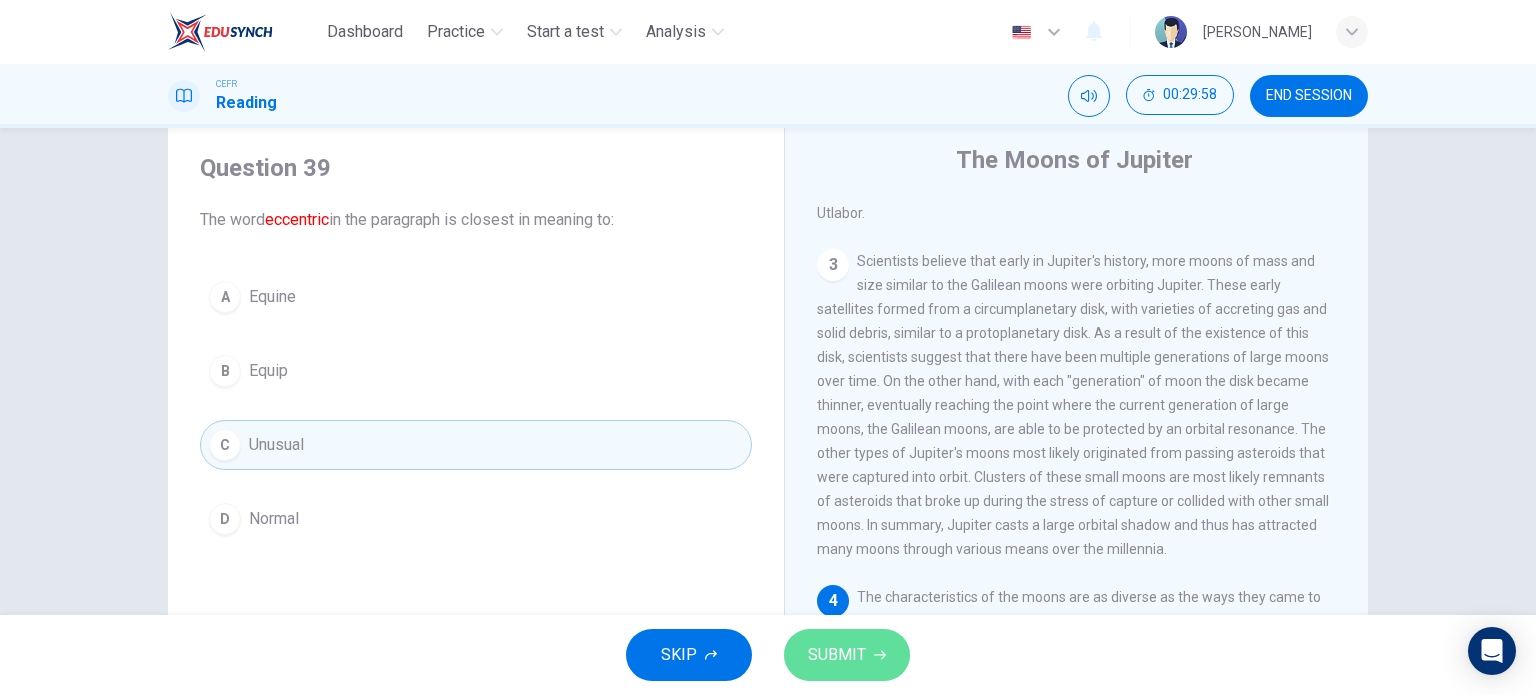 click on "SUBMIT" at bounding box center [847, 655] 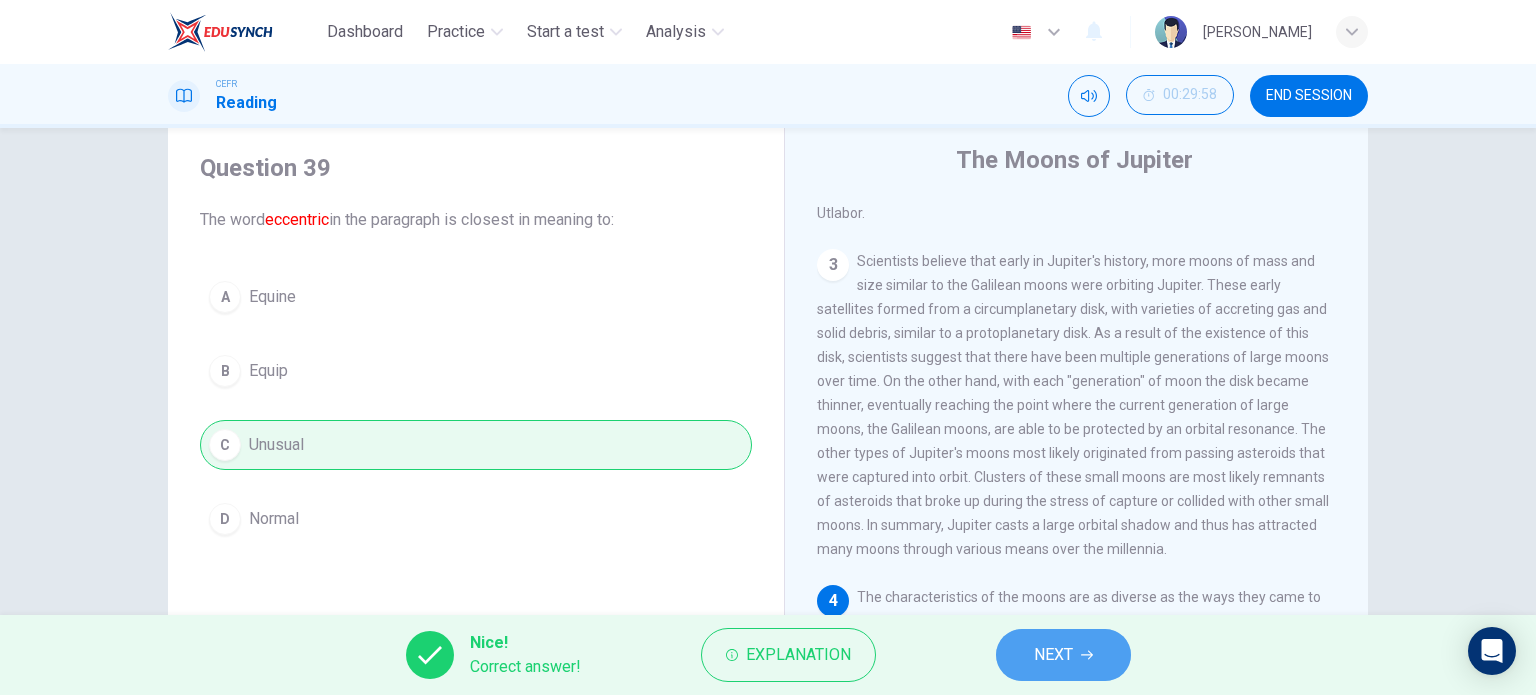 click on "NEXT" at bounding box center [1053, 655] 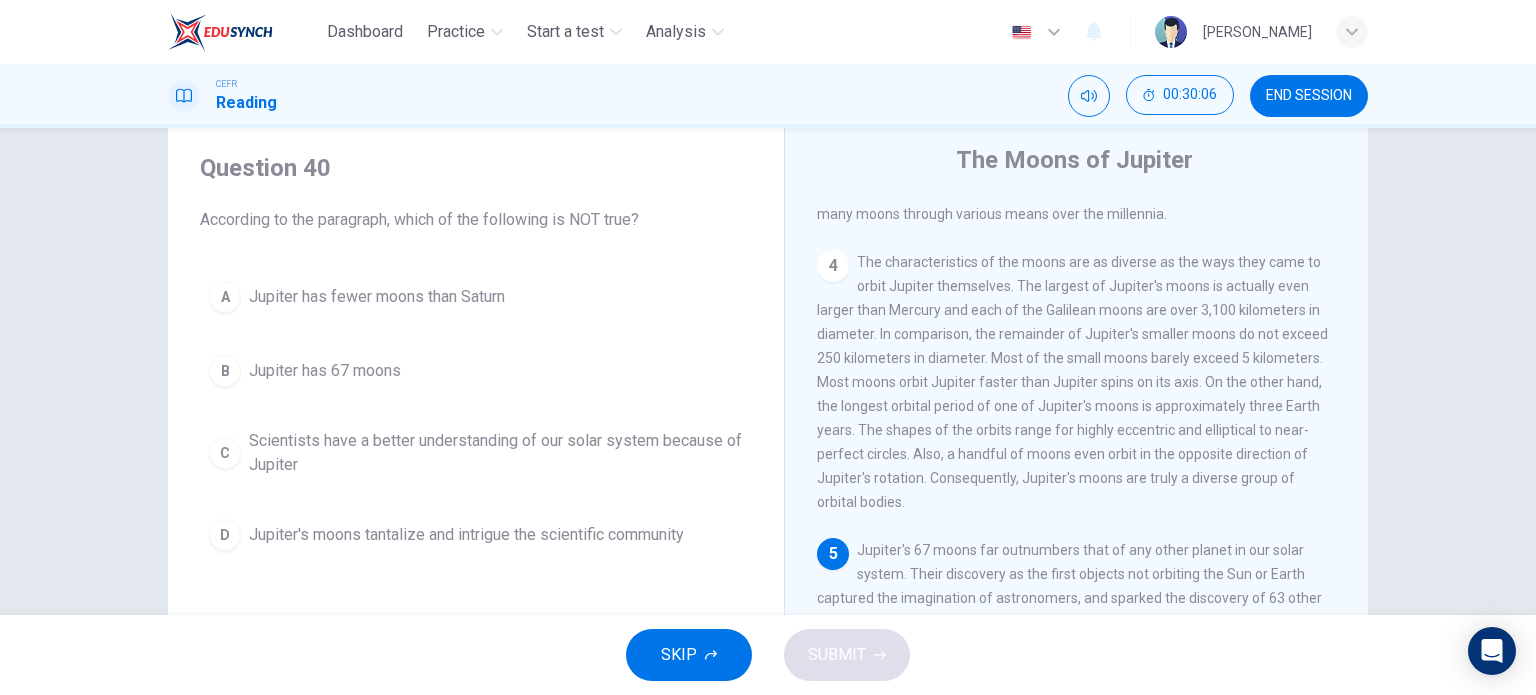 scroll, scrollTop: 1000, scrollLeft: 0, axis: vertical 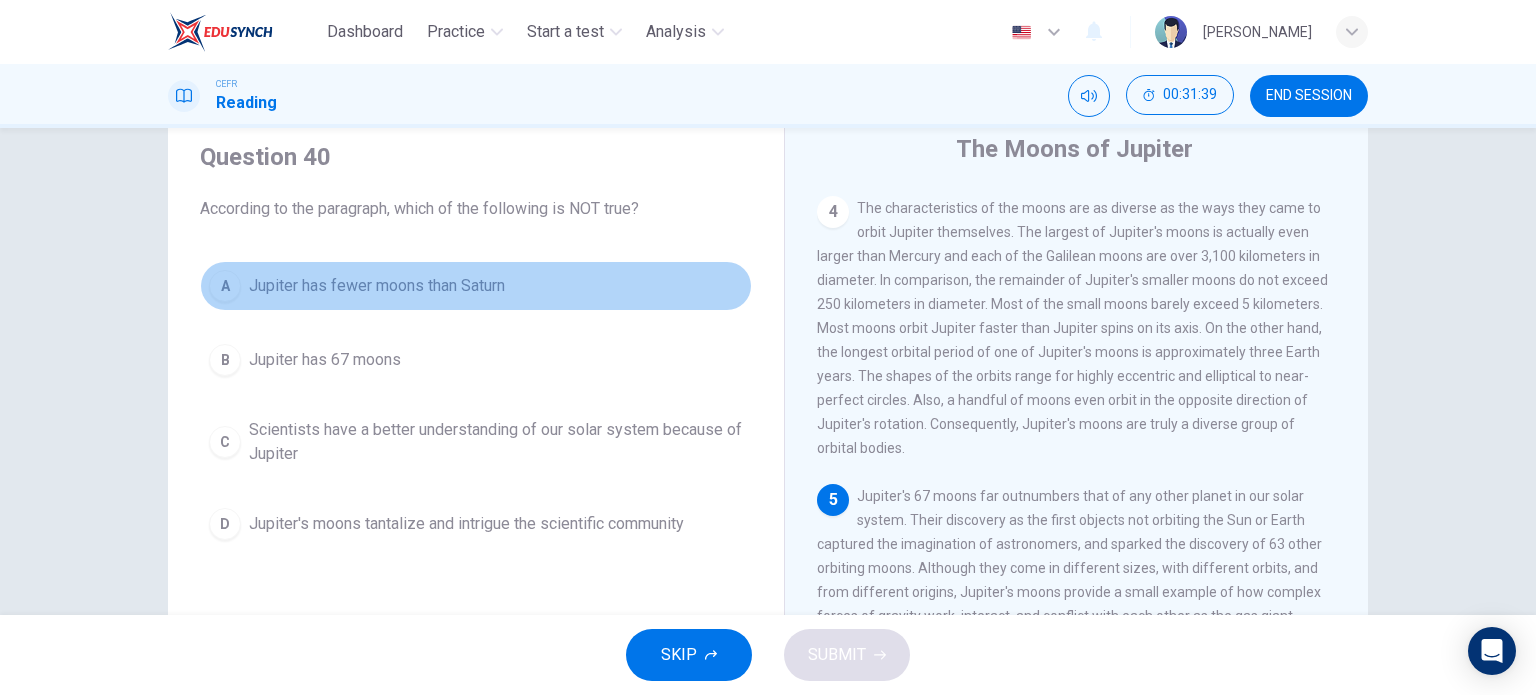 click on "A Jupiter has fewer moons than Saturn" at bounding box center [476, 286] 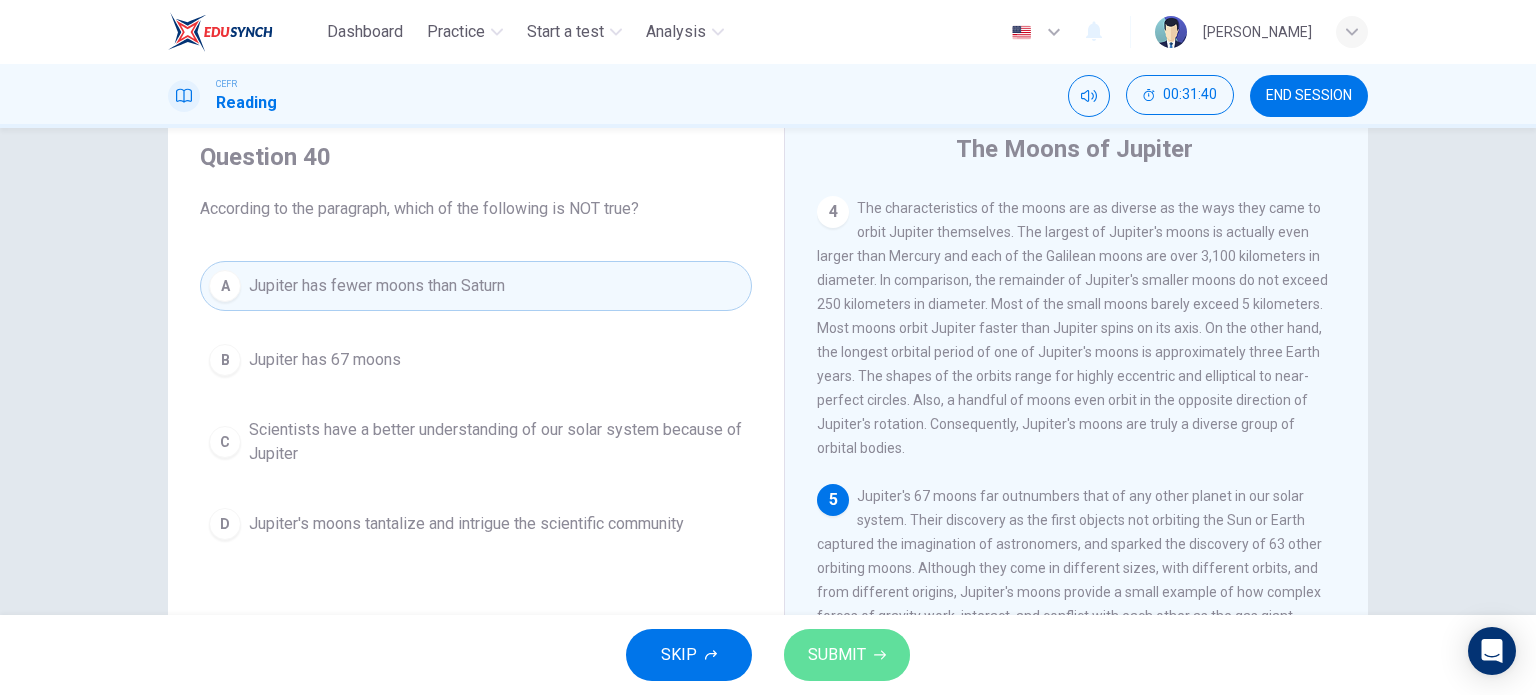 click on "SUBMIT" at bounding box center [837, 655] 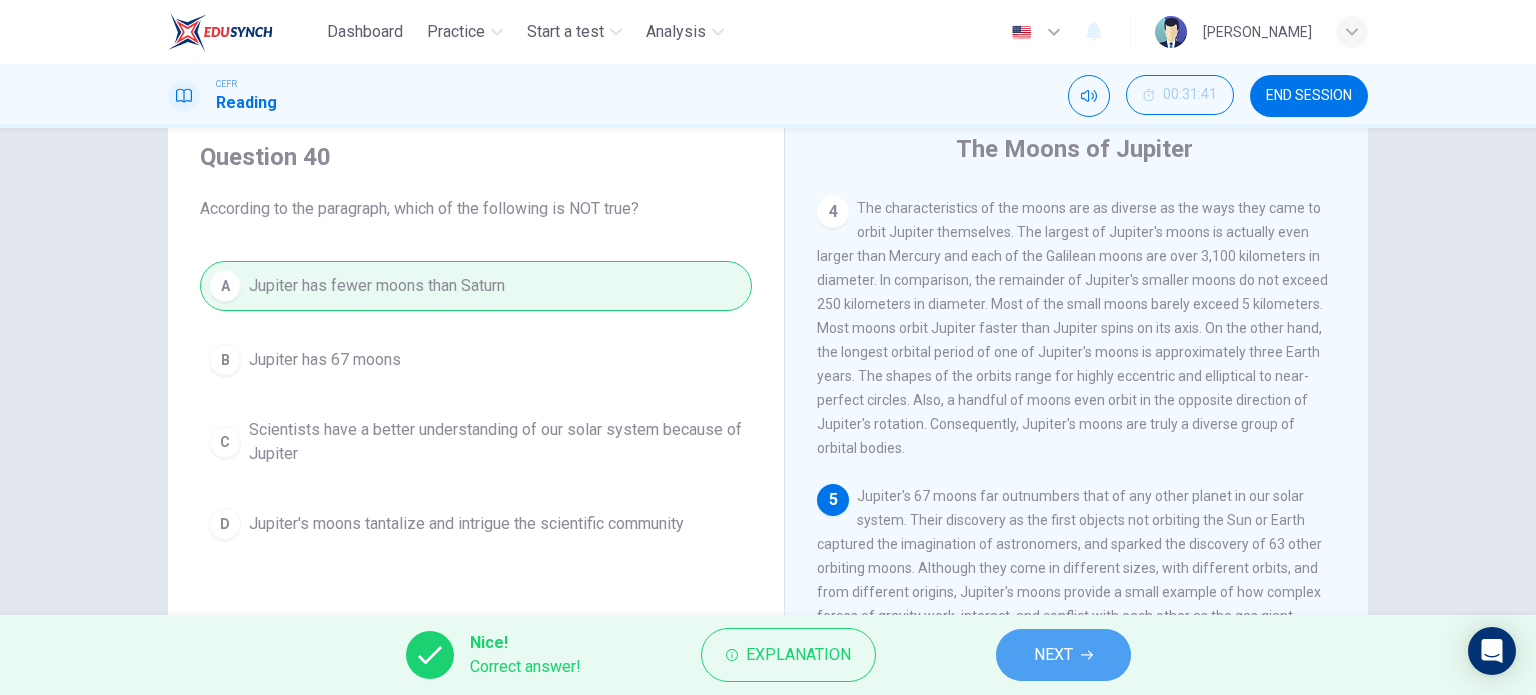 click on "NEXT" at bounding box center [1053, 655] 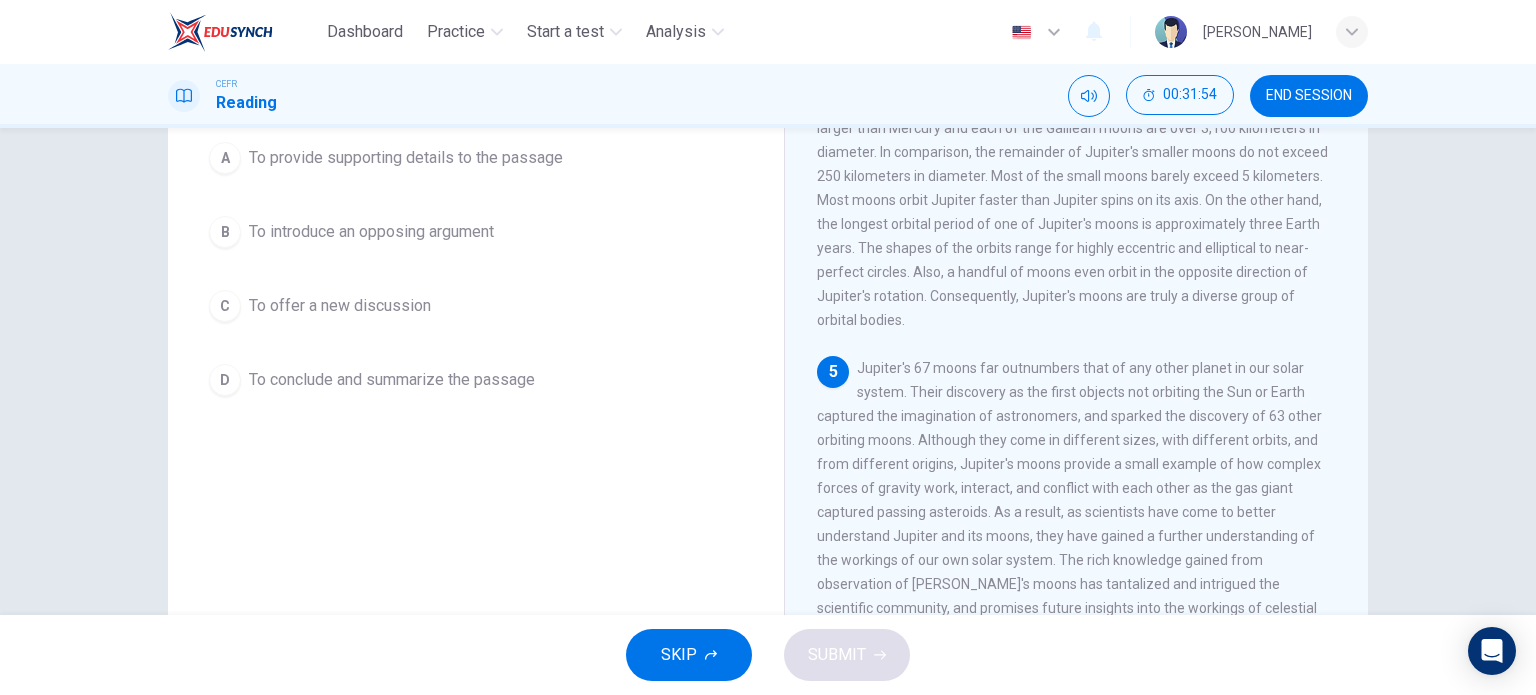 scroll, scrollTop: 288, scrollLeft: 0, axis: vertical 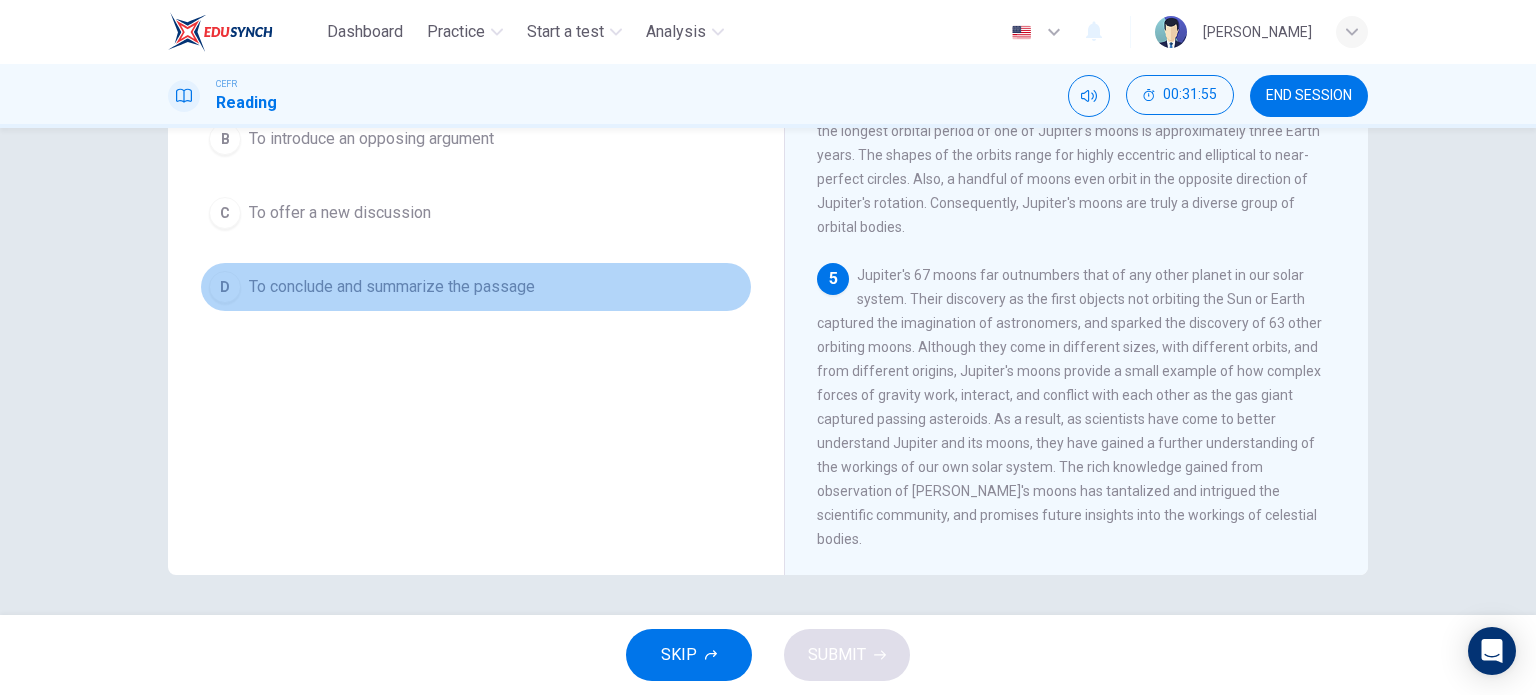 click on "D" at bounding box center [225, 287] 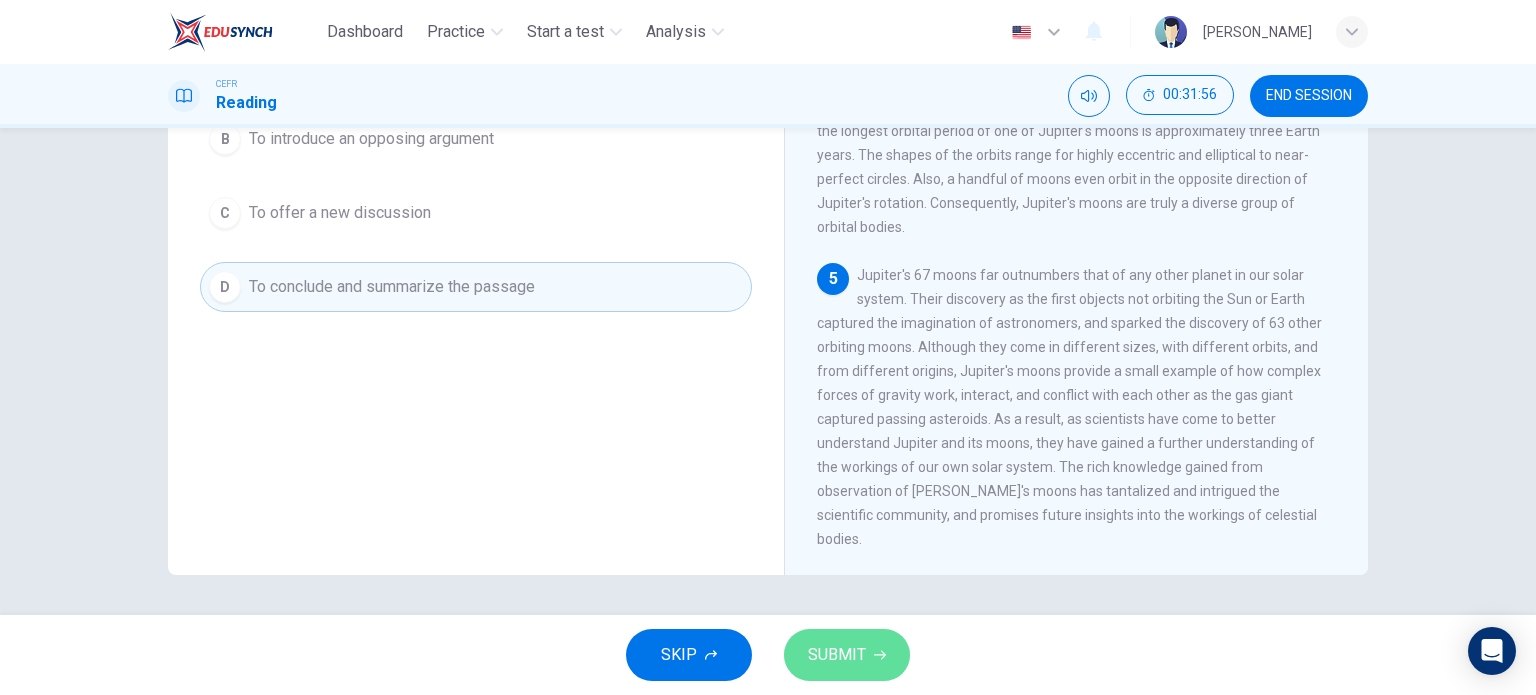 click on "SUBMIT" at bounding box center (847, 655) 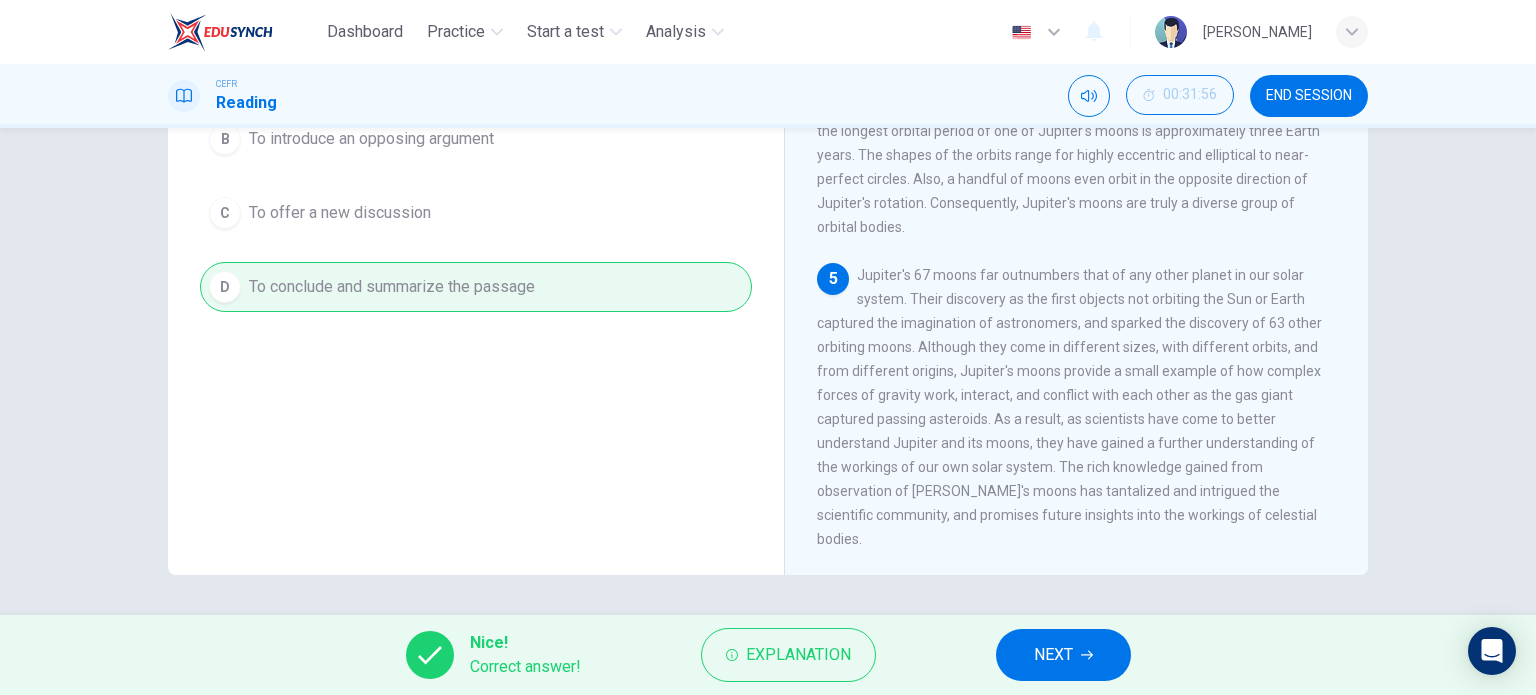 click on "NEXT" at bounding box center [1053, 655] 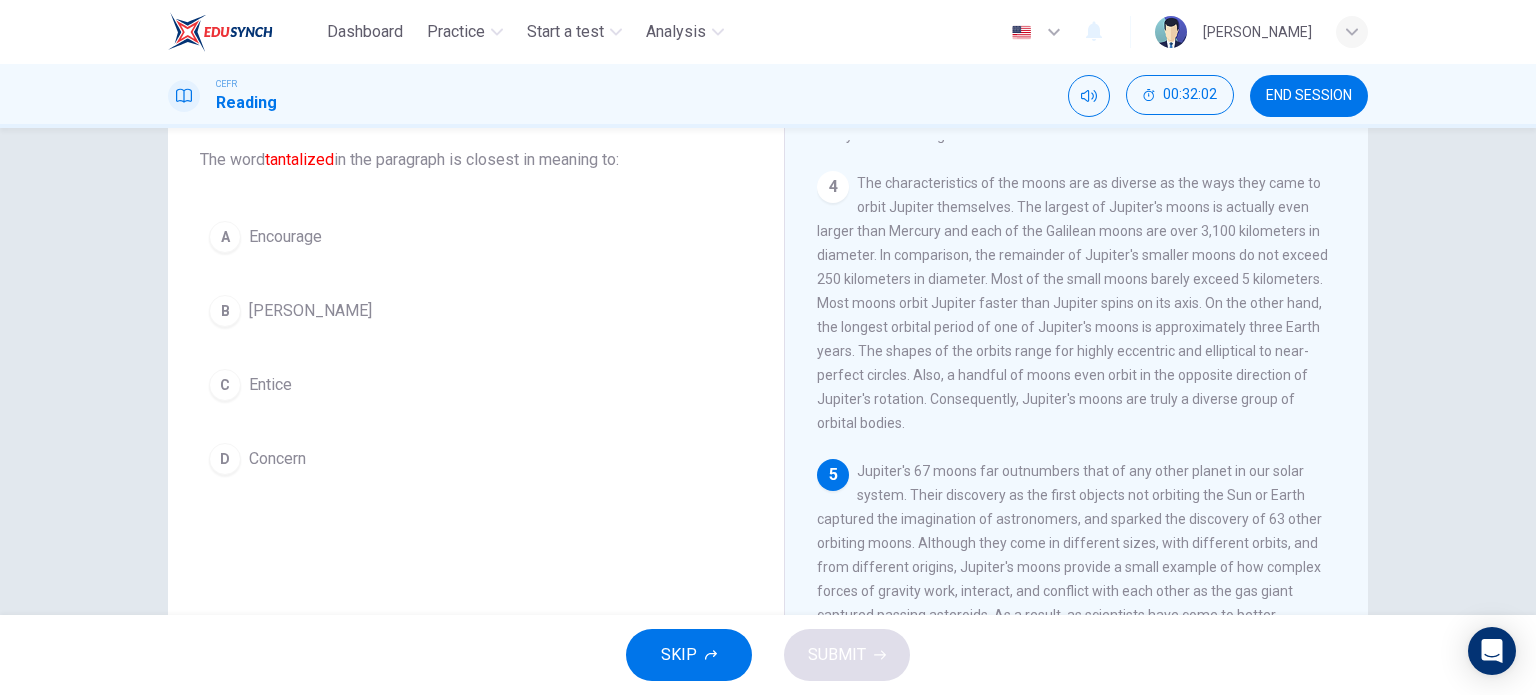 scroll, scrollTop: 288, scrollLeft: 0, axis: vertical 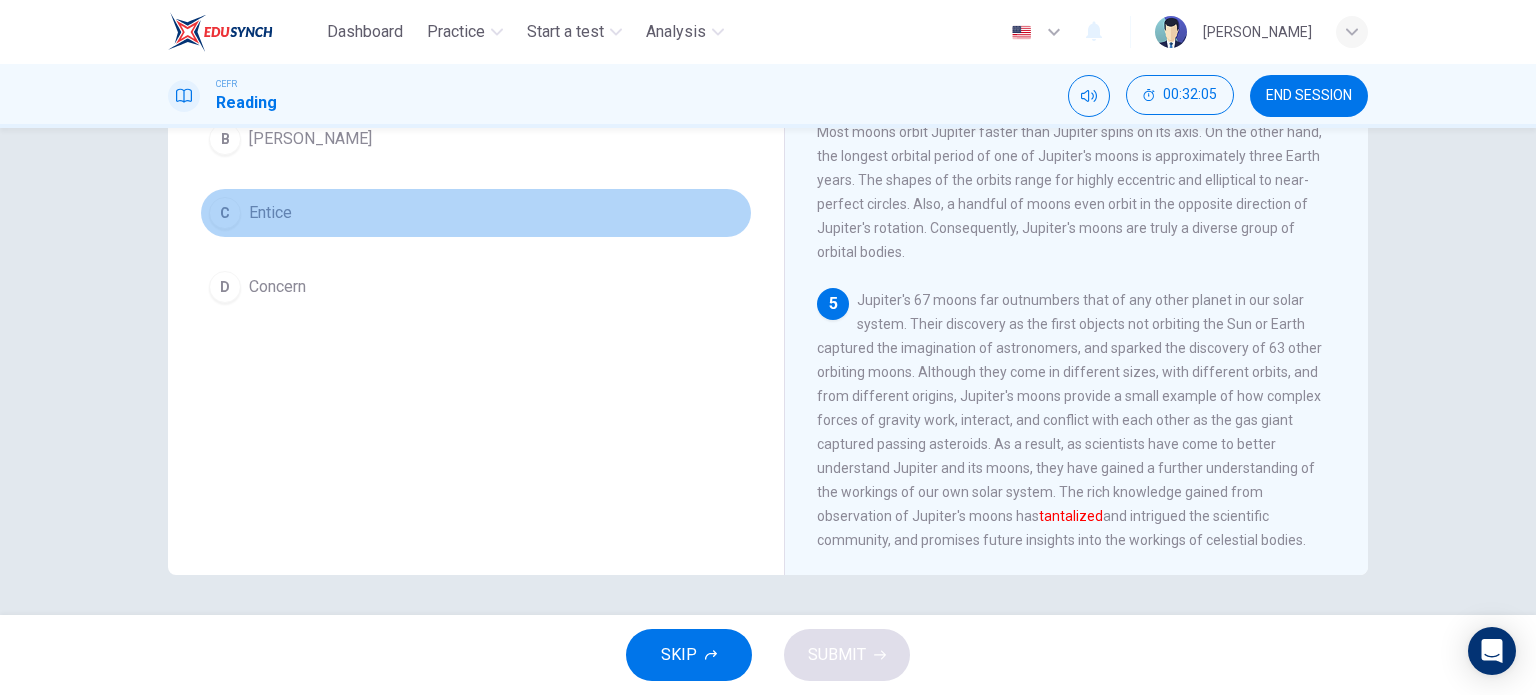 click on "C Entice" at bounding box center (476, 213) 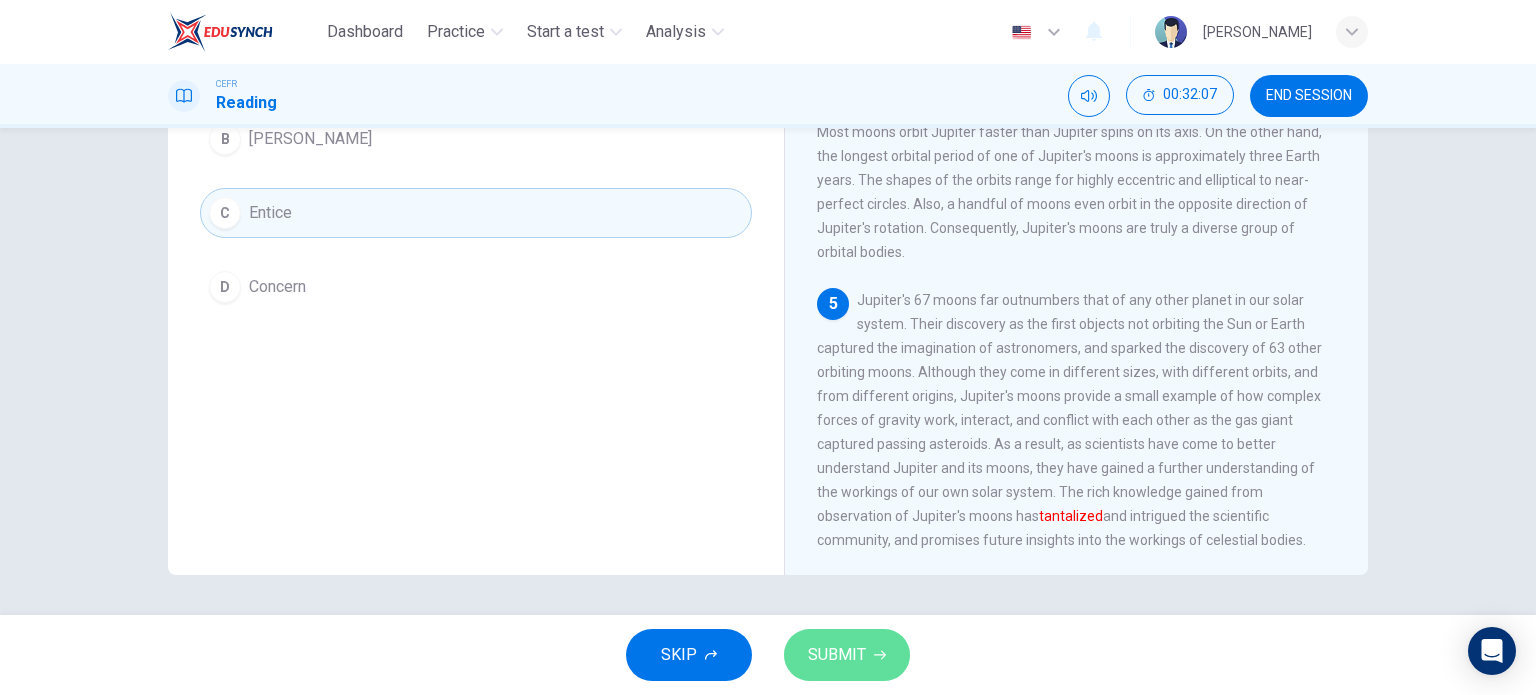 click on "SUBMIT" at bounding box center (837, 655) 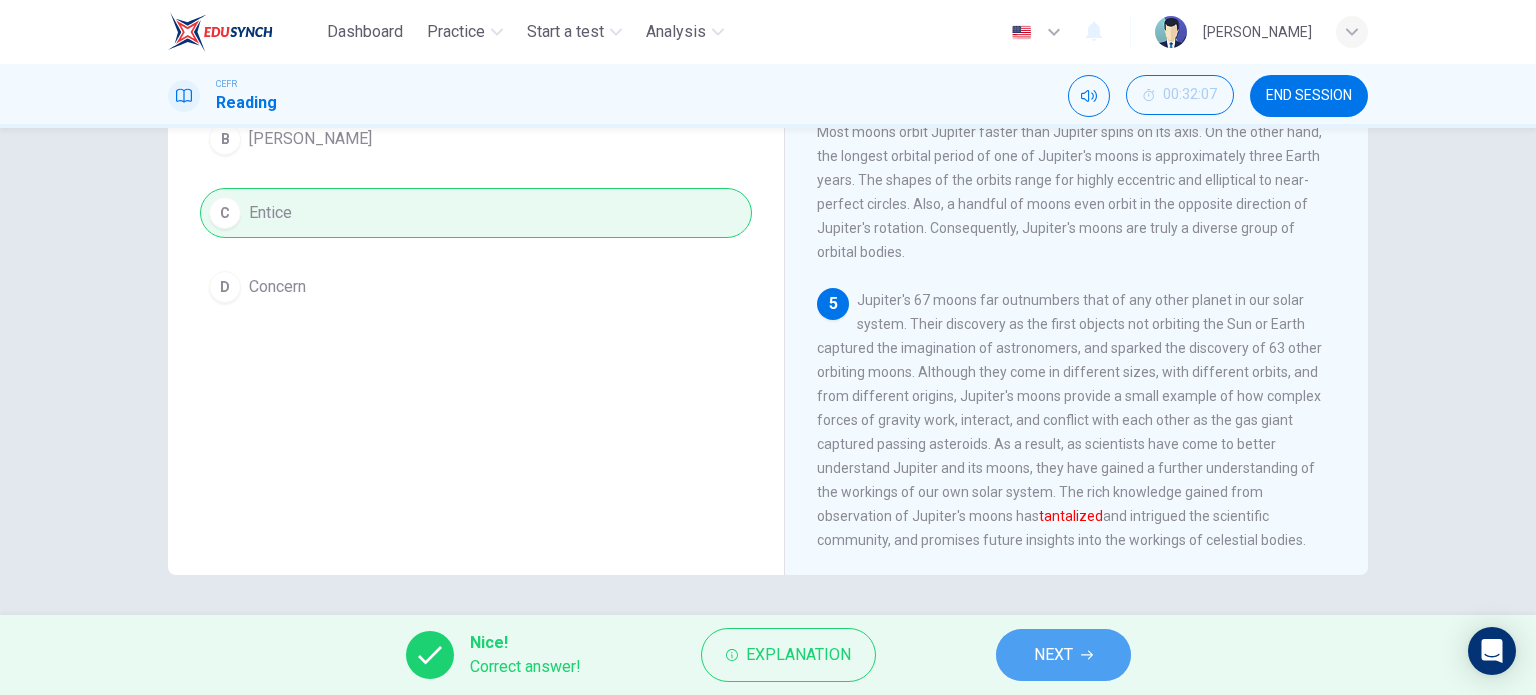 click on "NEXT" at bounding box center [1063, 655] 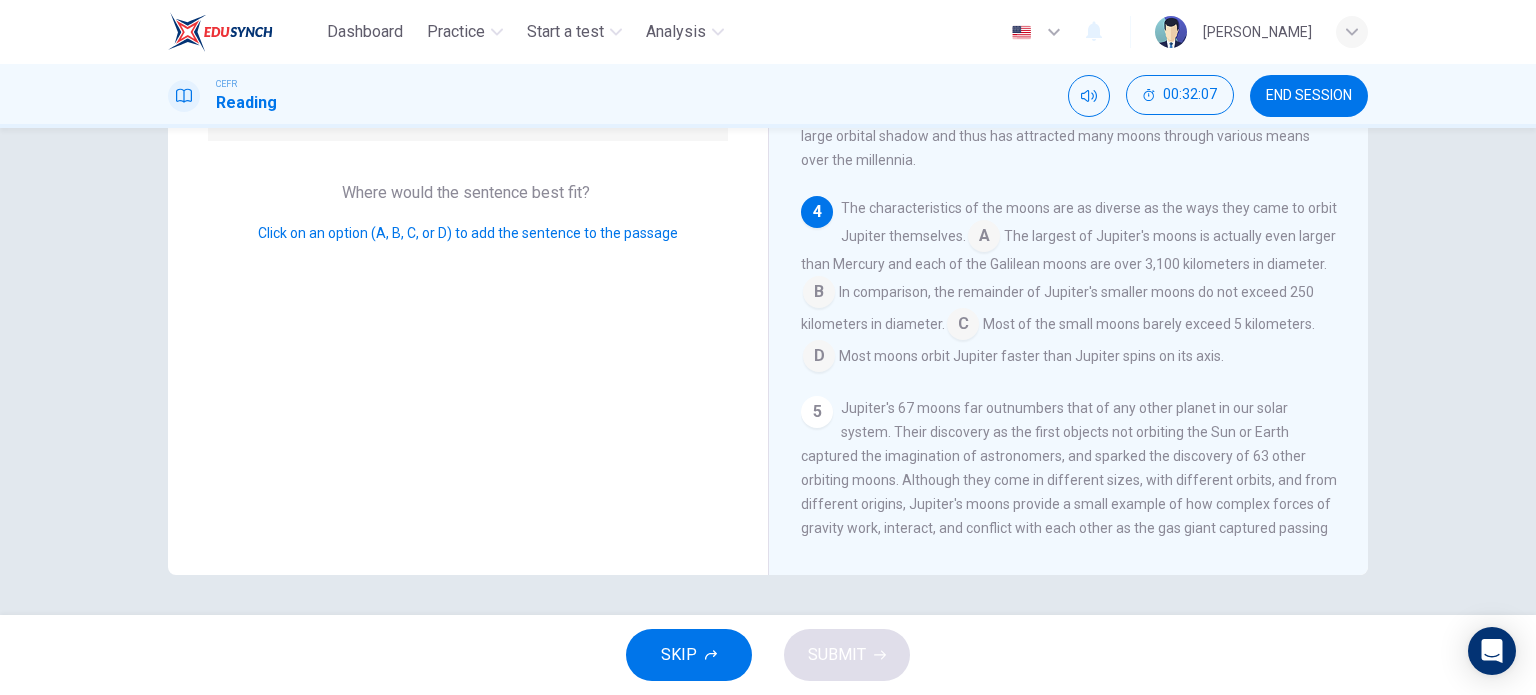 scroll, scrollTop: 765, scrollLeft: 0, axis: vertical 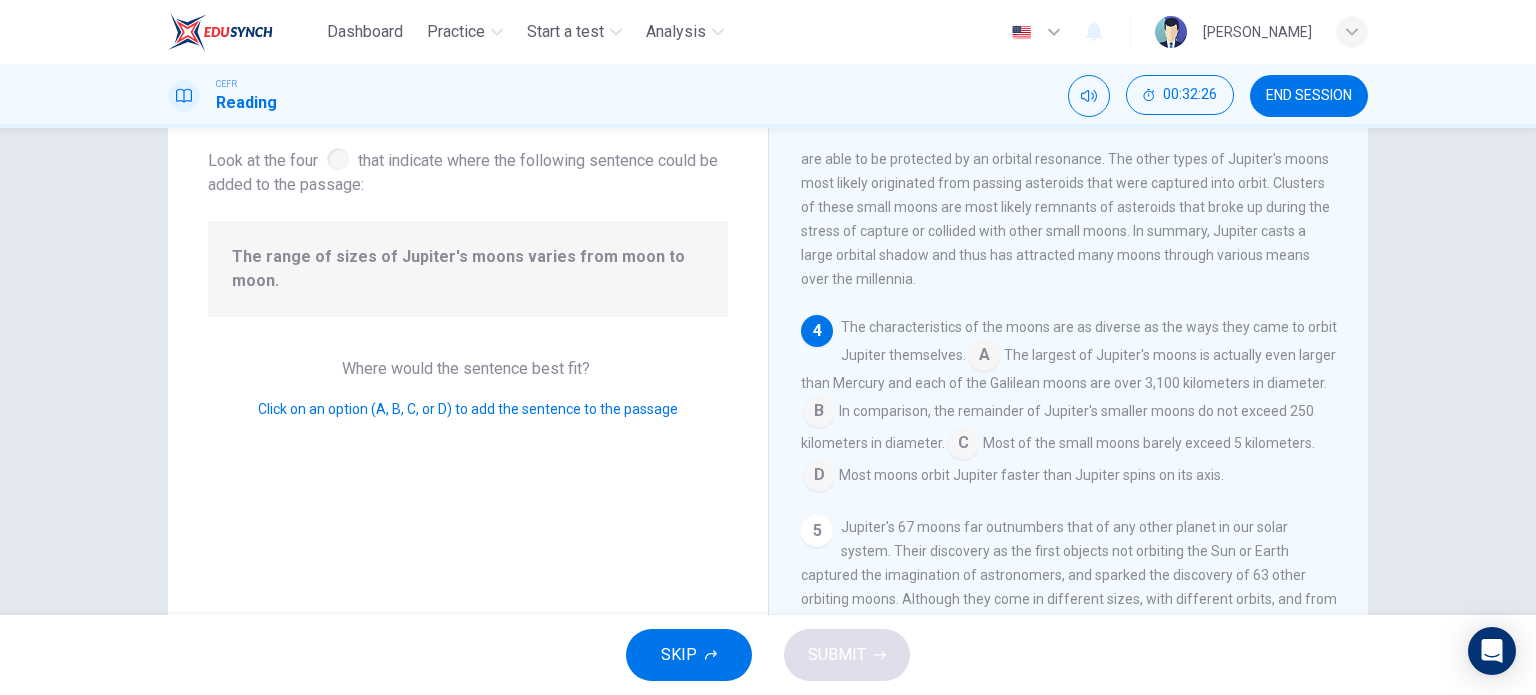 click at bounding box center (984, 357) 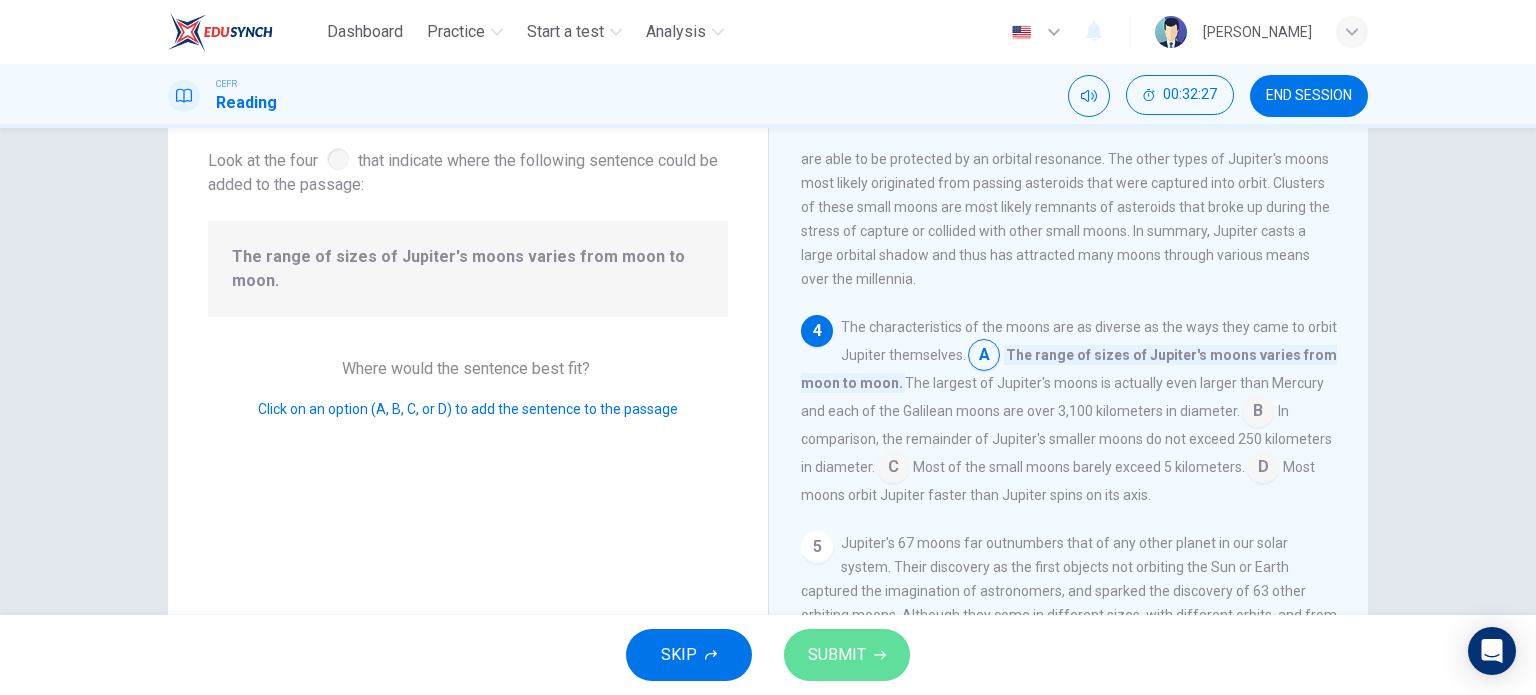 click on "SUBMIT" at bounding box center (837, 655) 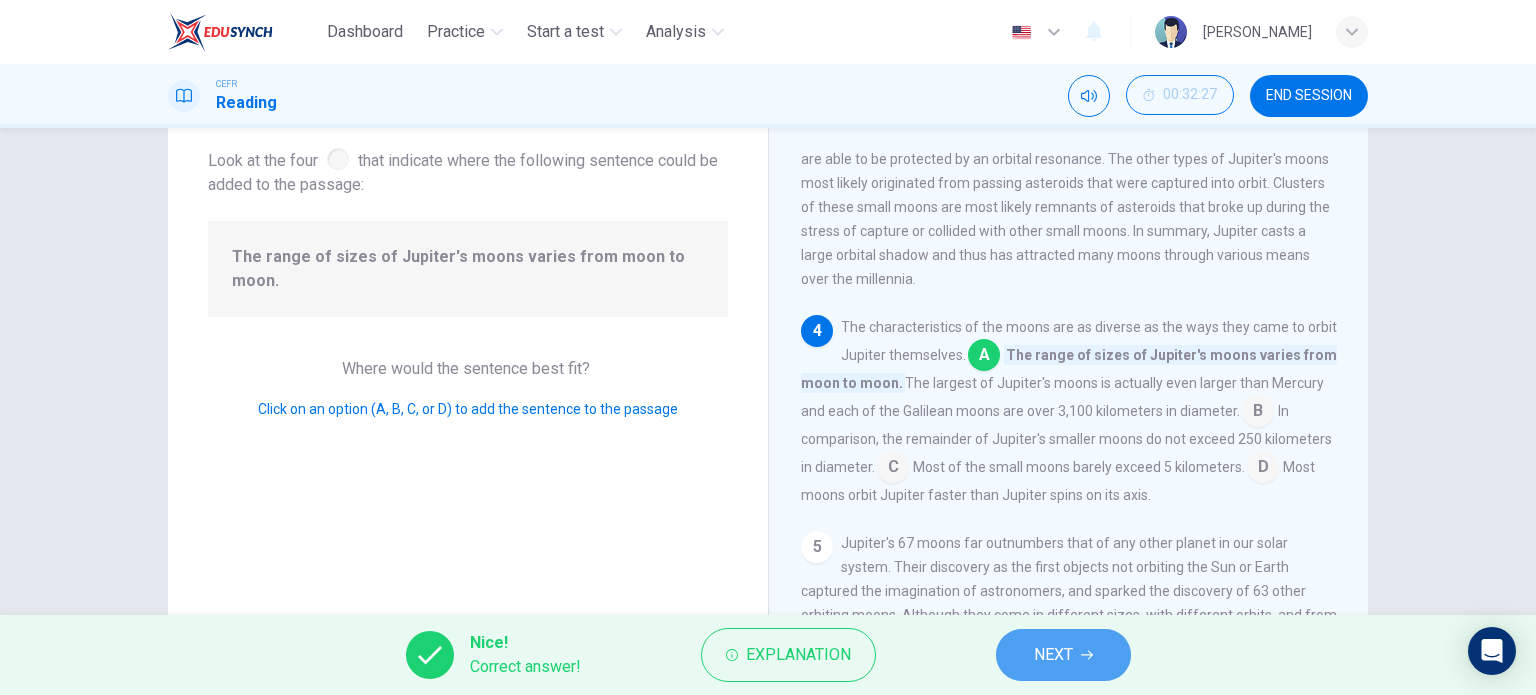 click on "NEXT" at bounding box center [1053, 655] 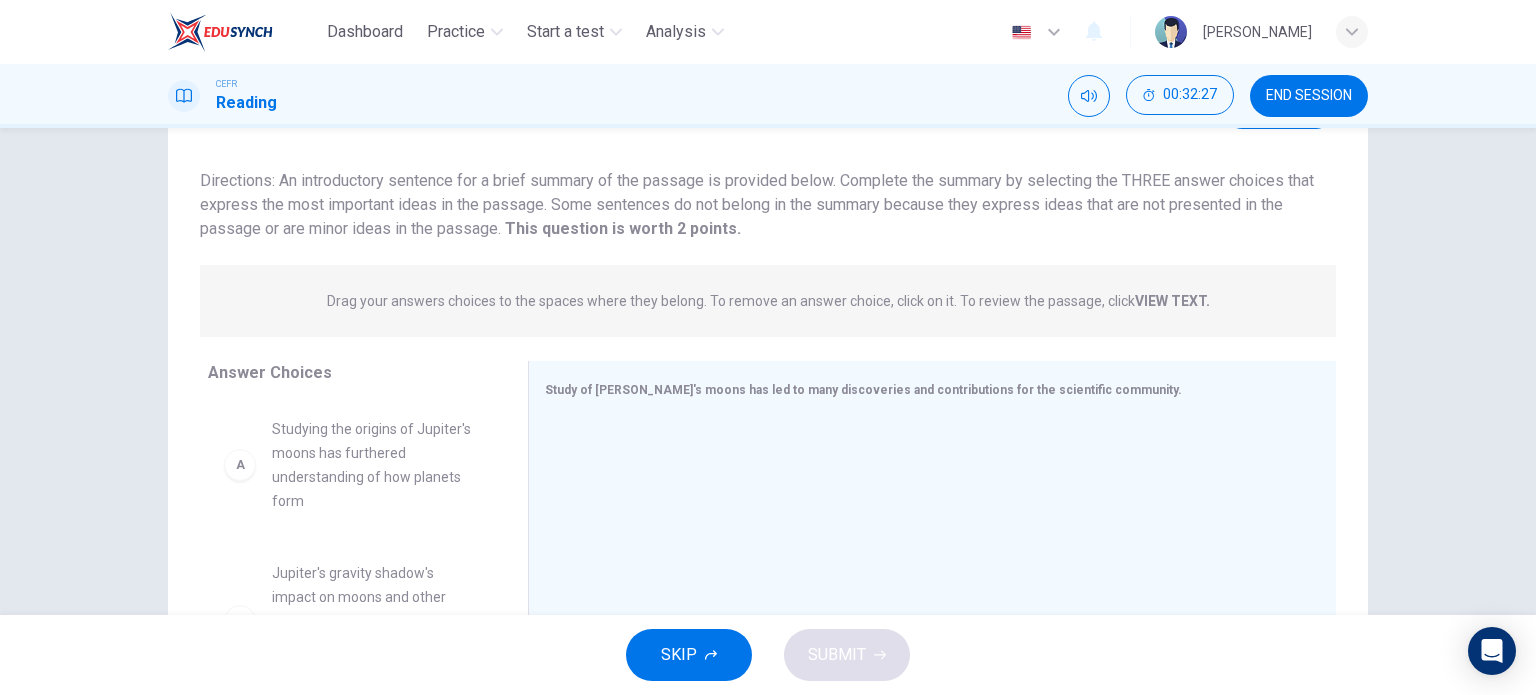 click on "SKIP SUBMIT" at bounding box center [768, 655] 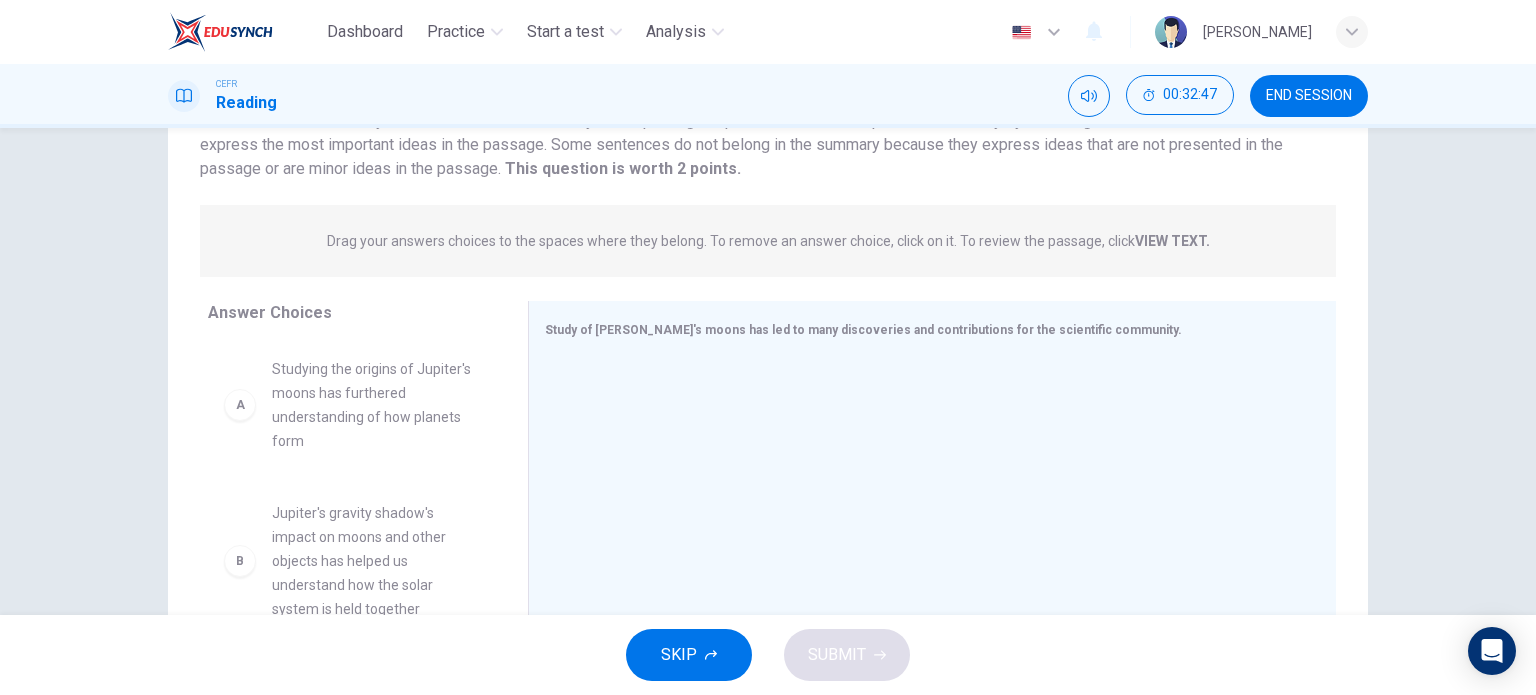 scroll, scrollTop: 288, scrollLeft: 0, axis: vertical 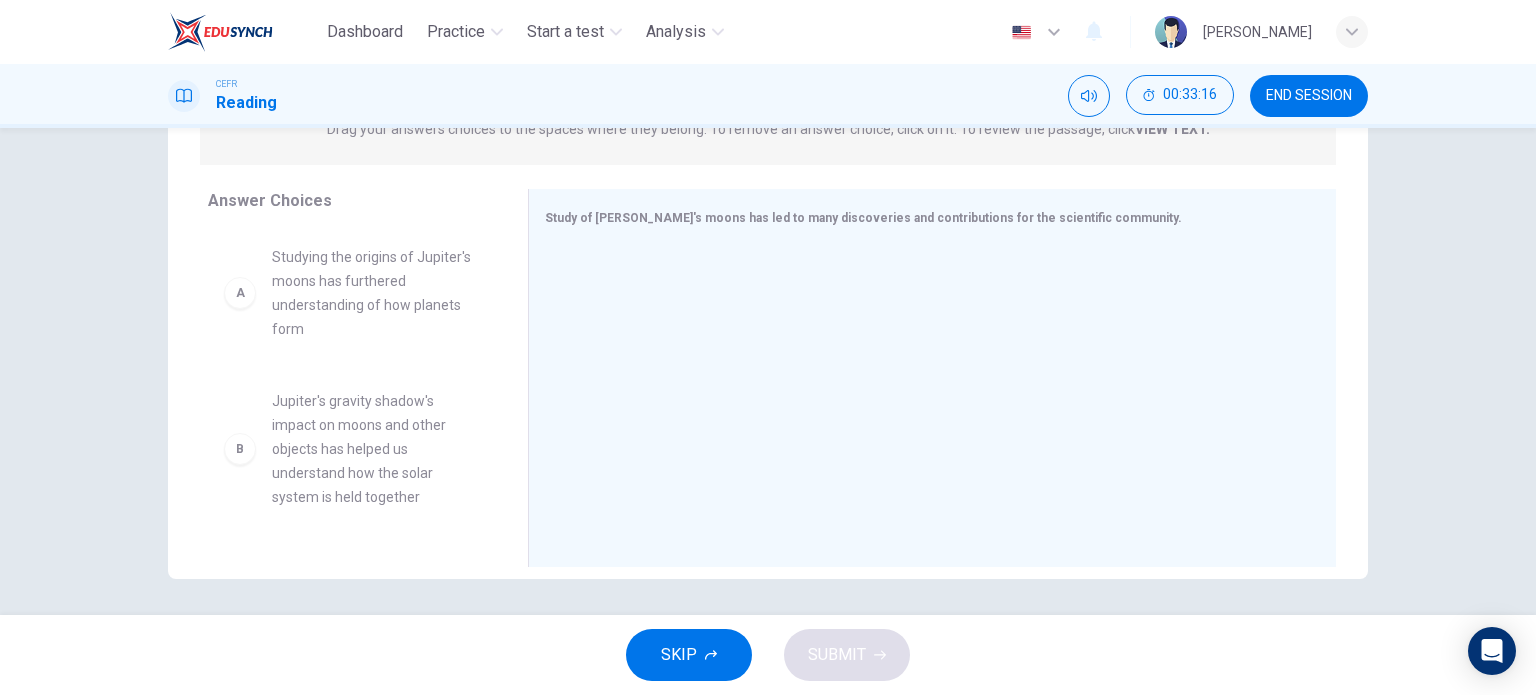 click on "Studying the origins of Jupiter's moons has furthered understanding of how planets form" at bounding box center [376, 293] 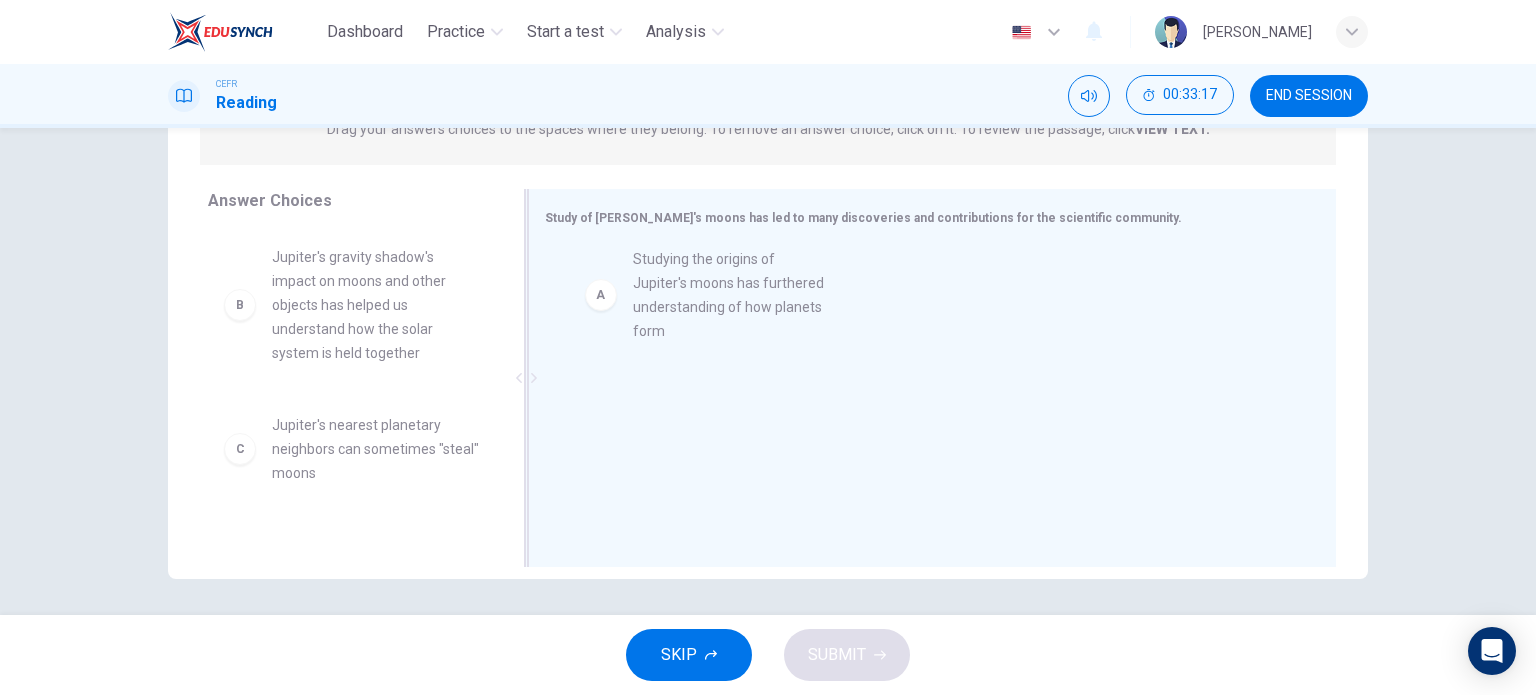 drag, startPoint x: 314, startPoint y: 312, endPoint x: 722, endPoint y: 316, distance: 408.0196 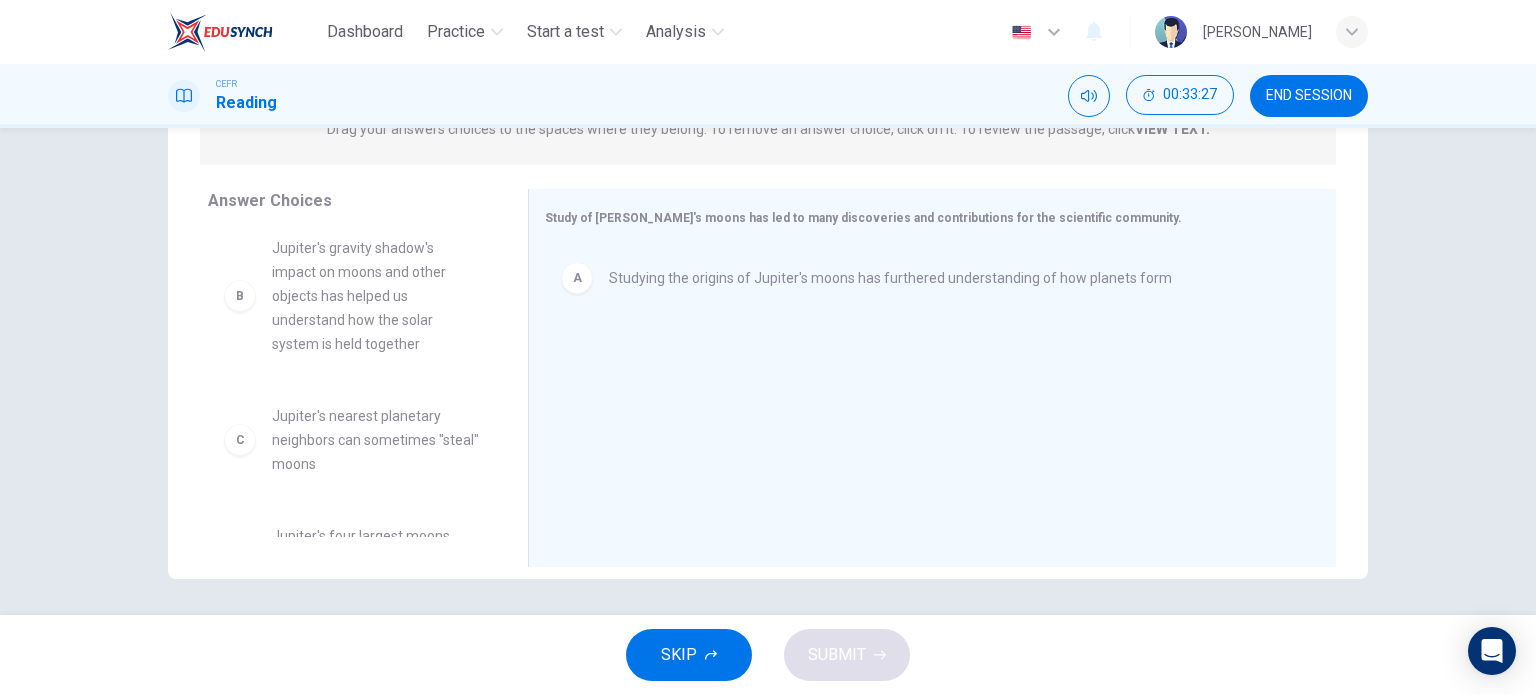 scroll, scrollTop: 0, scrollLeft: 0, axis: both 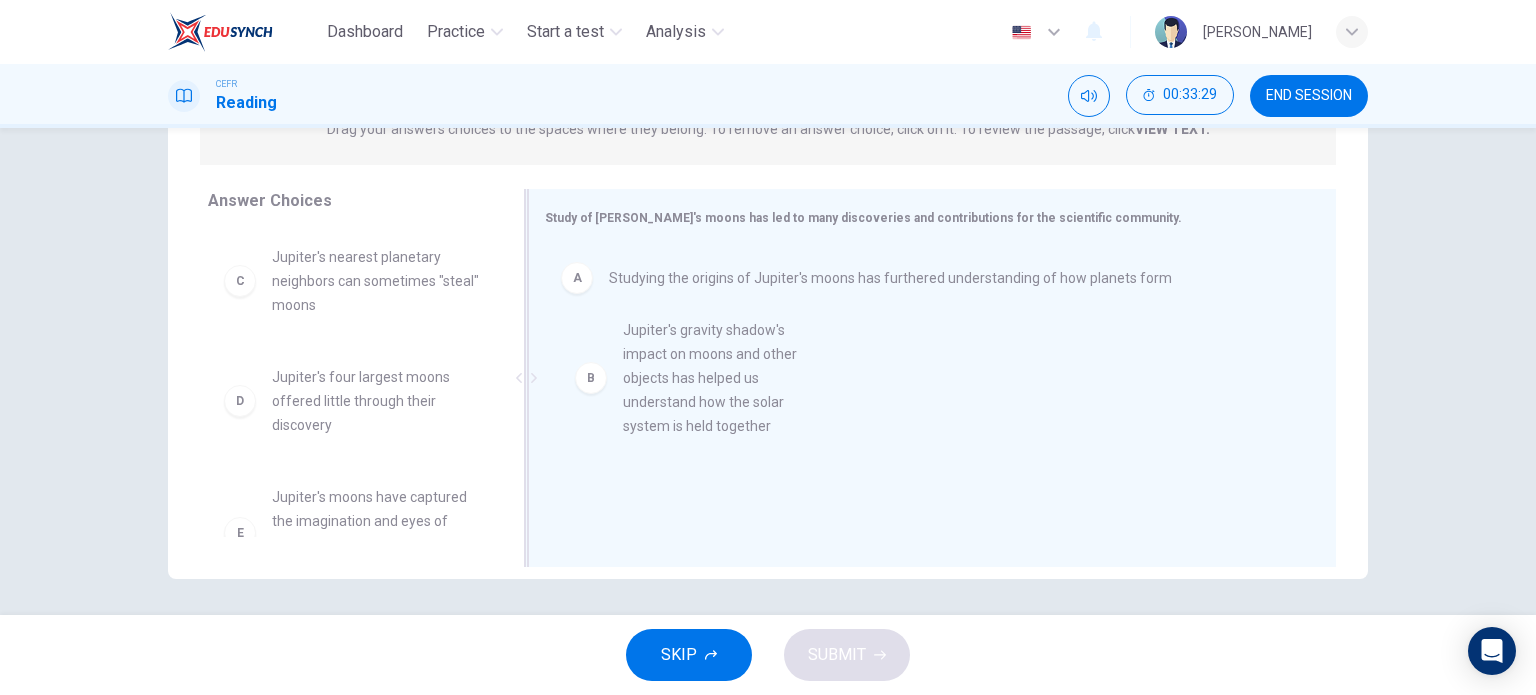 drag, startPoint x: 302, startPoint y: 310, endPoint x: 713, endPoint y: 399, distance: 420.52585 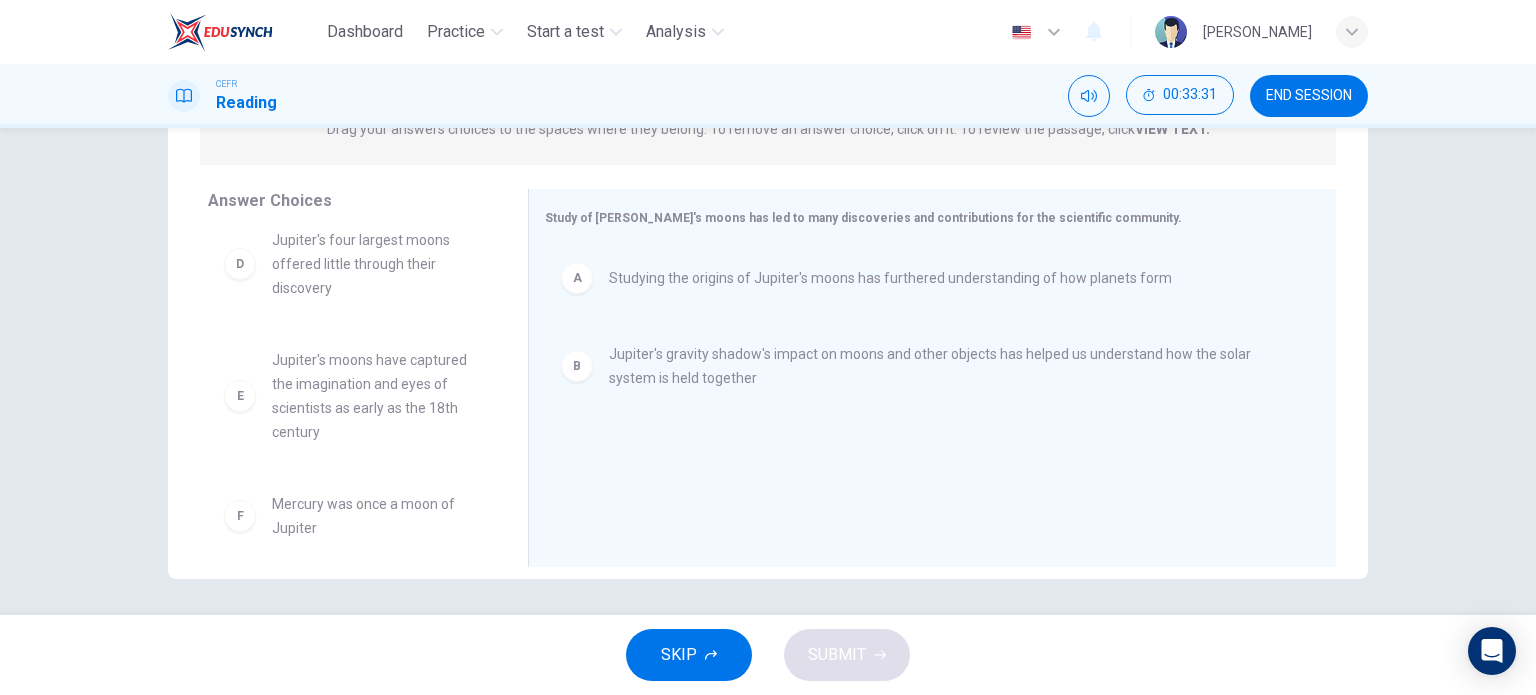 scroll, scrollTop: 156, scrollLeft: 0, axis: vertical 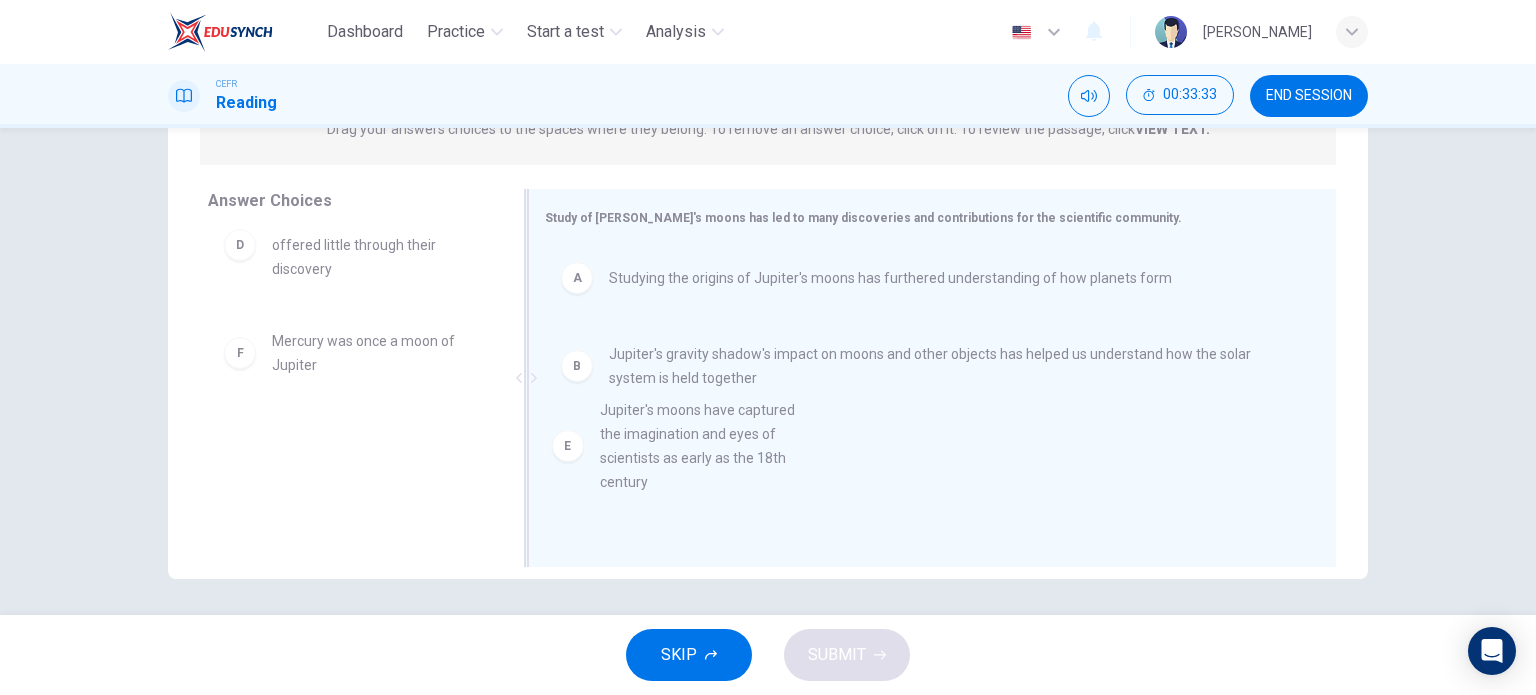 drag, startPoint x: 359, startPoint y: 387, endPoint x: 711, endPoint y: 466, distance: 360.75616 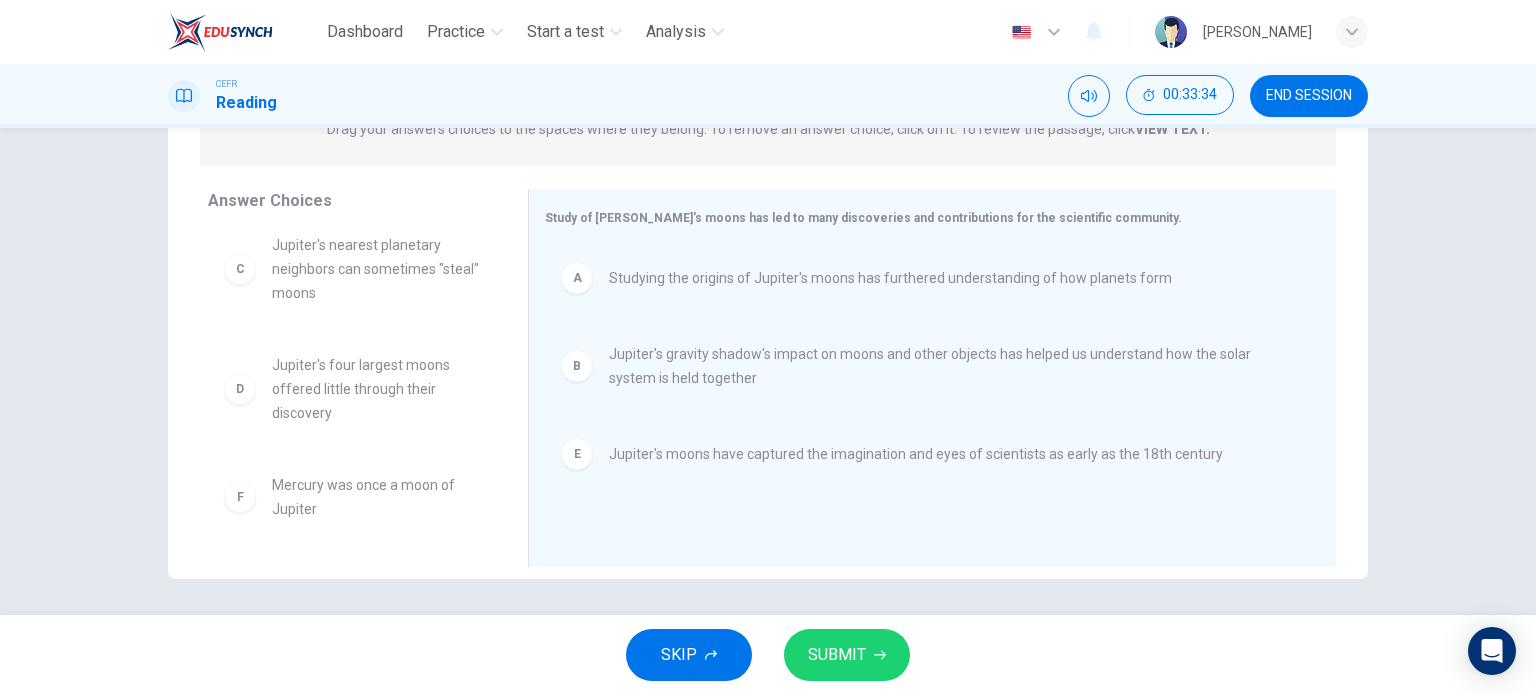 scroll, scrollTop: 12, scrollLeft: 0, axis: vertical 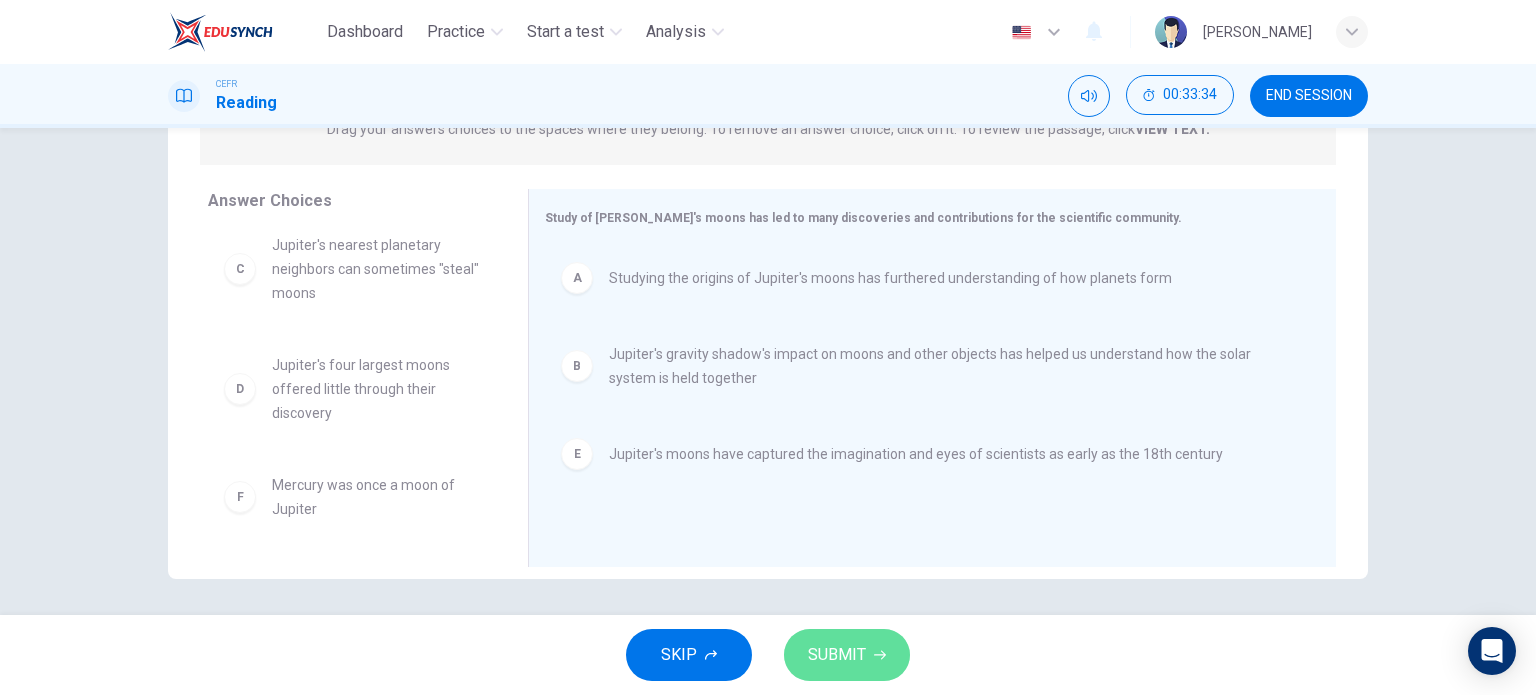 click on "SUBMIT" at bounding box center [837, 655] 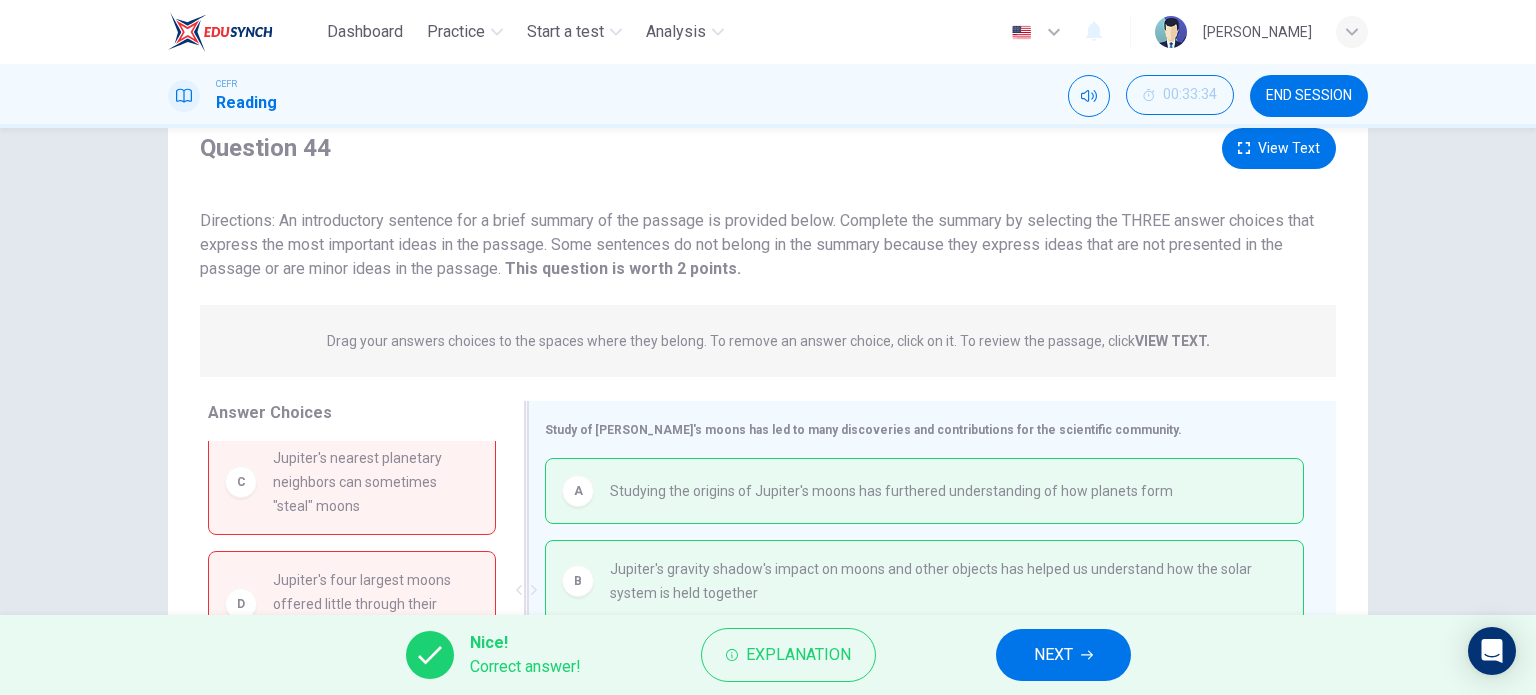 scroll, scrollTop: 288, scrollLeft: 0, axis: vertical 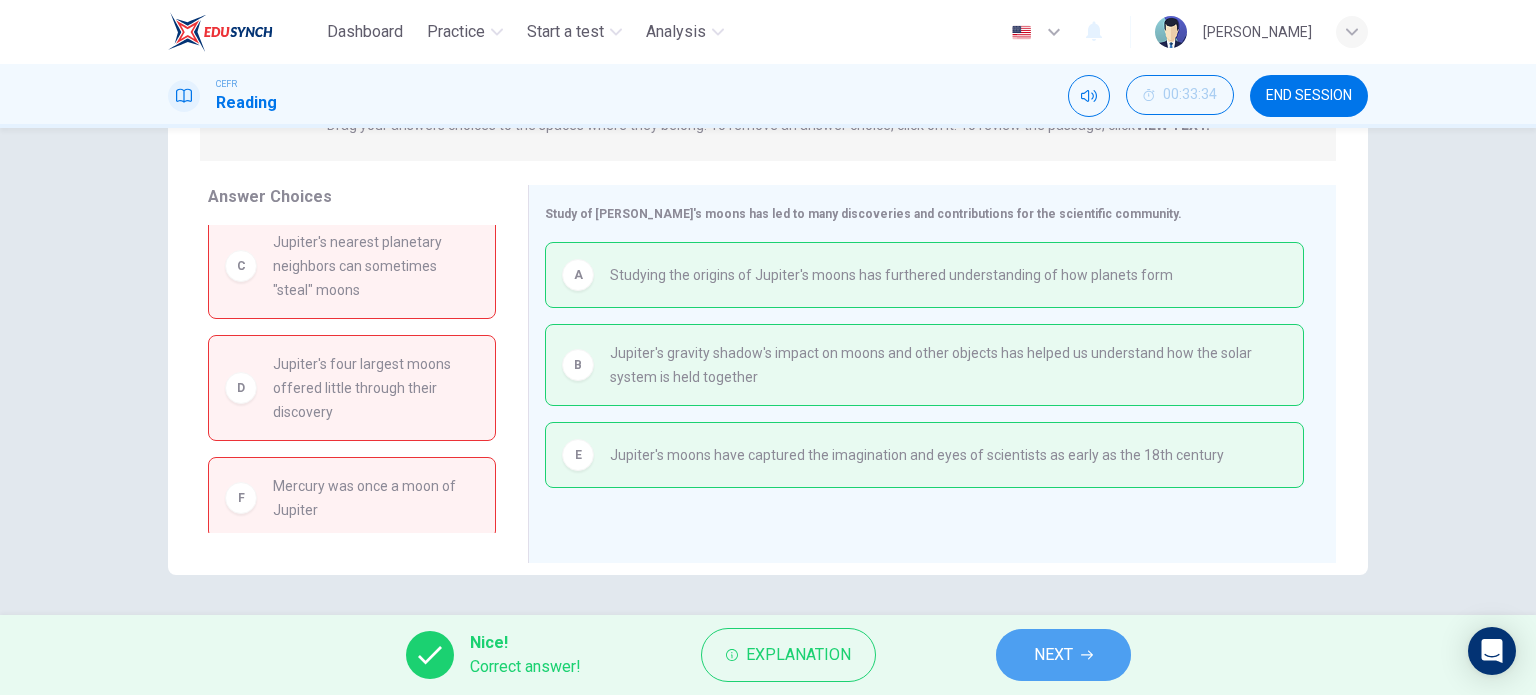 click on "NEXT" at bounding box center [1053, 655] 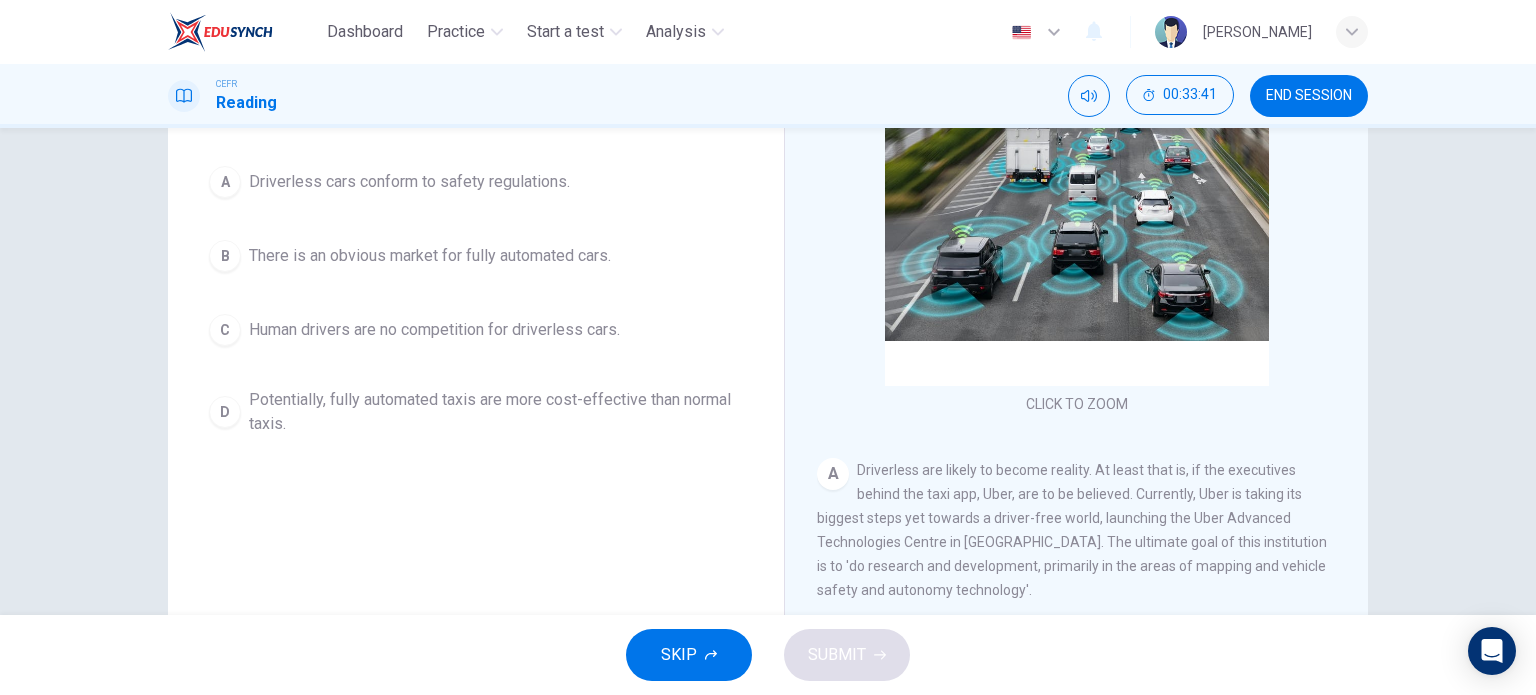 scroll, scrollTop: 288, scrollLeft: 0, axis: vertical 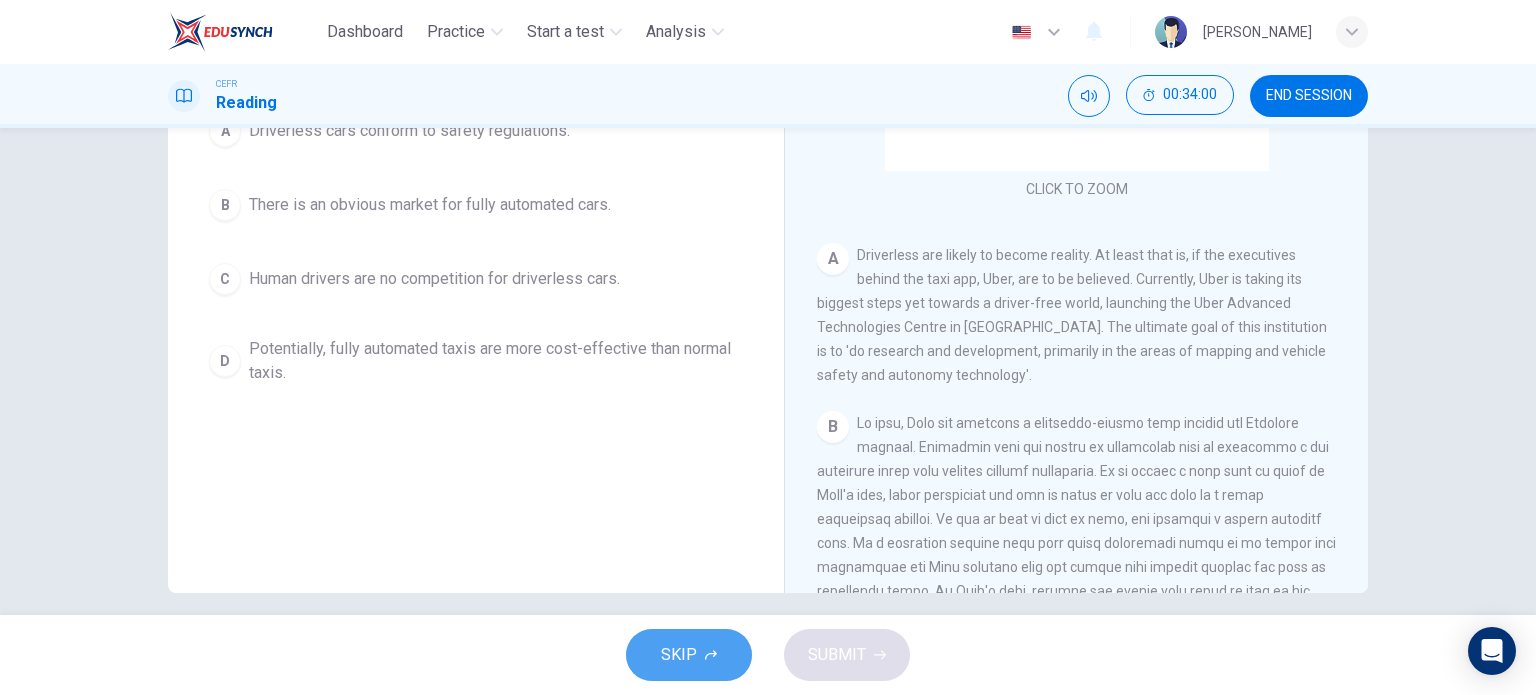 click on "SKIP" at bounding box center [689, 655] 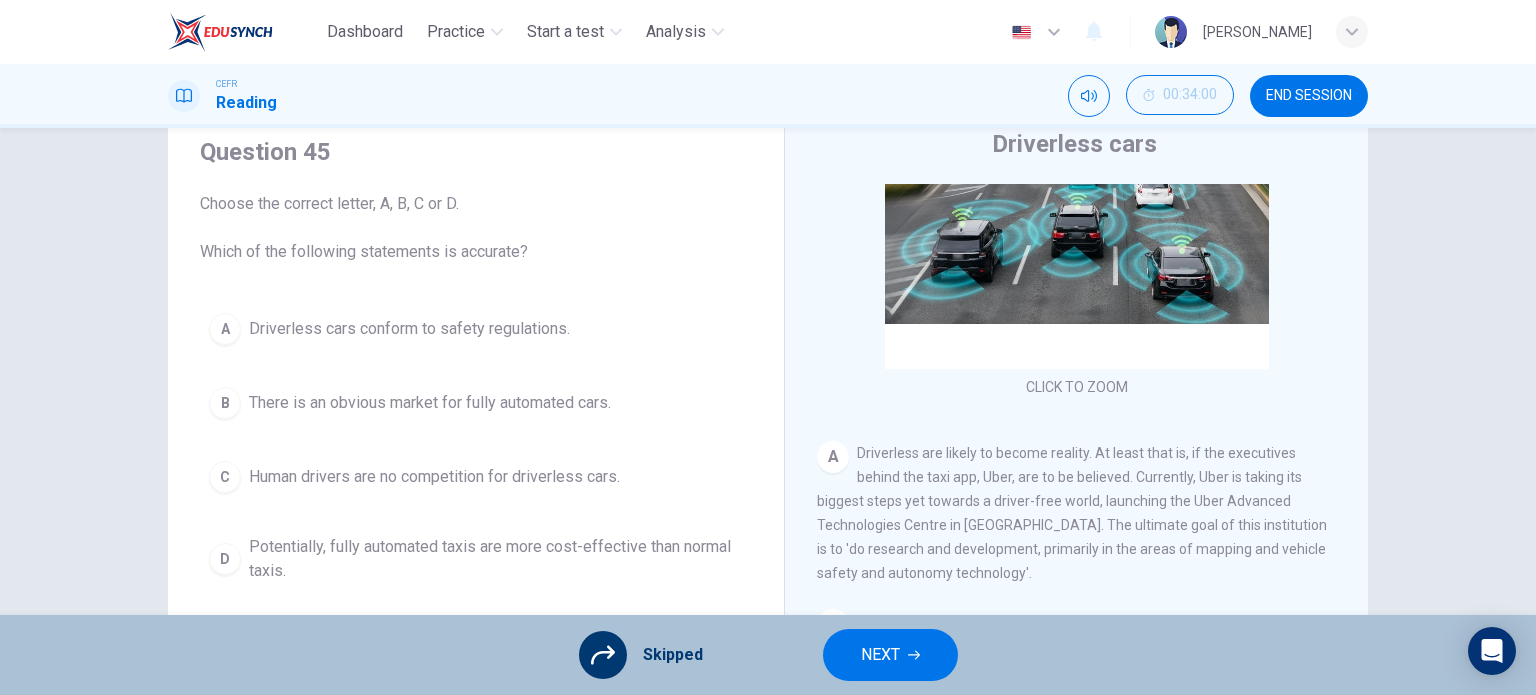 scroll, scrollTop: 74, scrollLeft: 0, axis: vertical 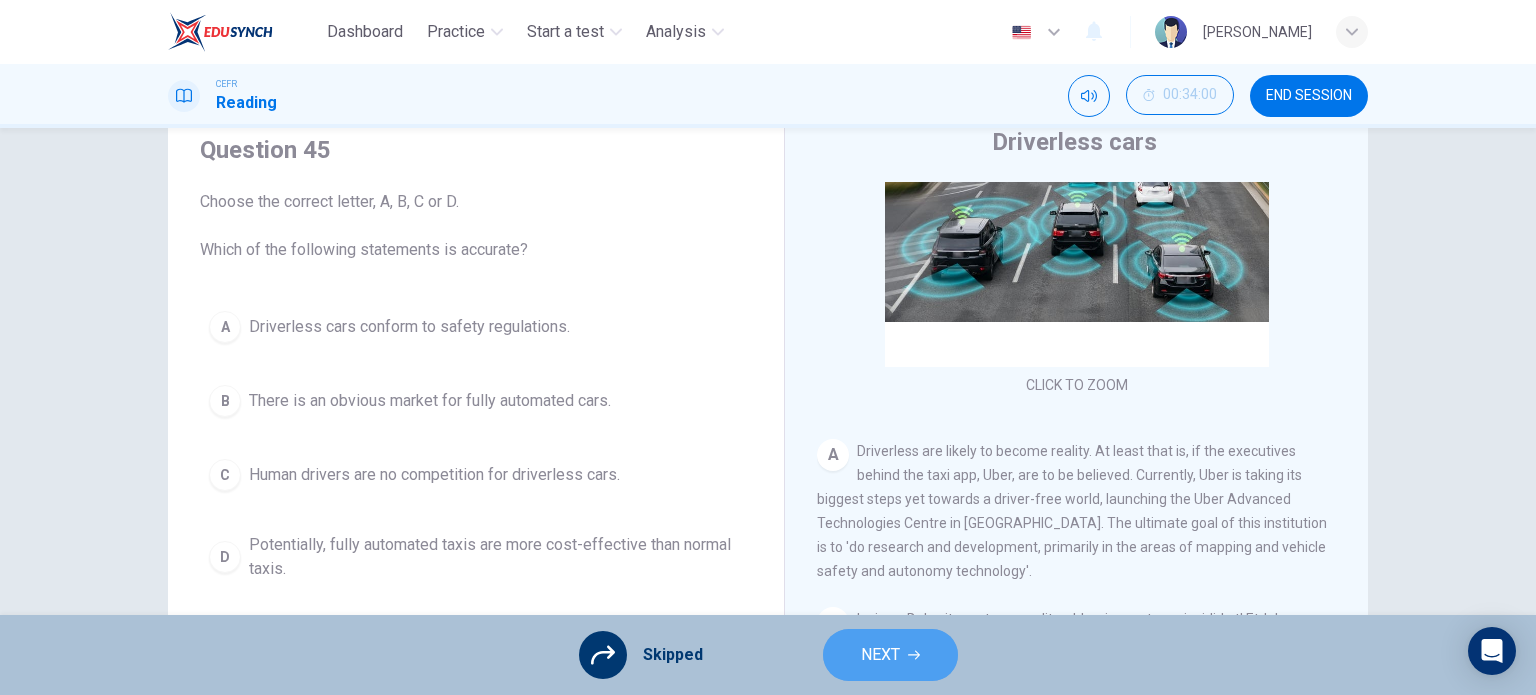 click on "NEXT" at bounding box center [880, 655] 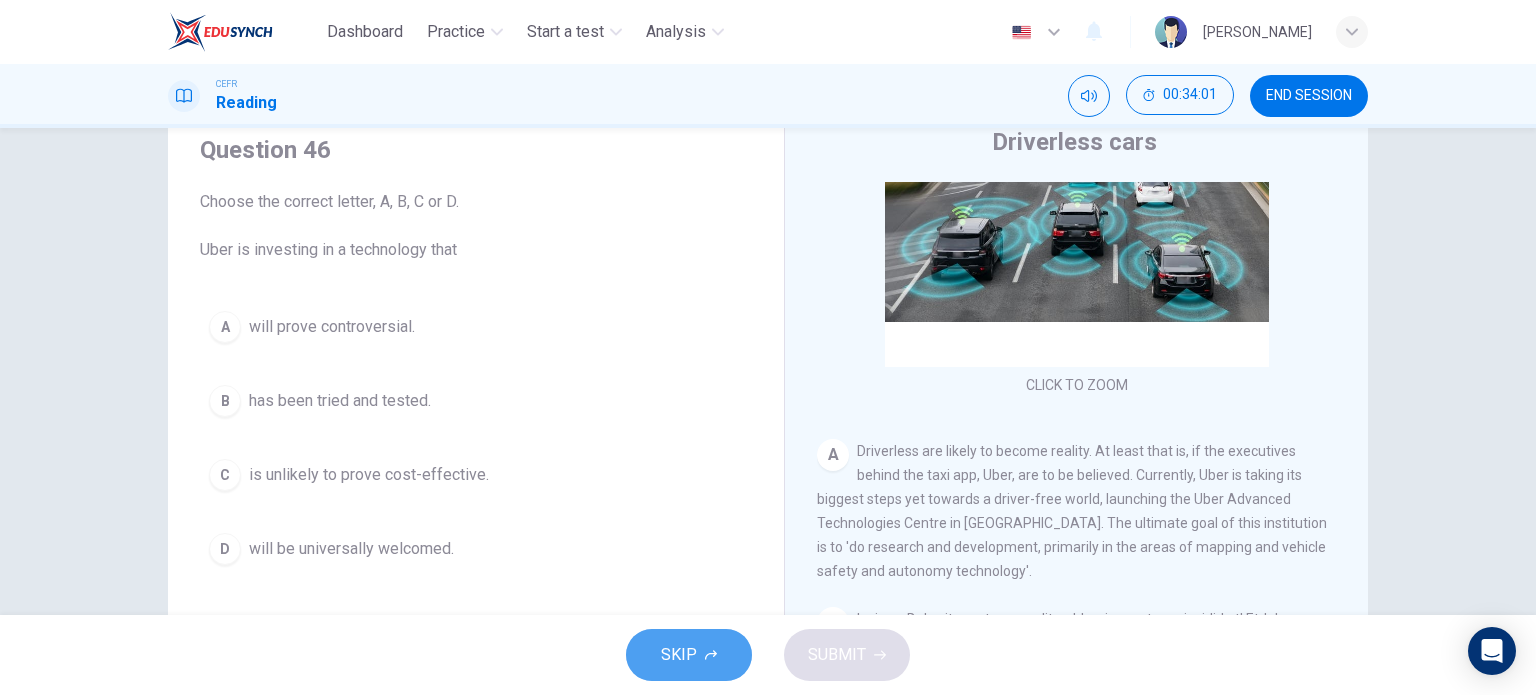 click 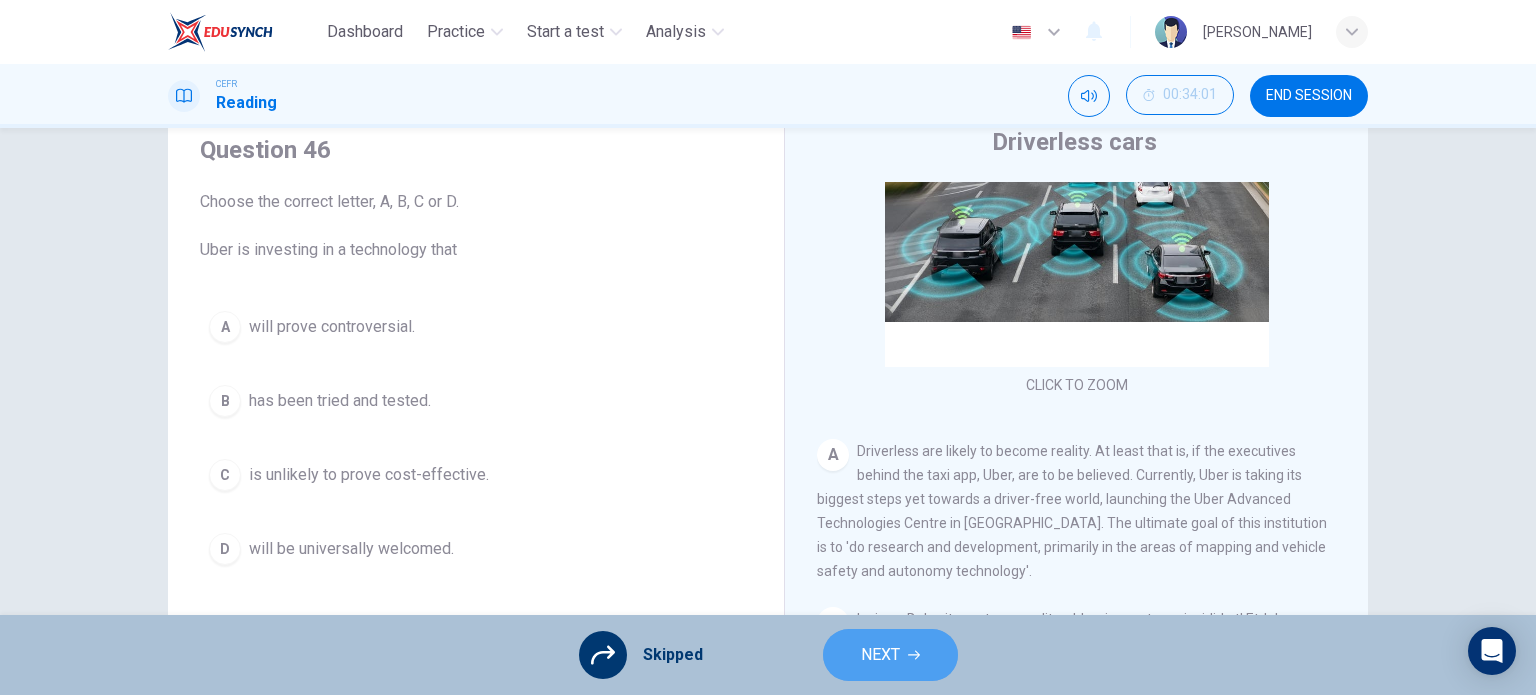 click on "NEXT" at bounding box center [890, 655] 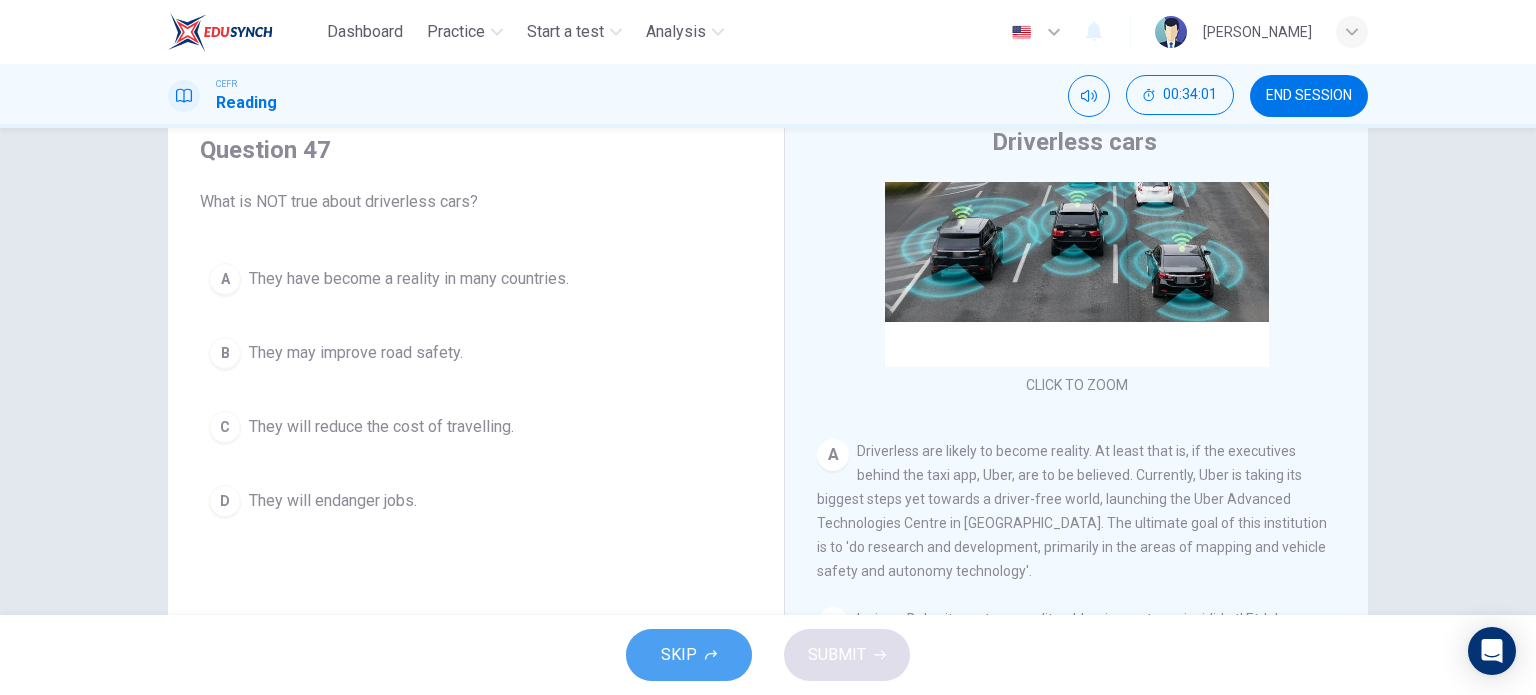 click on "SKIP" at bounding box center (679, 655) 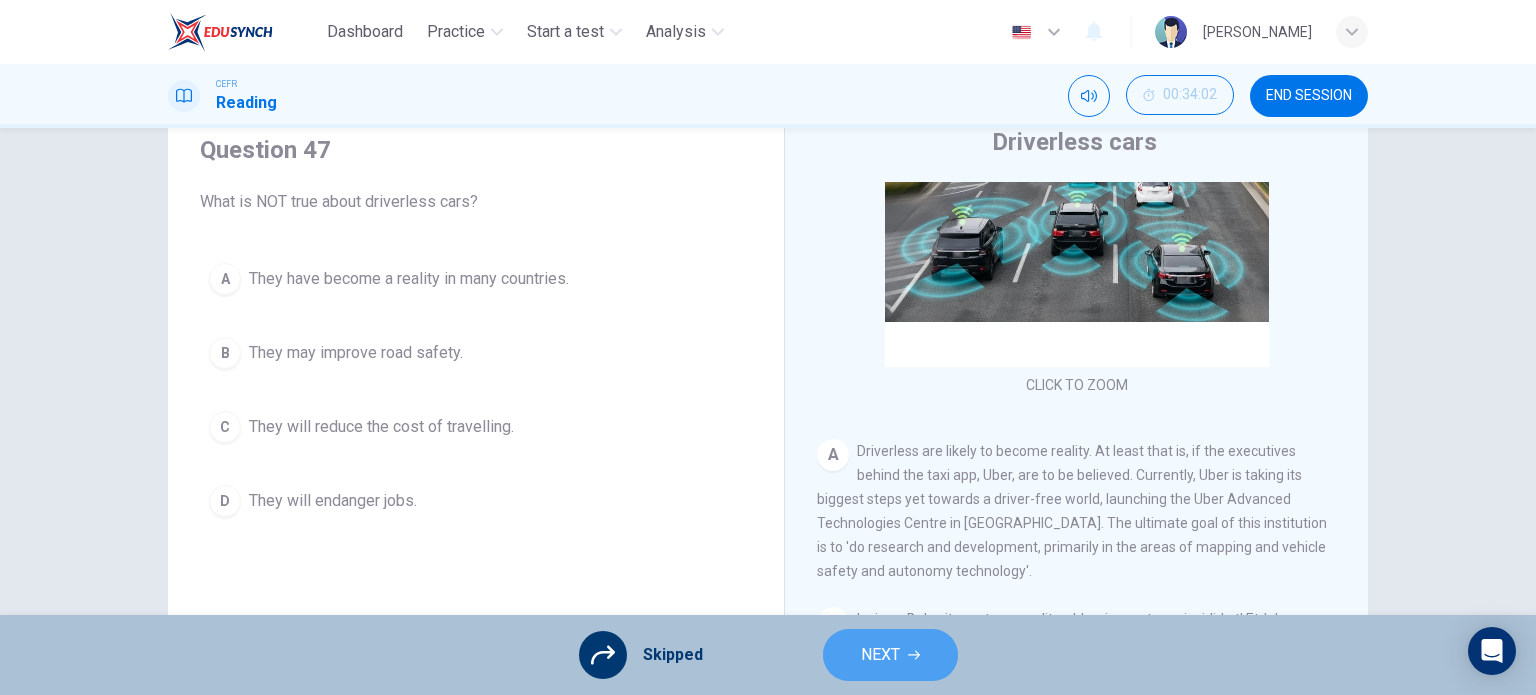 click on "NEXT" at bounding box center (890, 655) 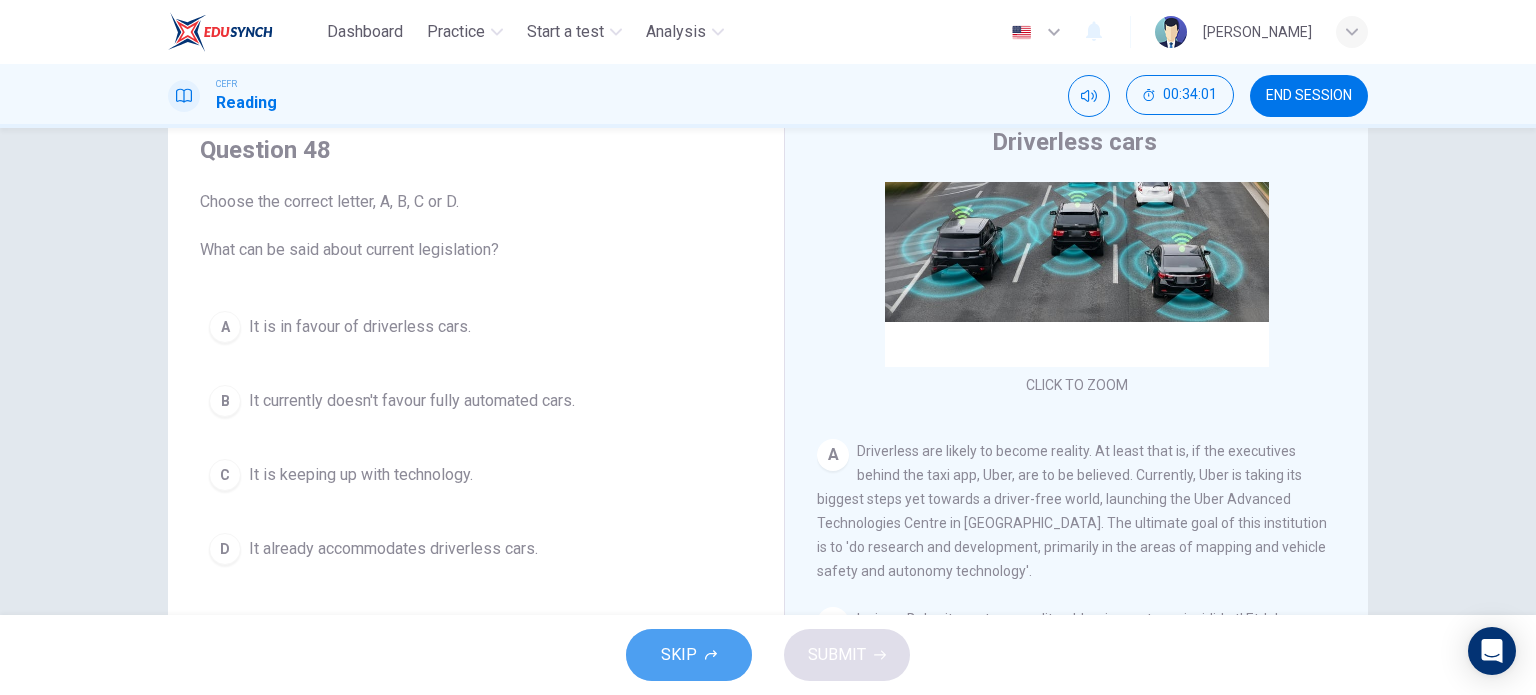 click on "SKIP" at bounding box center (689, 655) 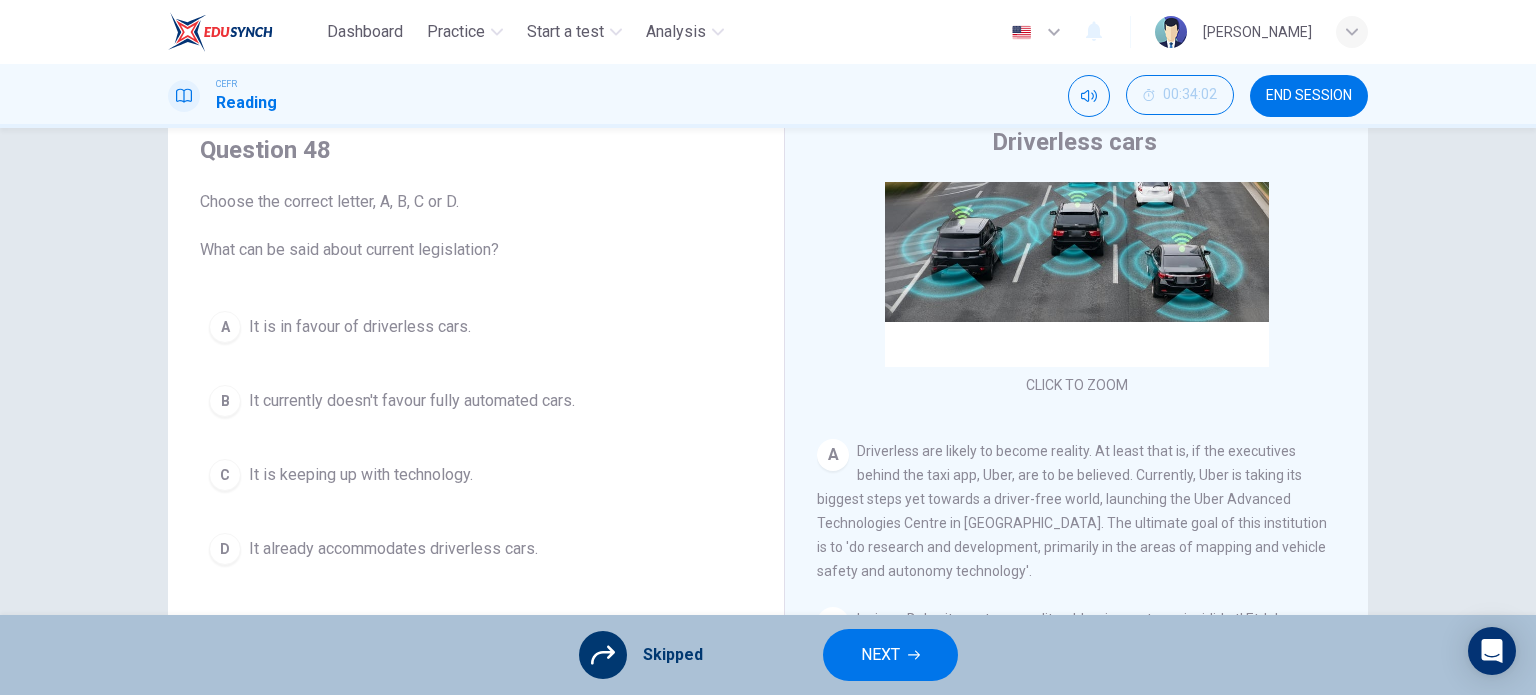 click on "NEXT" at bounding box center [890, 655] 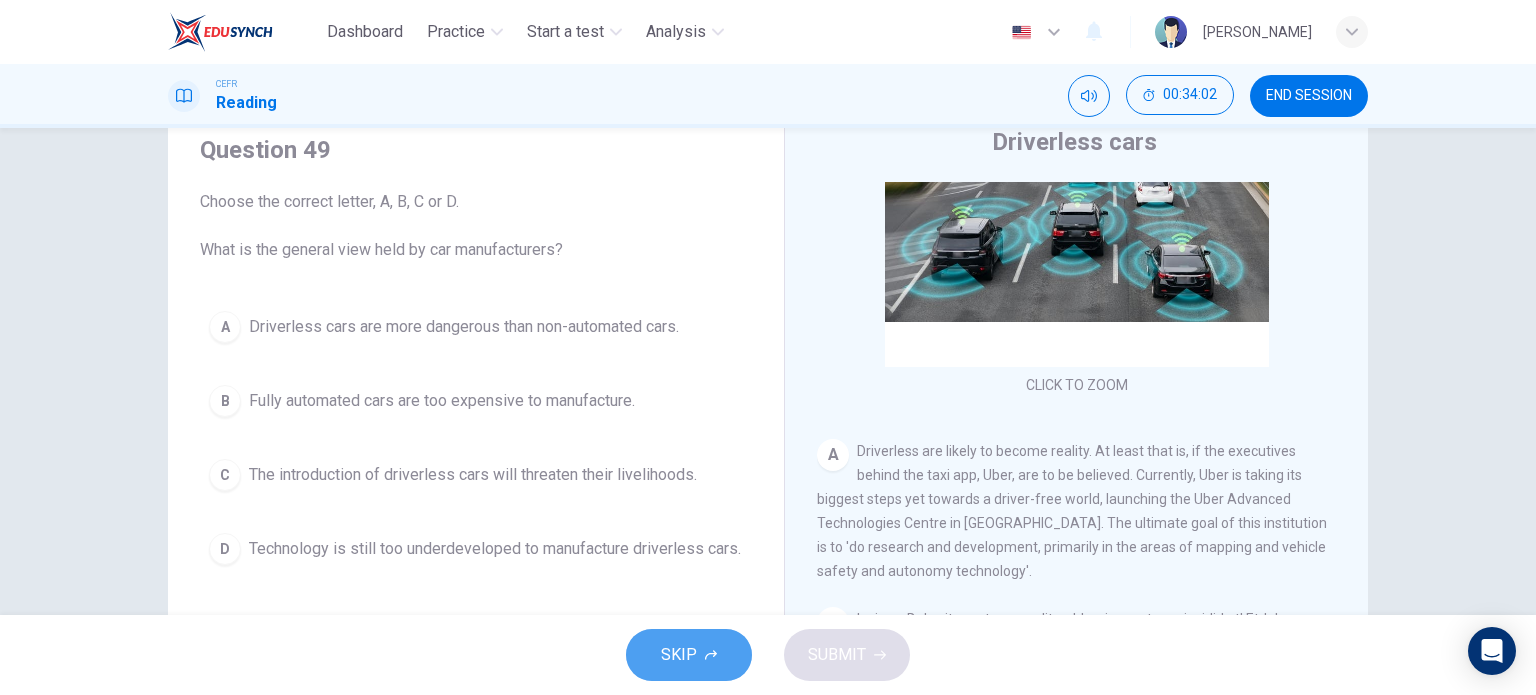 click on "SKIP" at bounding box center (689, 655) 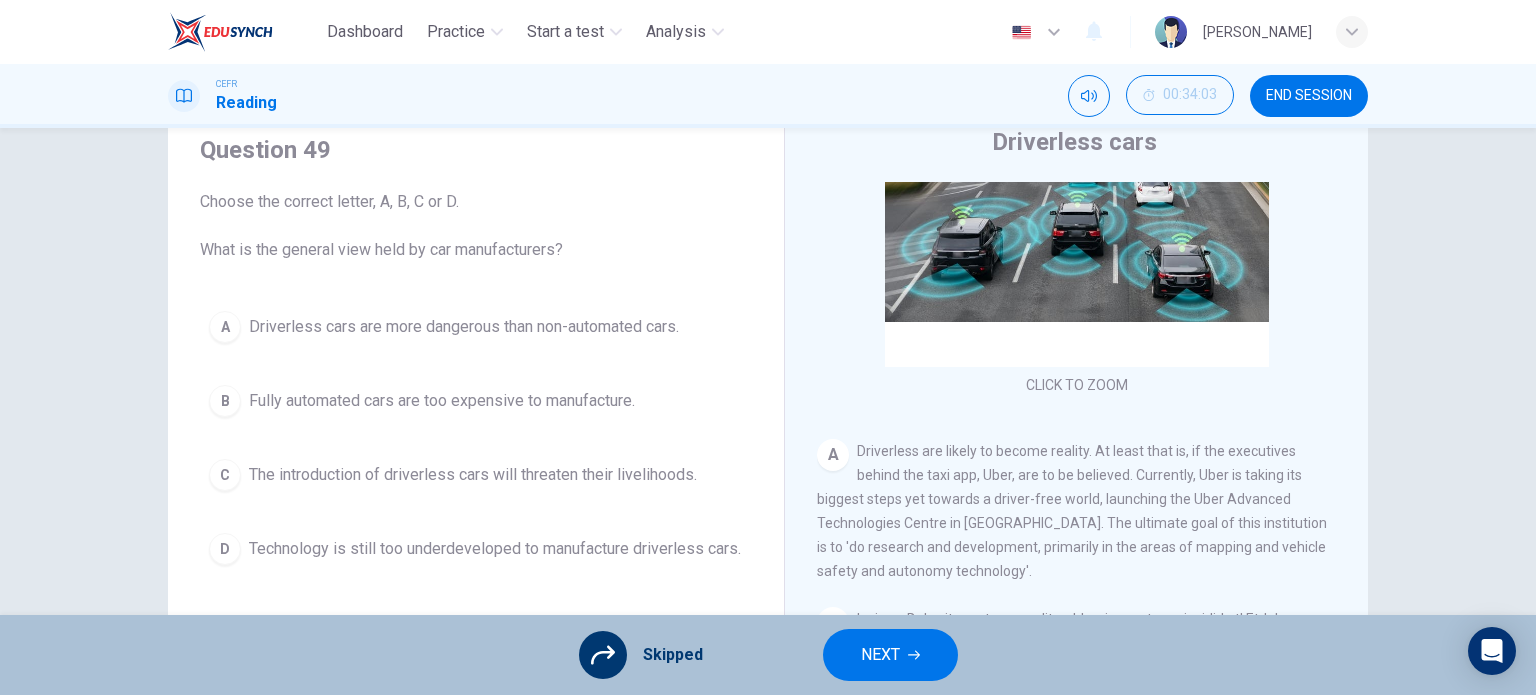 click on "NEXT" at bounding box center (880, 655) 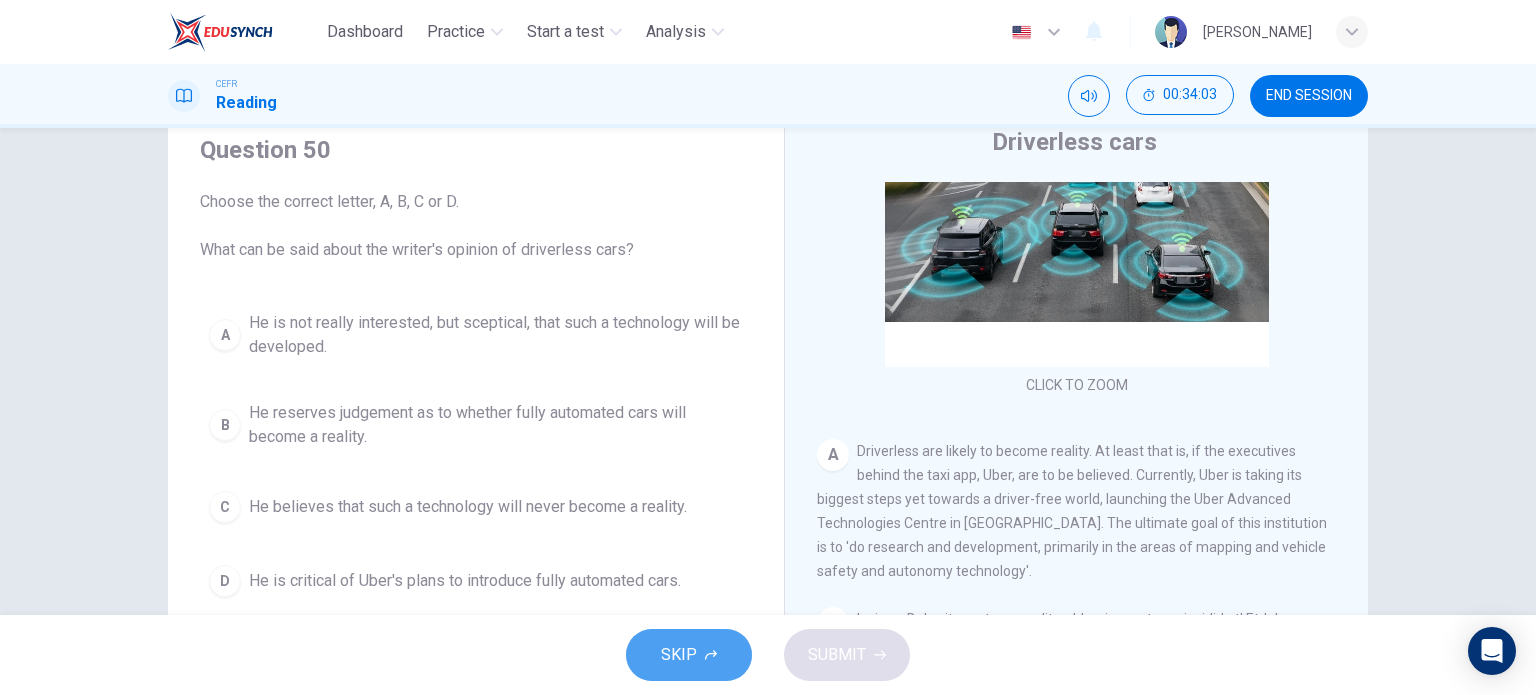 click on "SKIP" at bounding box center (679, 655) 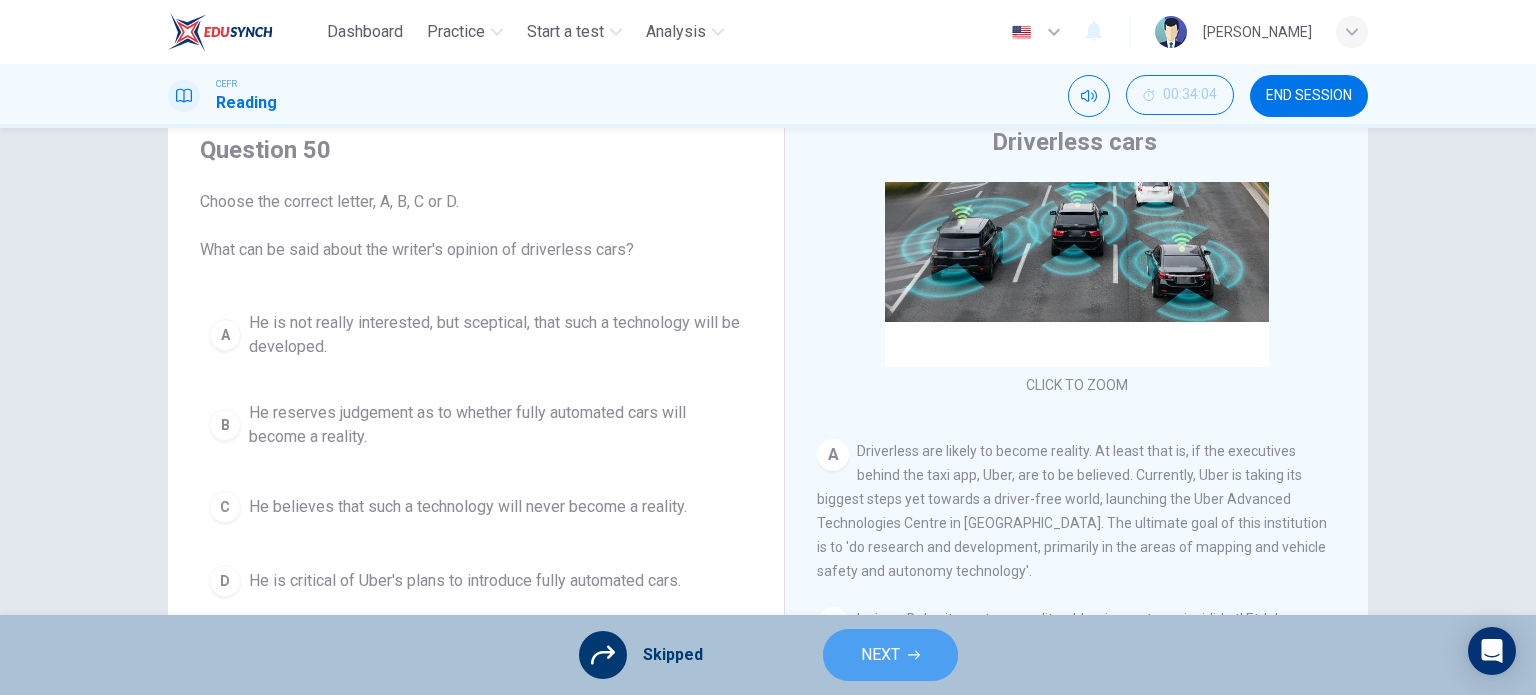 click on "NEXT" at bounding box center [890, 655] 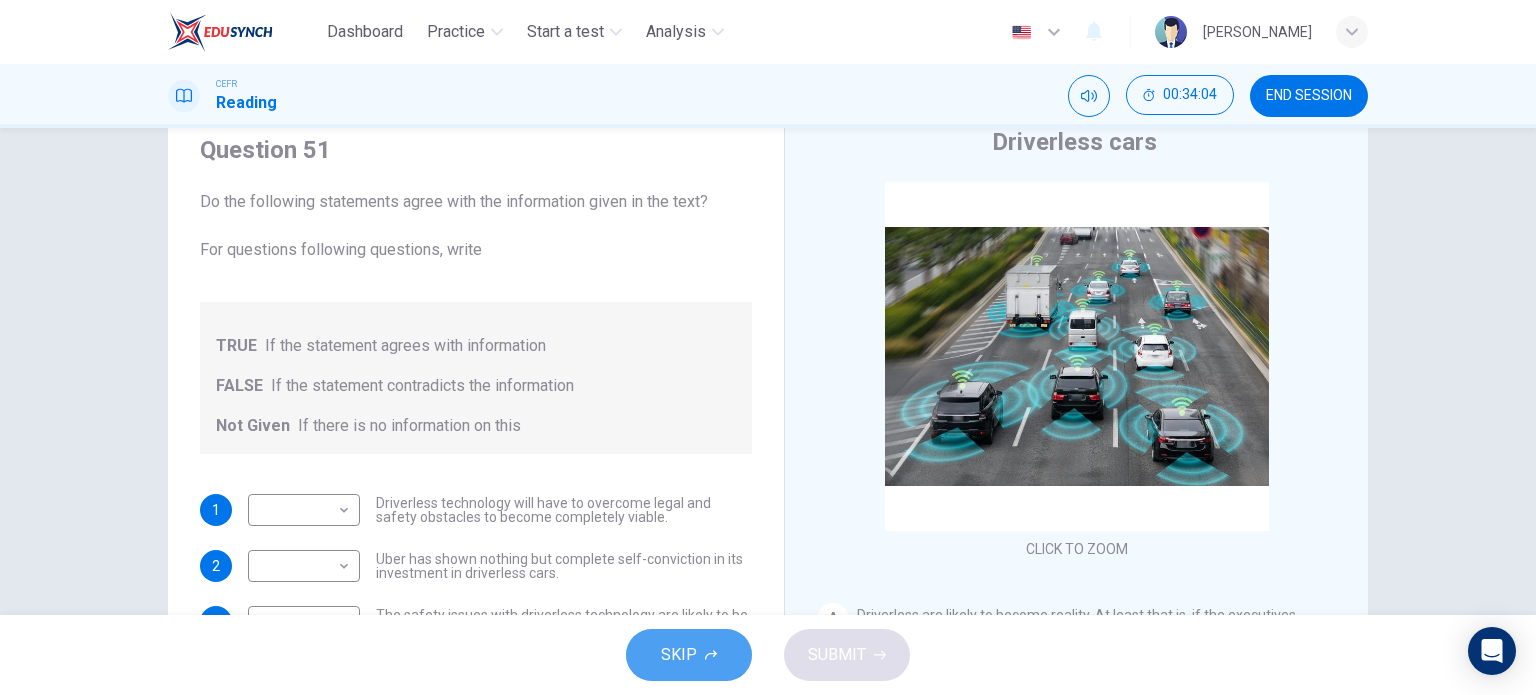 click on "SKIP" at bounding box center (689, 655) 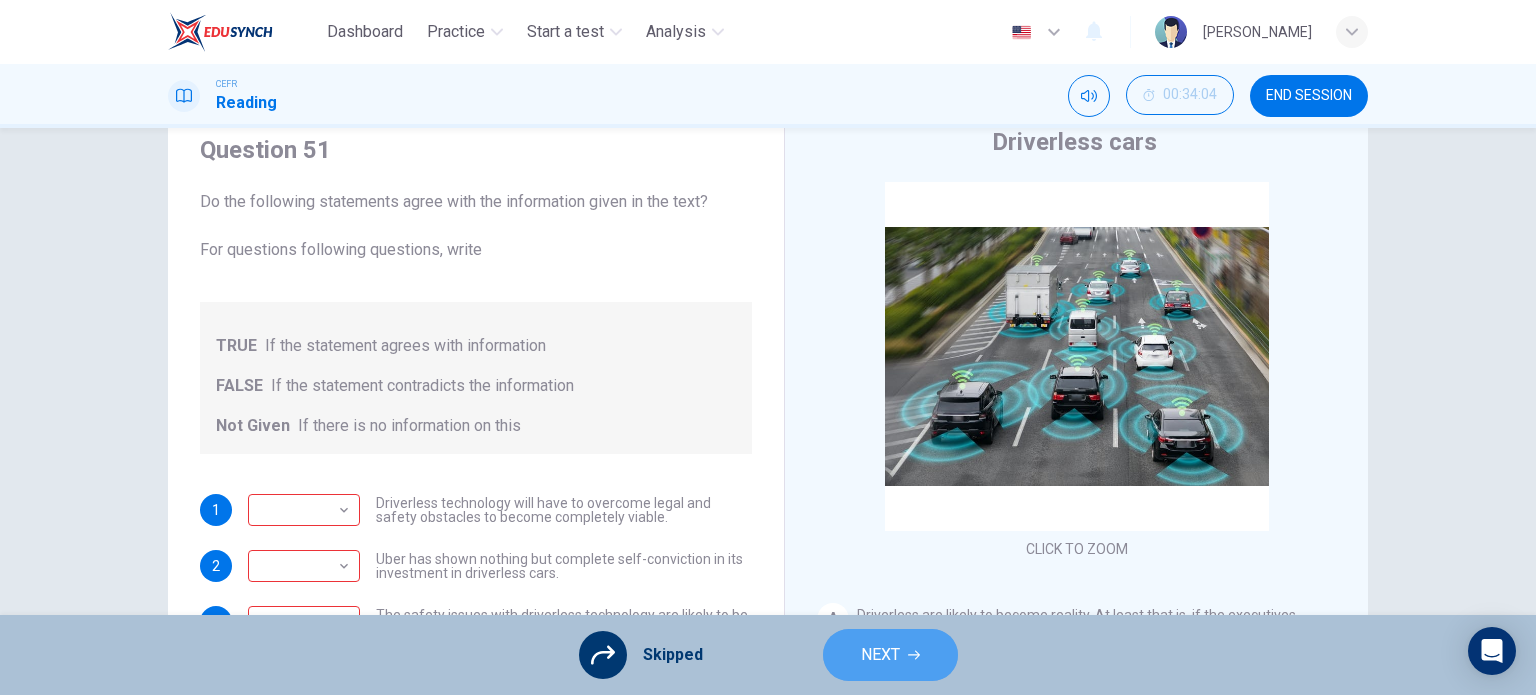 click on "NEXT" at bounding box center (890, 655) 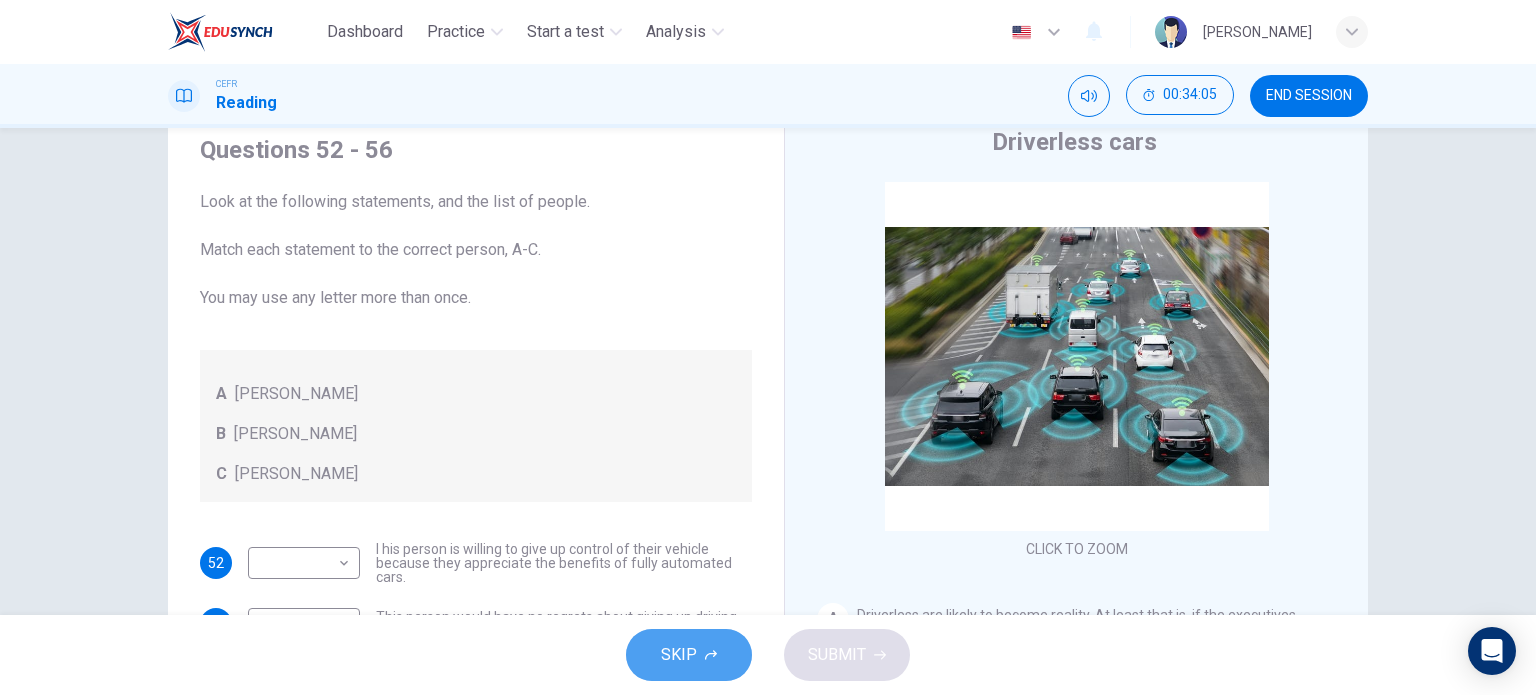 click on "SKIP" at bounding box center (679, 655) 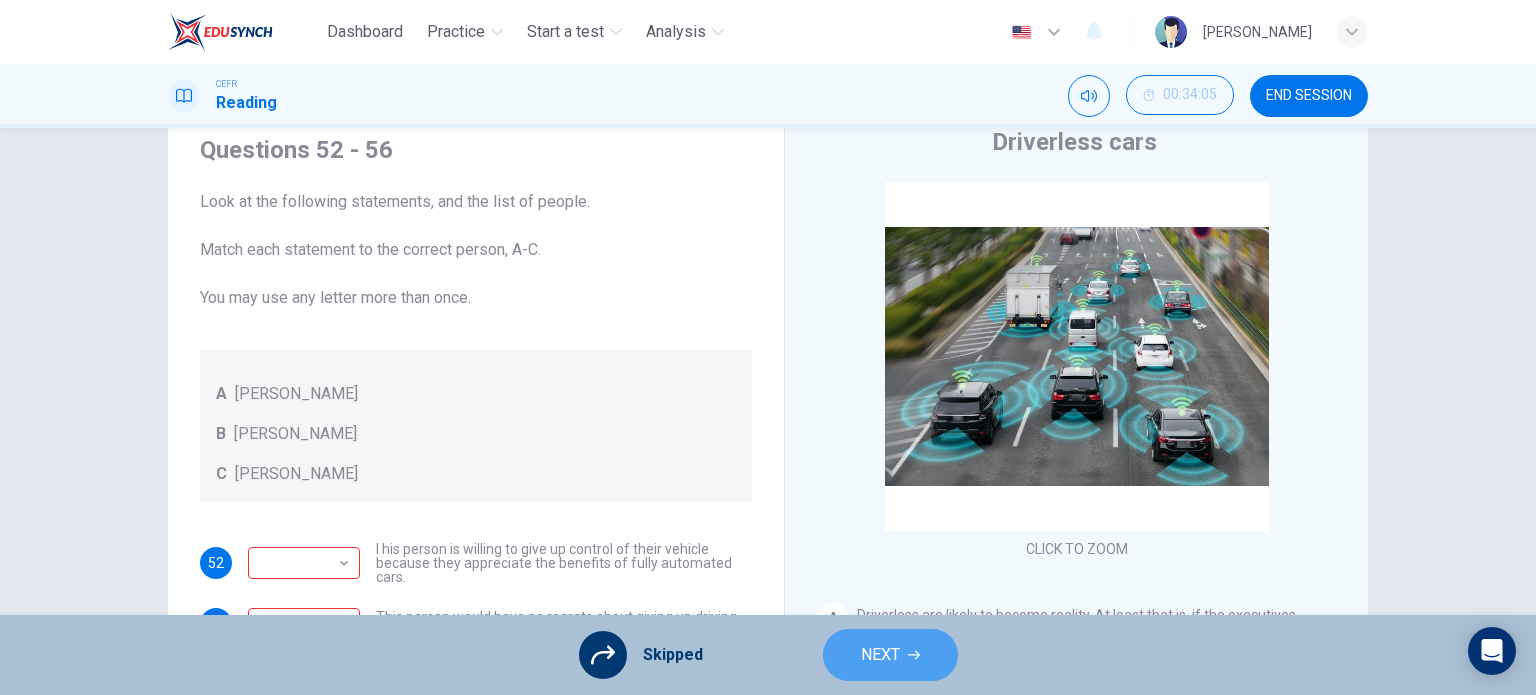 click on "NEXT" at bounding box center (890, 655) 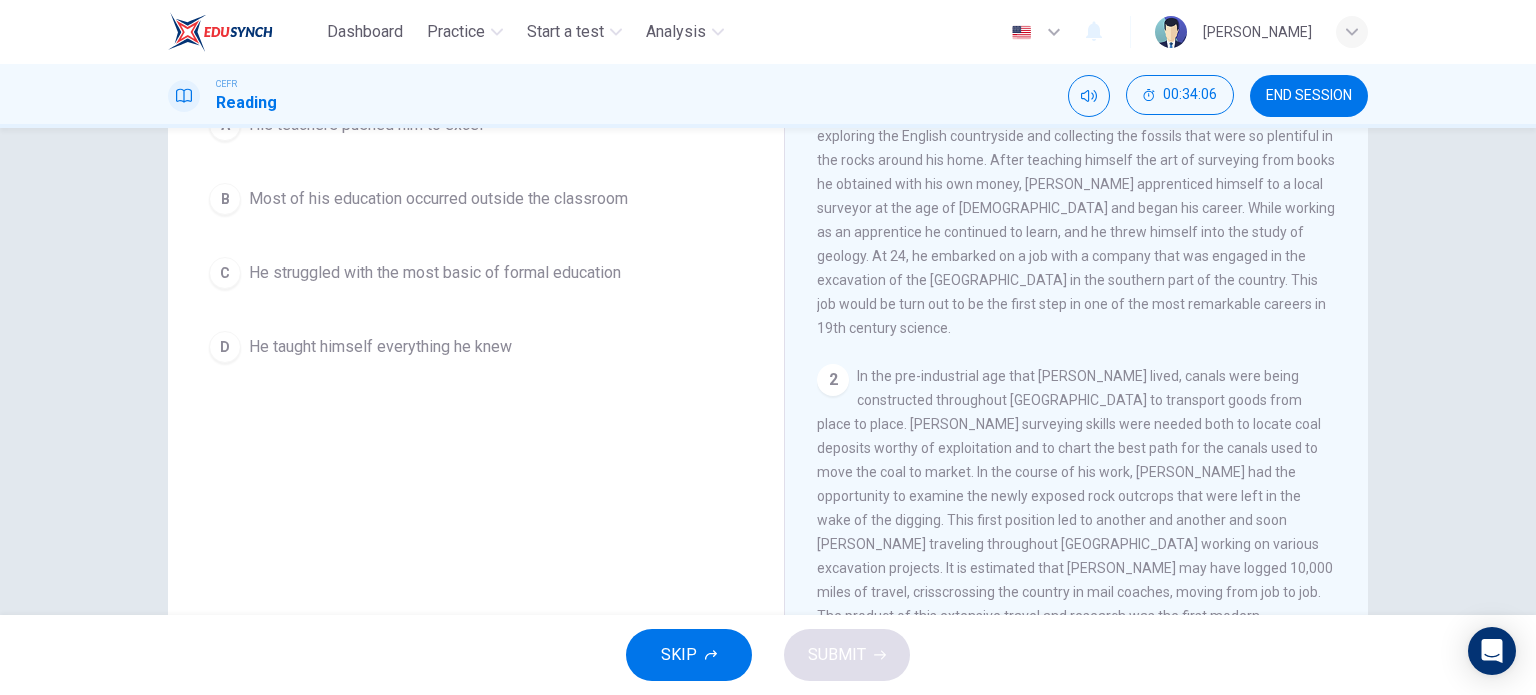 scroll, scrollTop: 232, scrollLeft: 0, axis: vertical 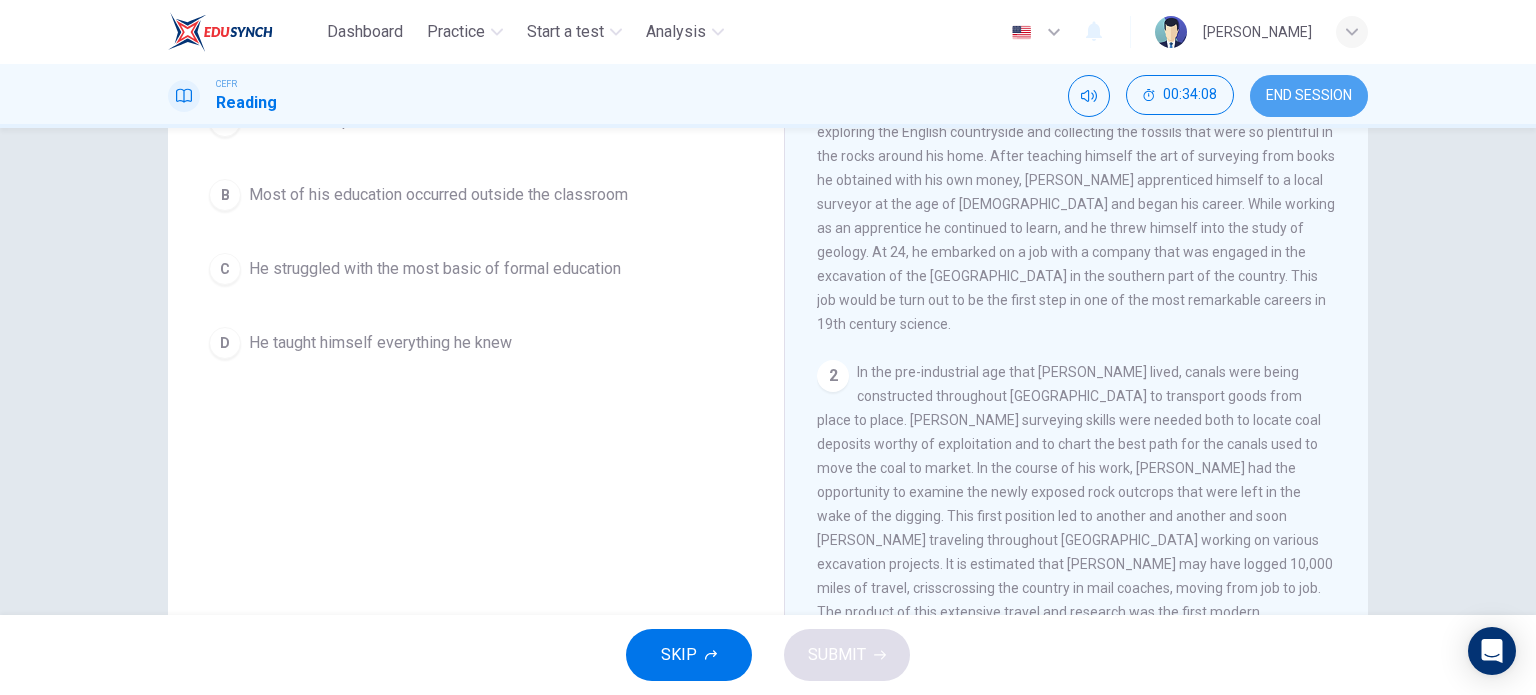 click on "END SESSION" at bounding box center [1309, 96] 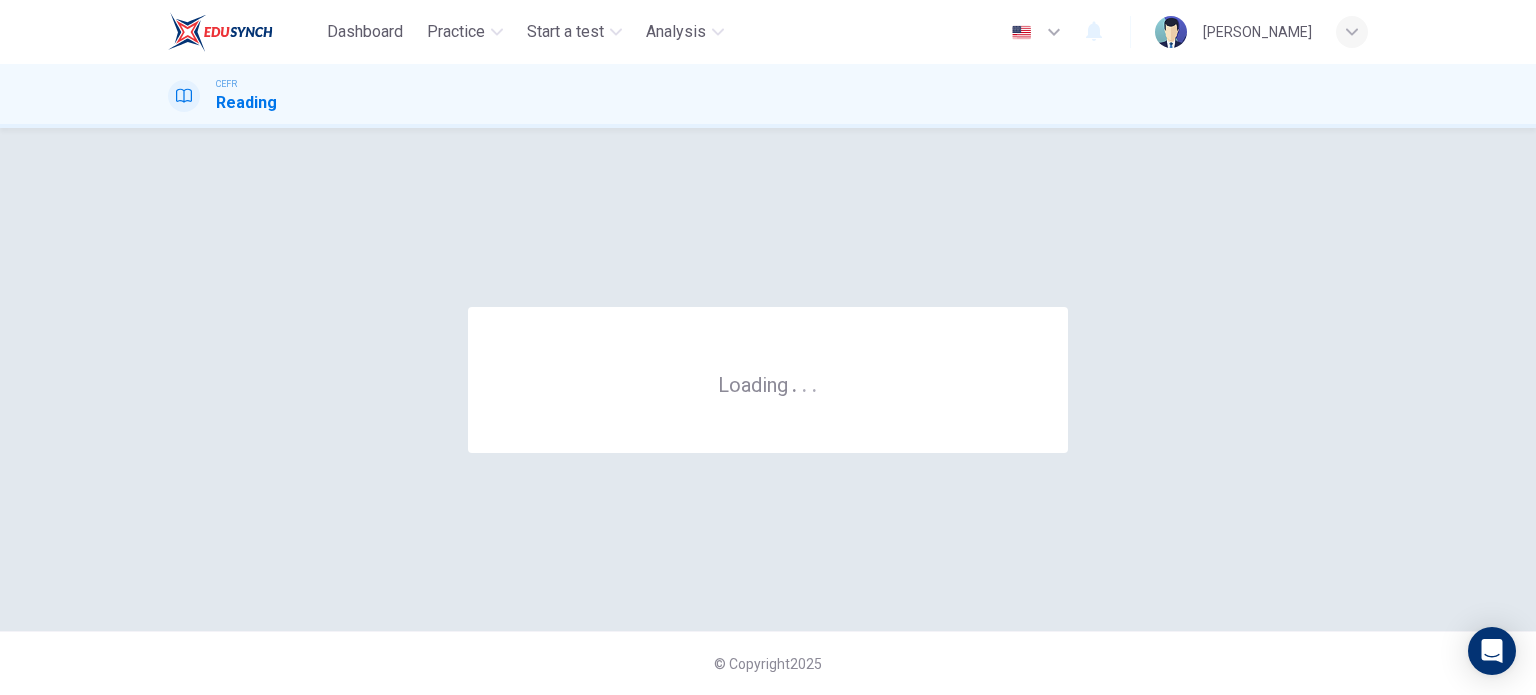 scroll, scrollTop: 0, scrollLeft: 0, axis: both 